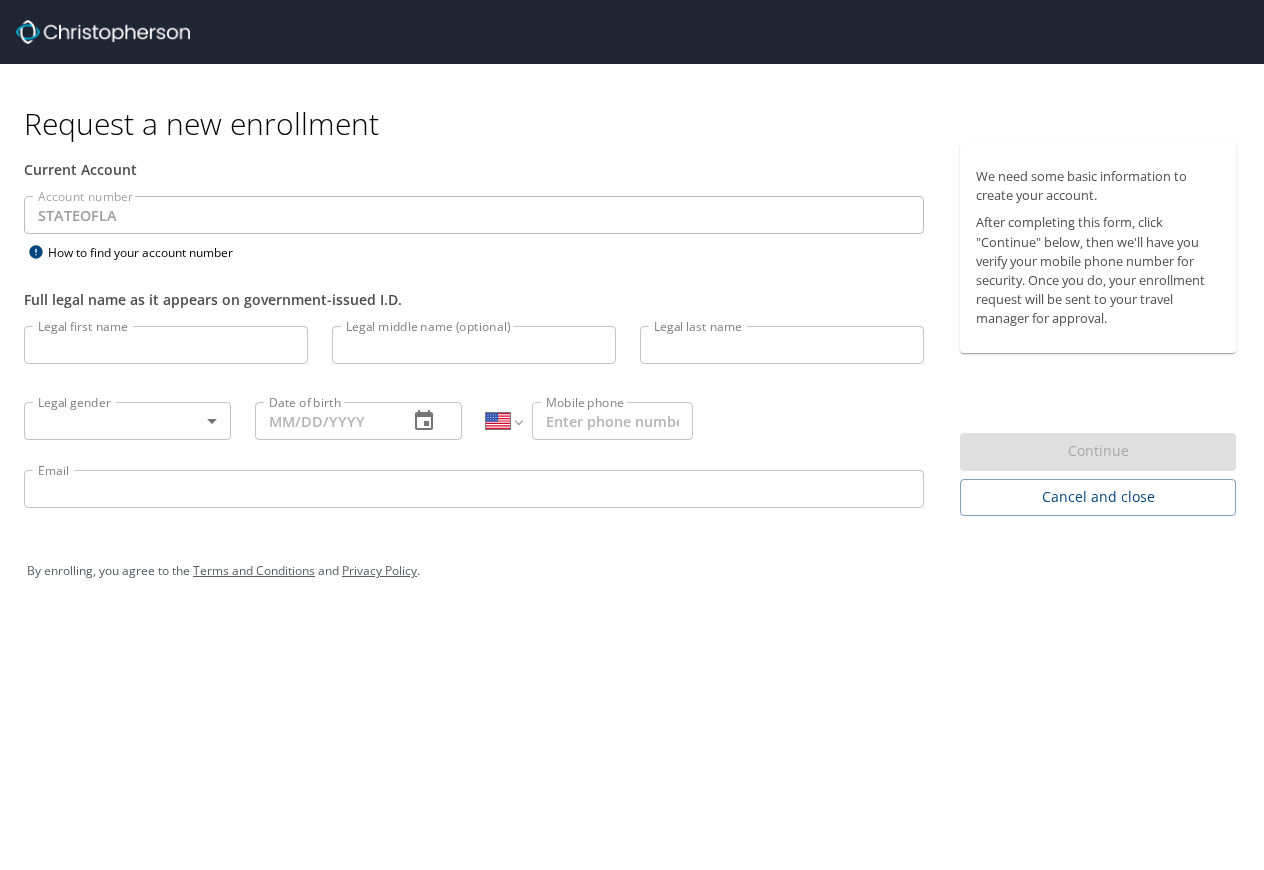 select on "US" 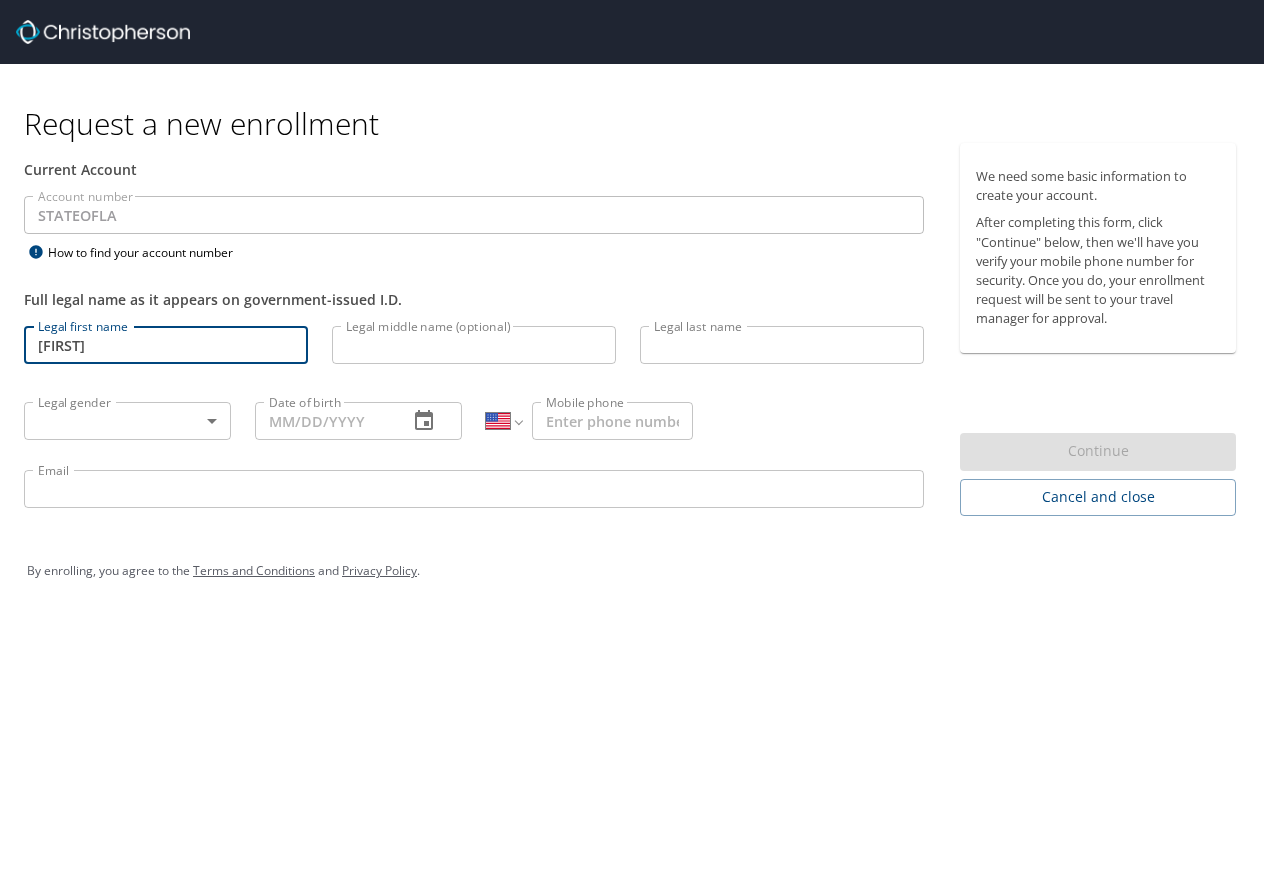 type on "[FIRST]" 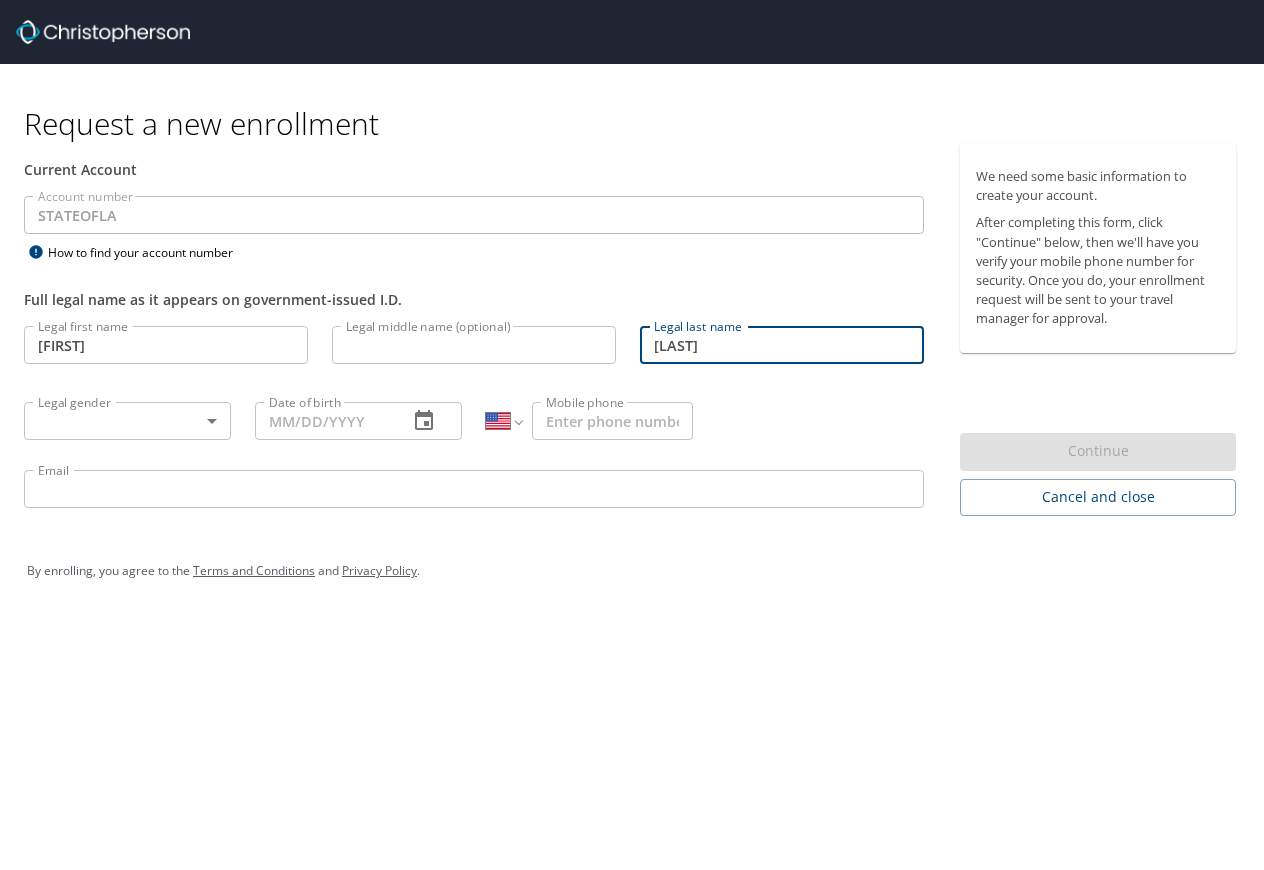 type on "[LAST]" 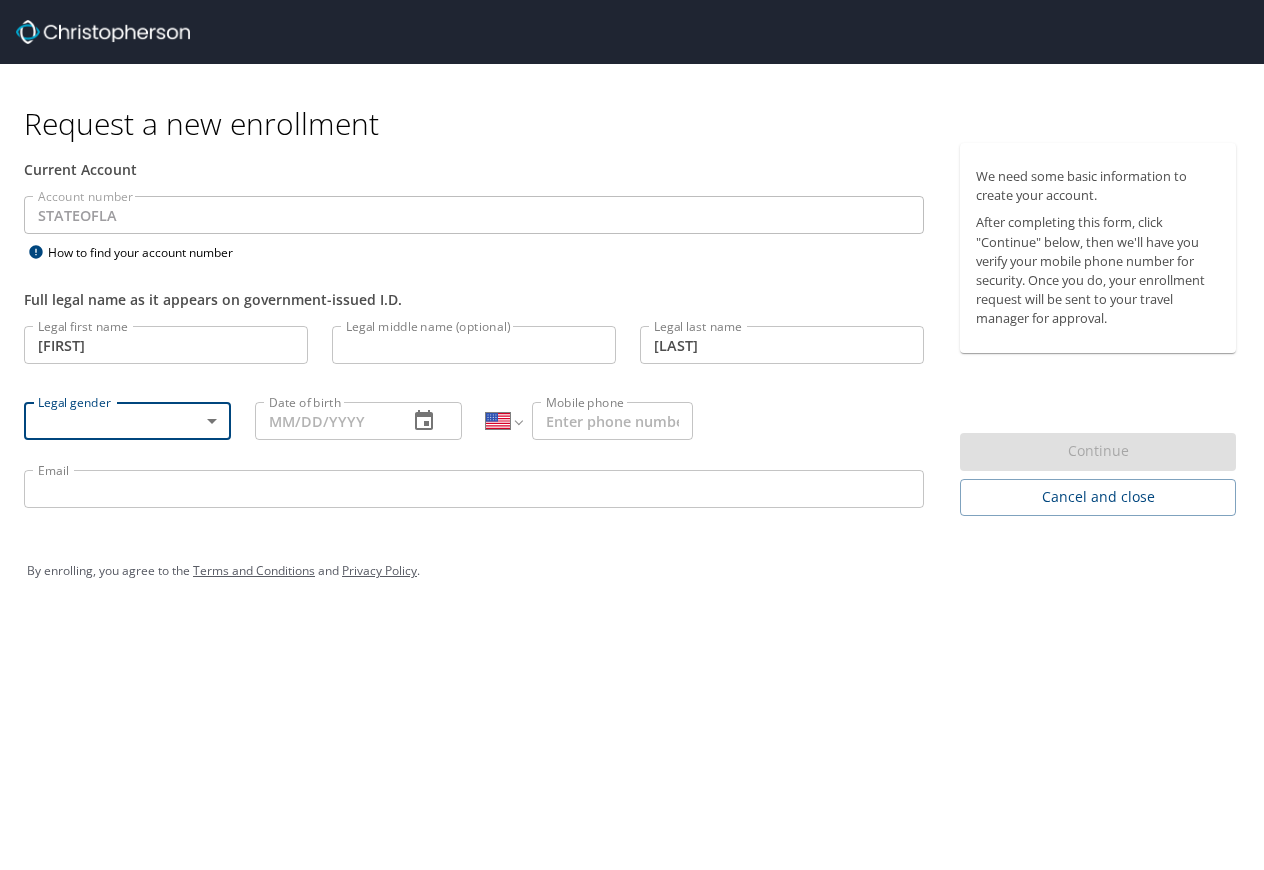 click on "Legal gender ​ Legal gender" at bounding box center (127, 420) 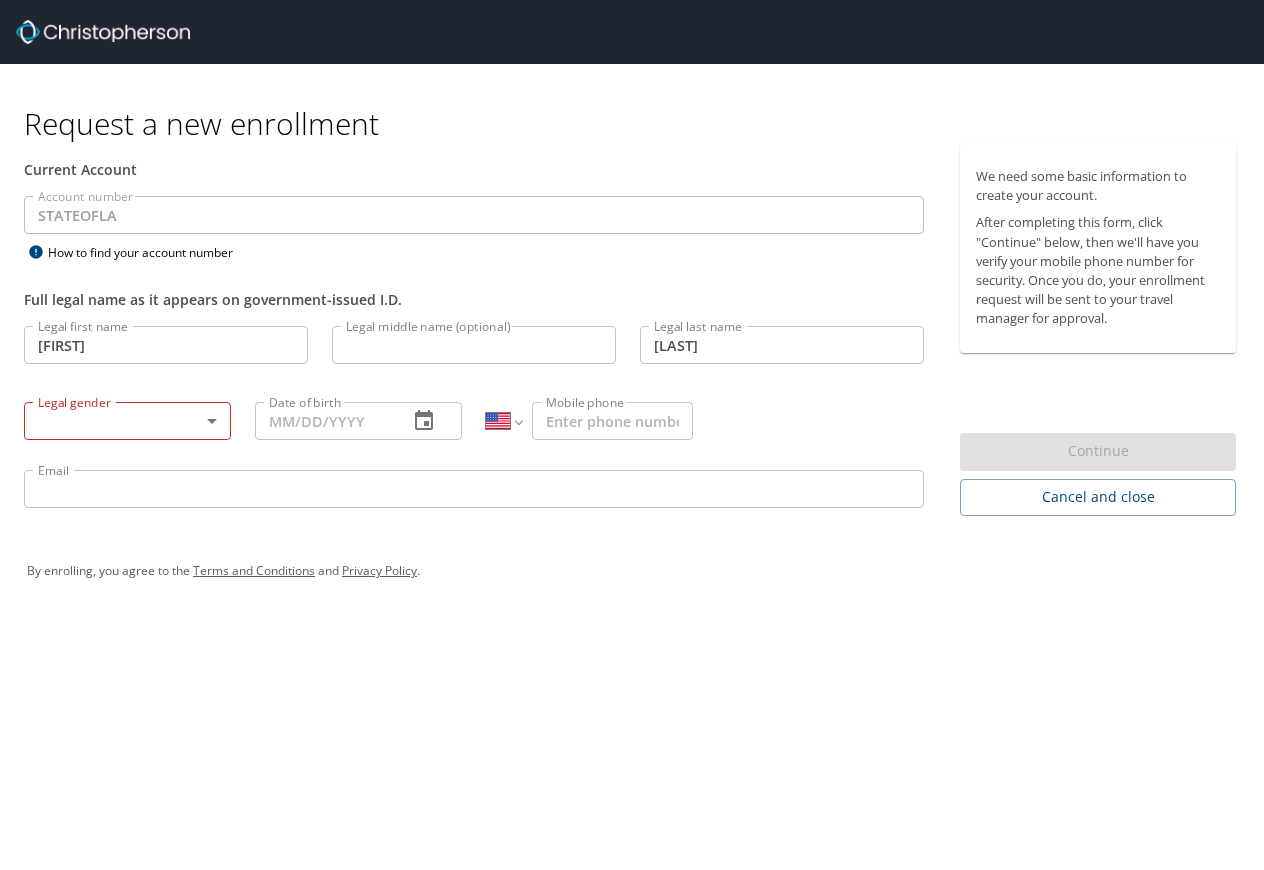 click on "Account number [STATE] Account number How to find your account number Full legal name as it appears on government-issued I.D. Legal first name [FIRST] Legal first name Legal middle name (optional) Legal middle name (optional) Legal last name [LAST] Legal last name Legal gender Legal gender Date of birth Date of birth International Afghanistan Åland Islands Albania Algeria American Samoa Andorra Angola Anguilla Antigua and Barbuda Argentina Armenia Aruba Ascension Island Australia Austria Azerbaijan Bahamas Bahrain Bangladesh Barbados Belarus Belgium Belize Benin Bermuda Bhutan Bolivia Bonaire, Sint Eustatius and Saba Bosnia and Herzegovina Botswana Brazil British Indian Ocean Territory Brunei Darussalam Bulgaria Burkina Faso Burma Burundi Cambodia Cameroon Canada Cape Verde Cayman Islands Central African Republic Chad Chile China Christmas Island Cocos (Keeling) Islands Colombia Comoros Congo Congo, Democratic Republic of the Cook Islands Costa Rica Croatia" at bounding box center [632, 435] 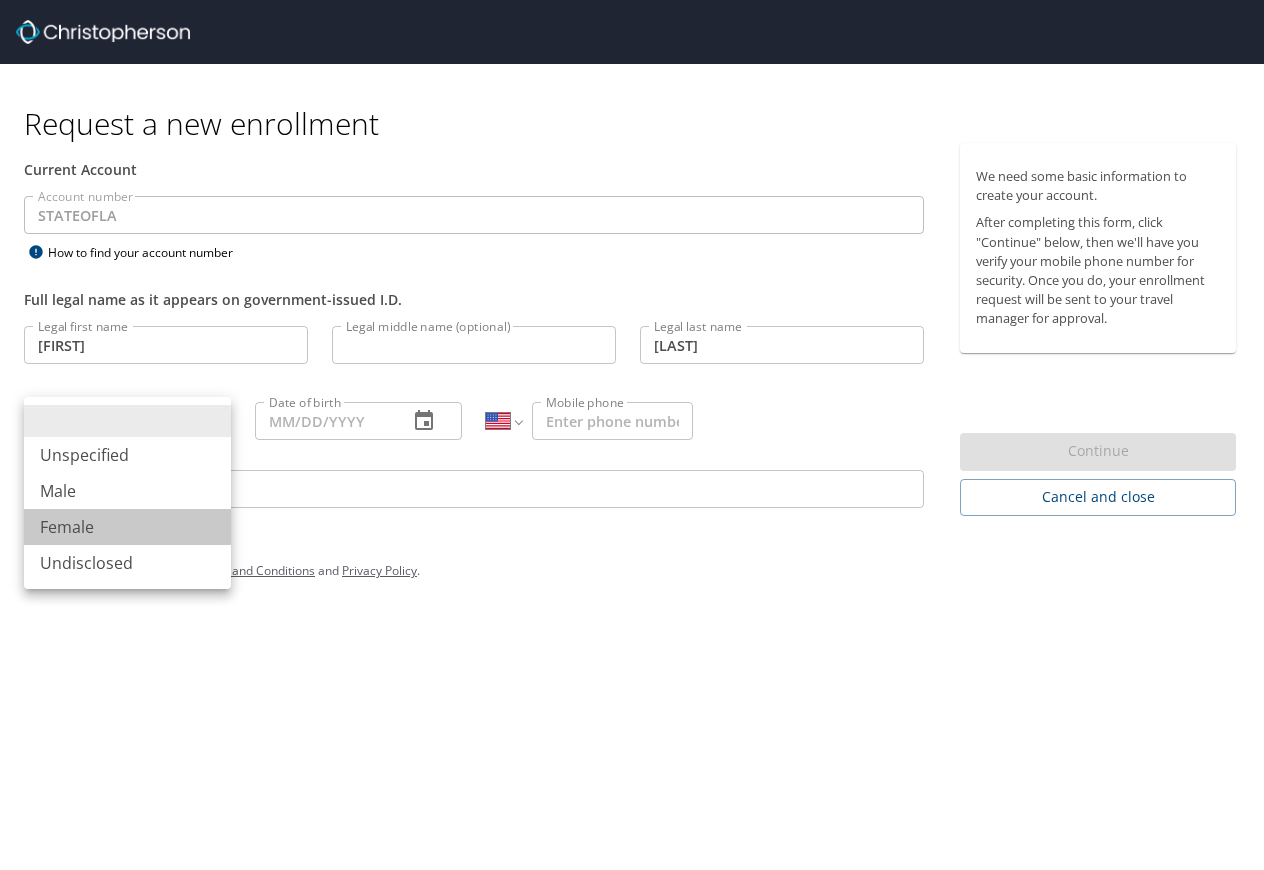 click on "Female" at bounding box center (127, 527) 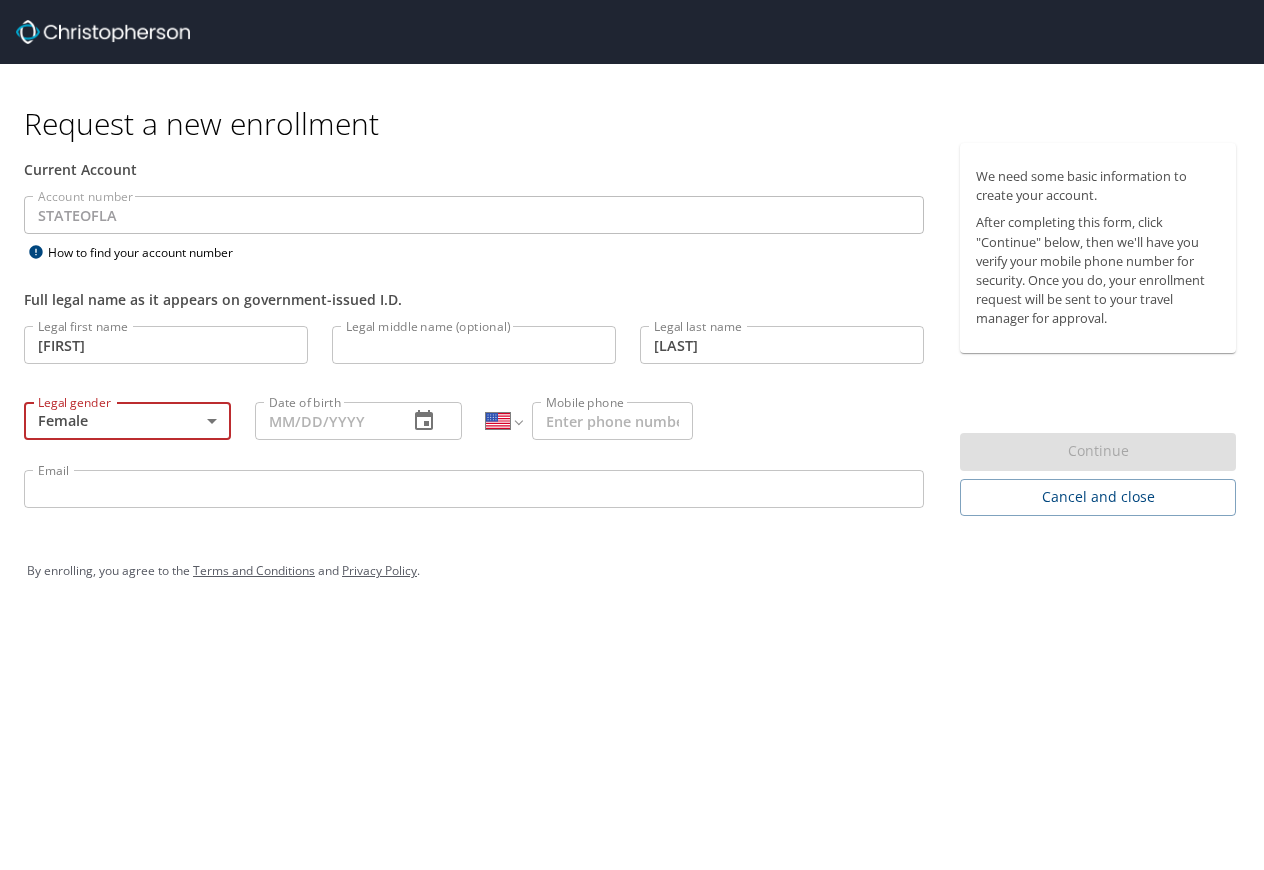 click on "Date of birth" at bounding box center [323, 421] 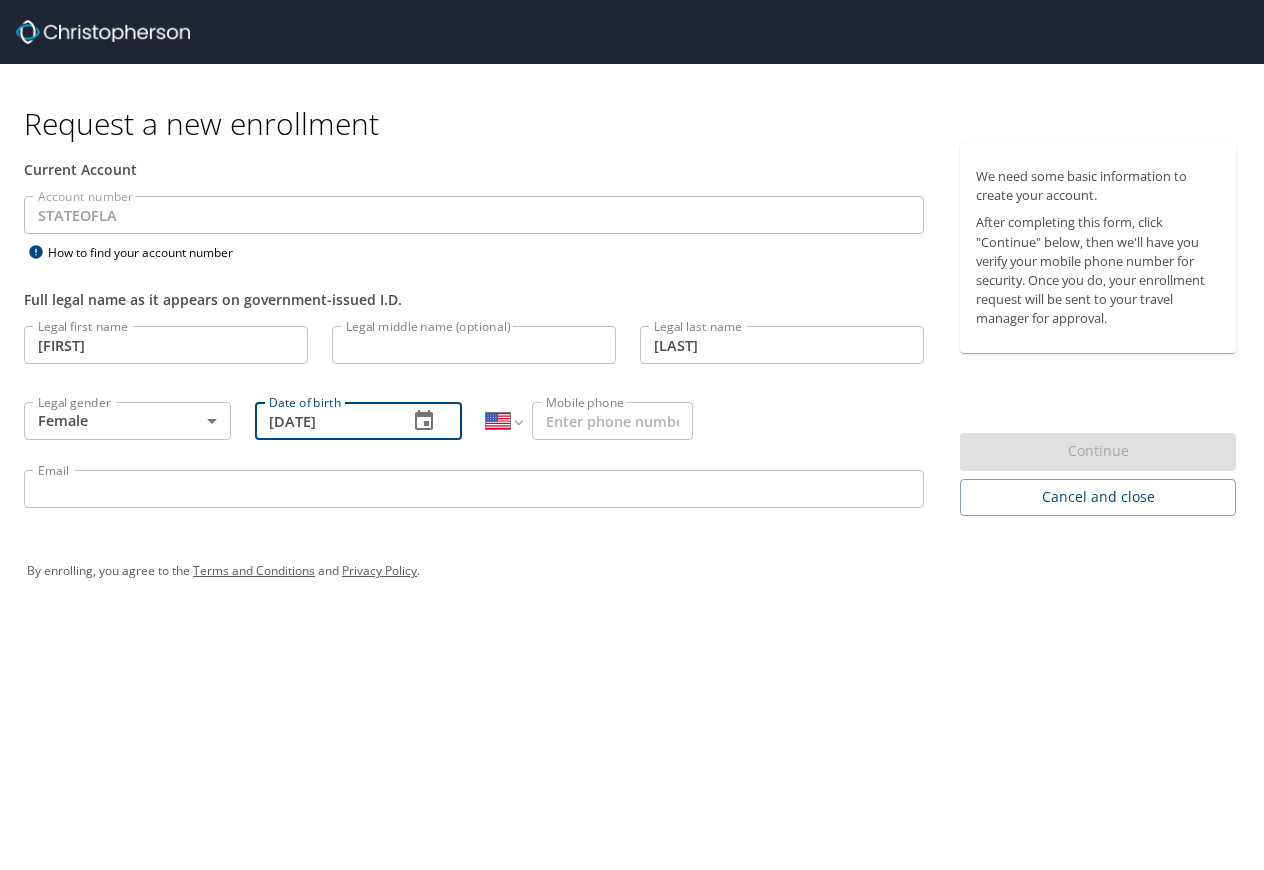 type on "[DATE]" 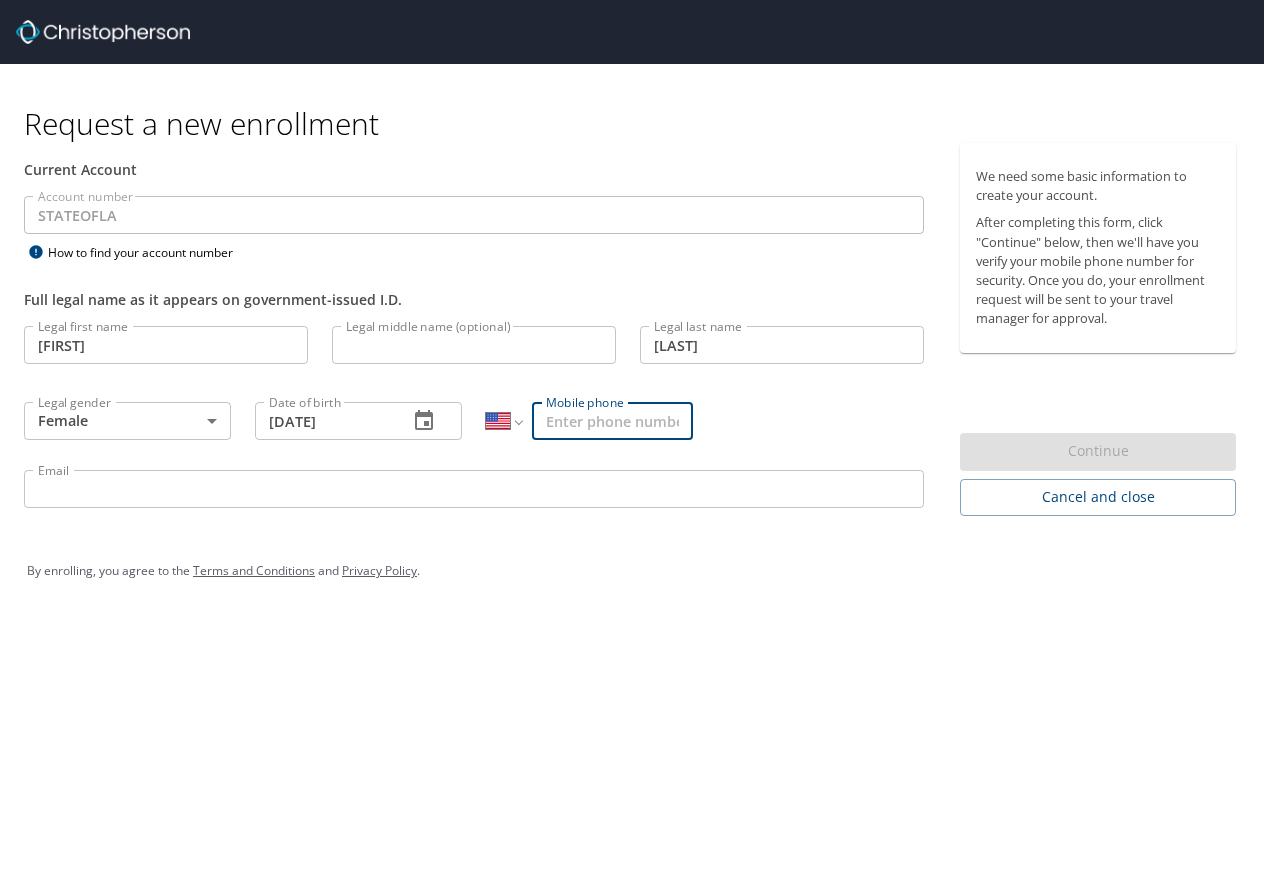 click on "Mobile phone" at bounding box center [612, 421] 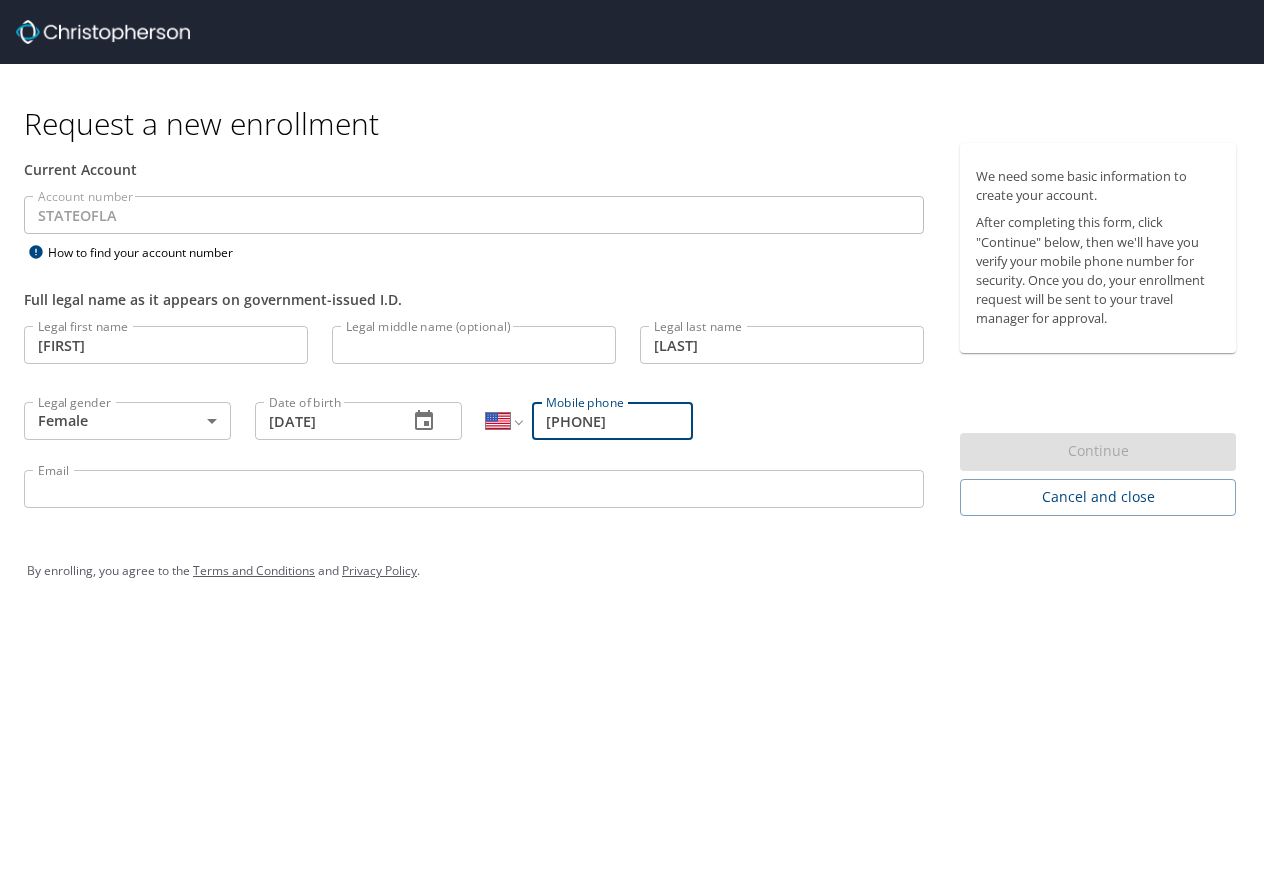 type on "[PHONE]" 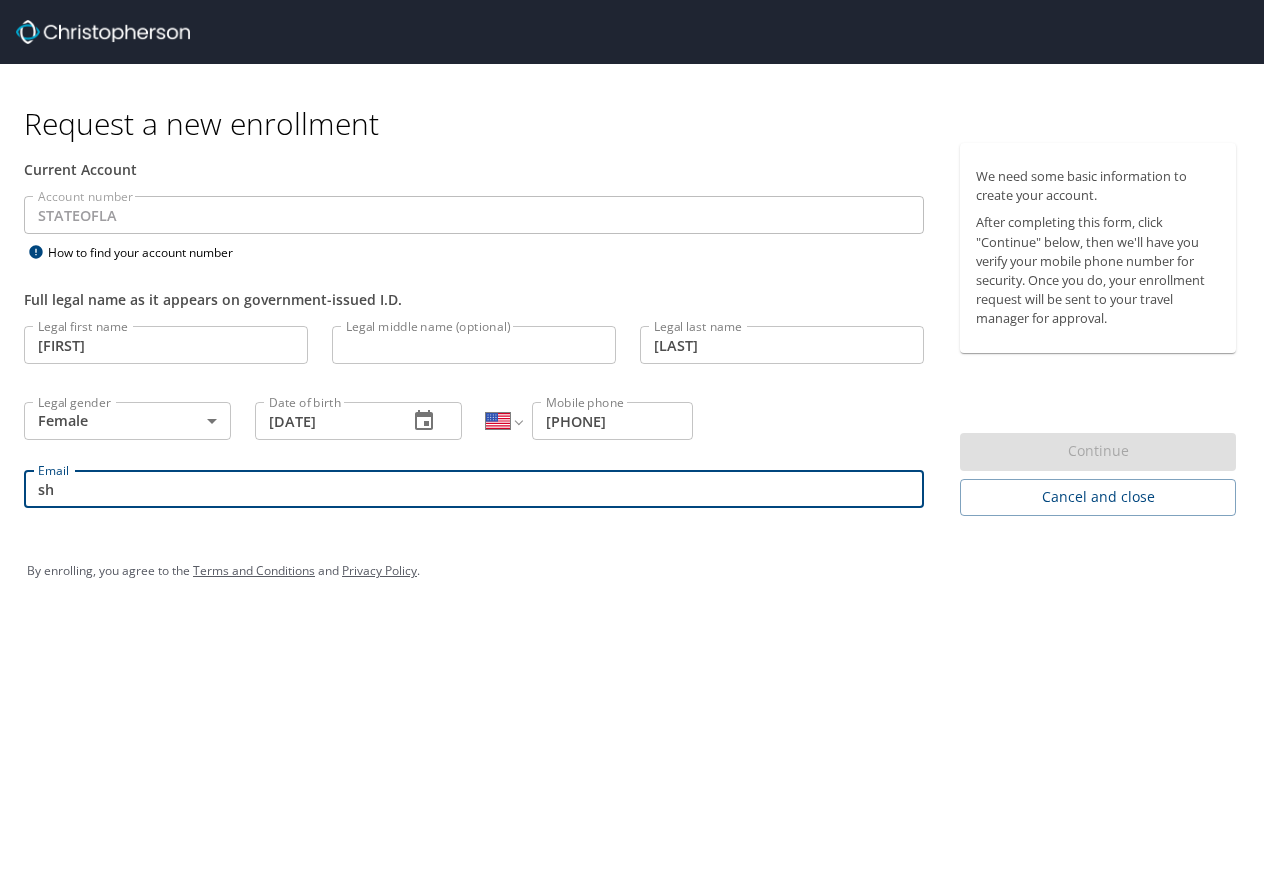 type on "s" 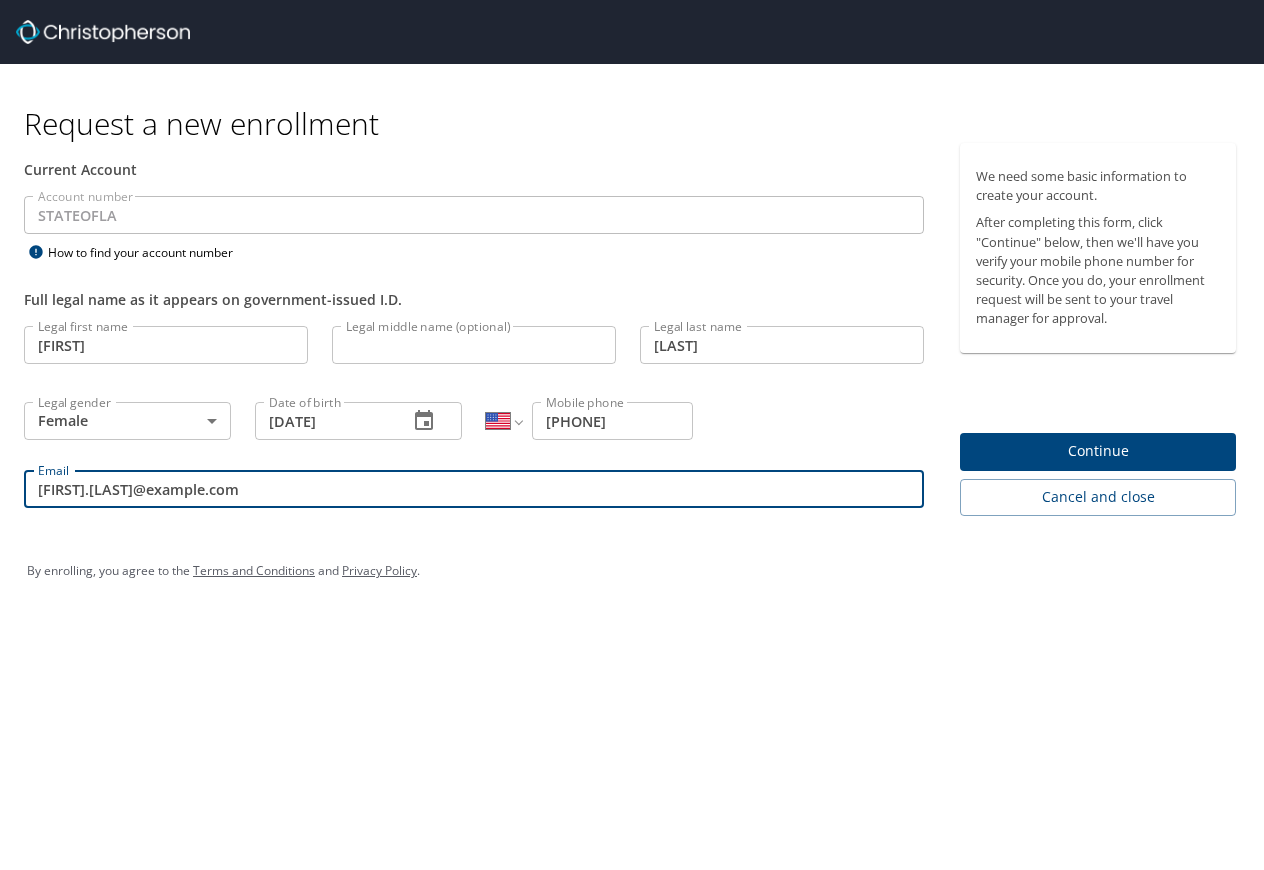 type on "[FIRST].[LAST]@example.com" 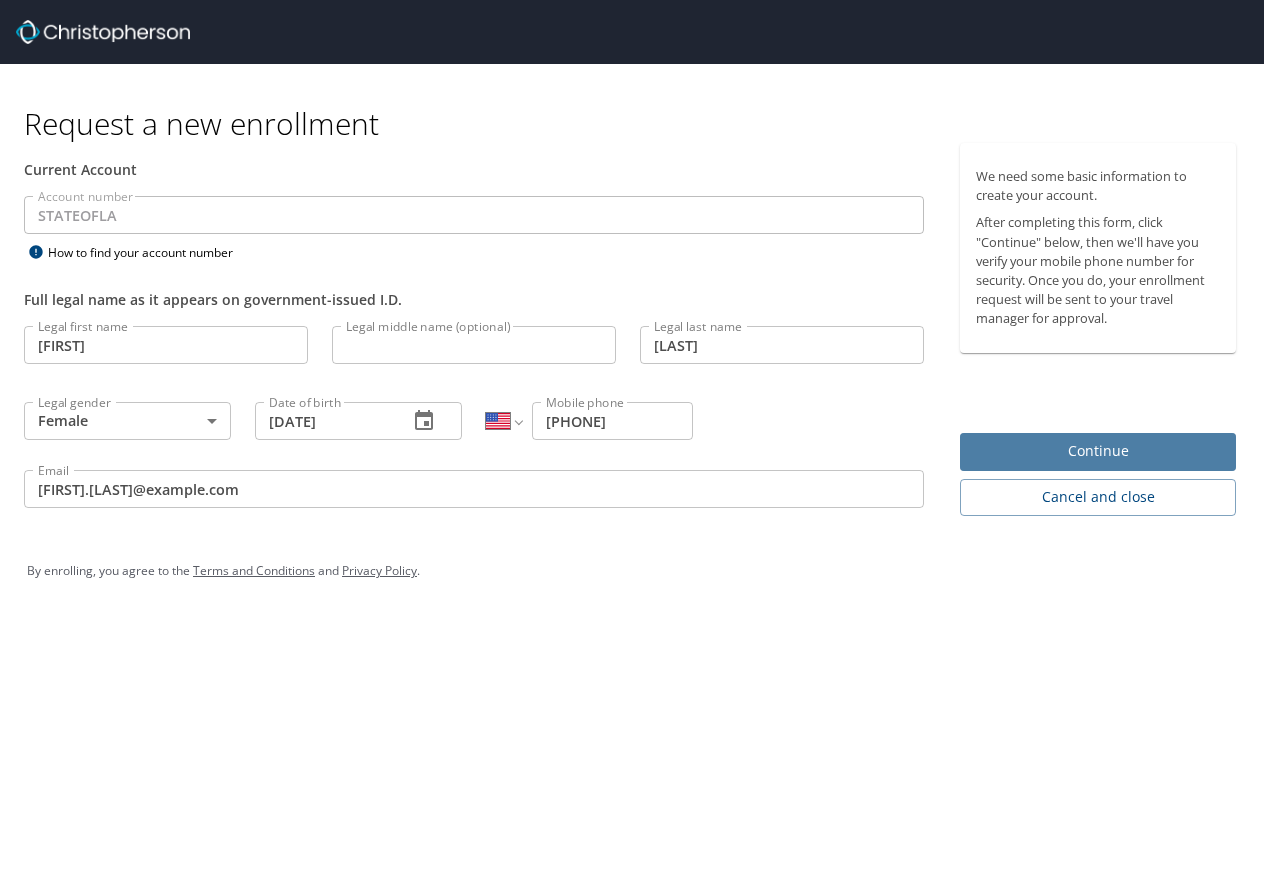 click on "Continue" at bounding box center [1098, 451] 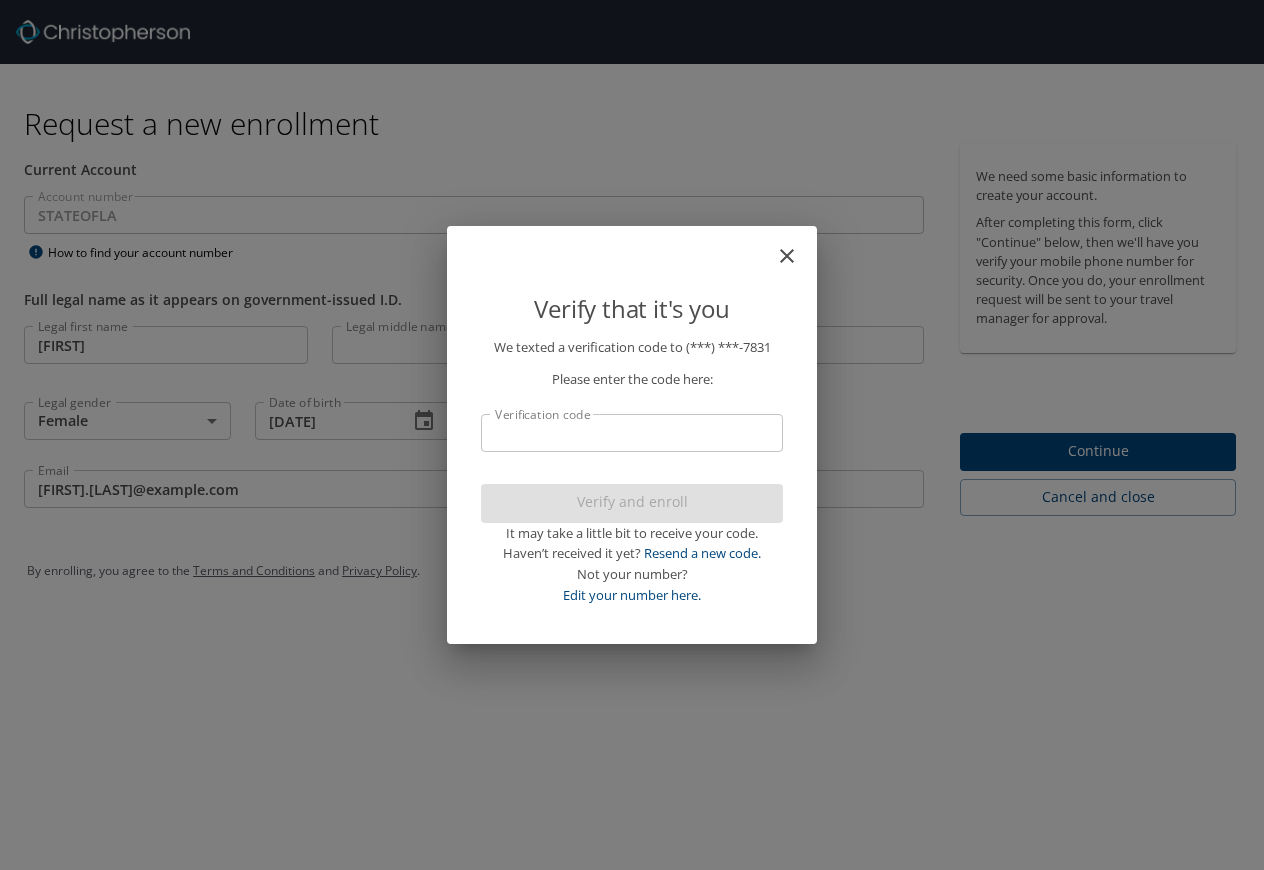 click on "Verification code" at bounding box center (632, 433) 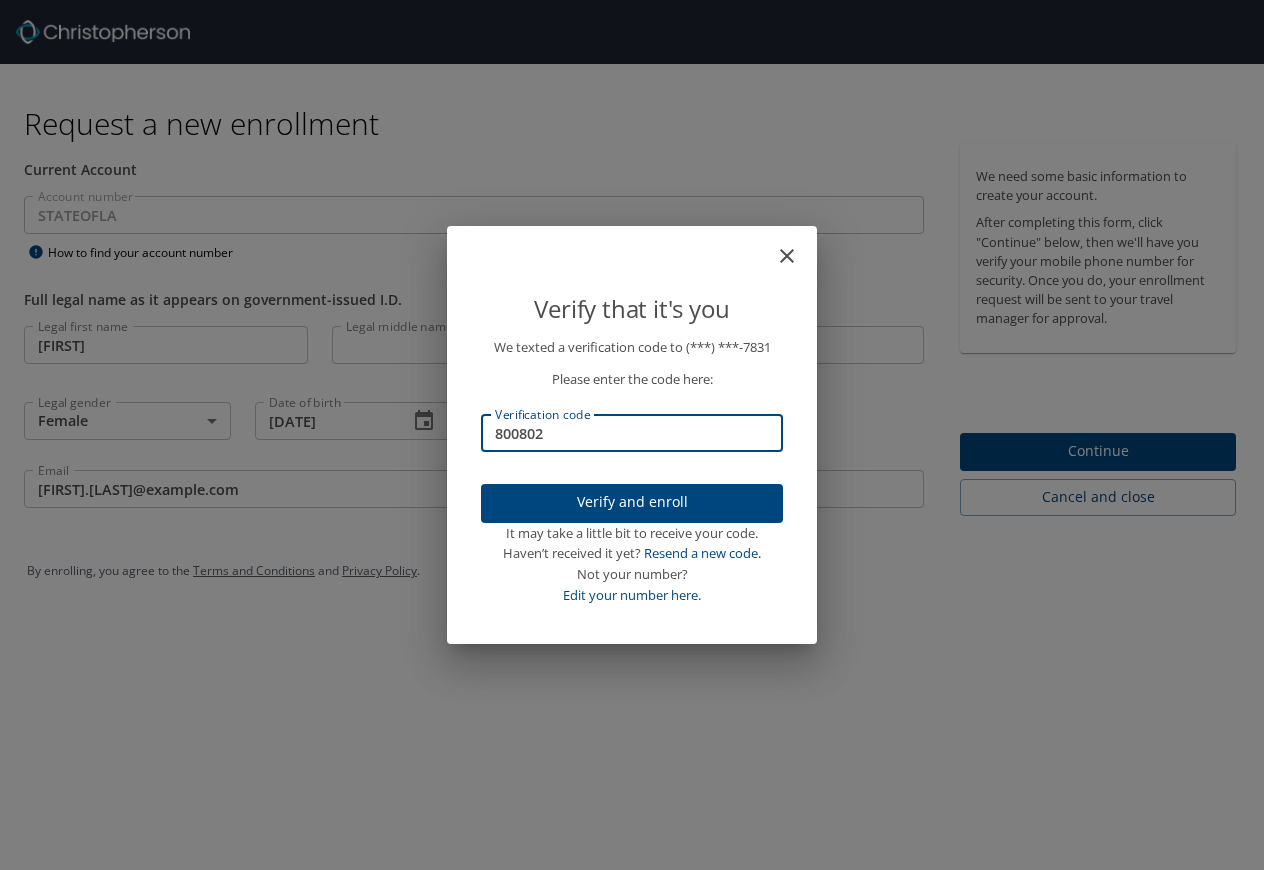 type on "800802" 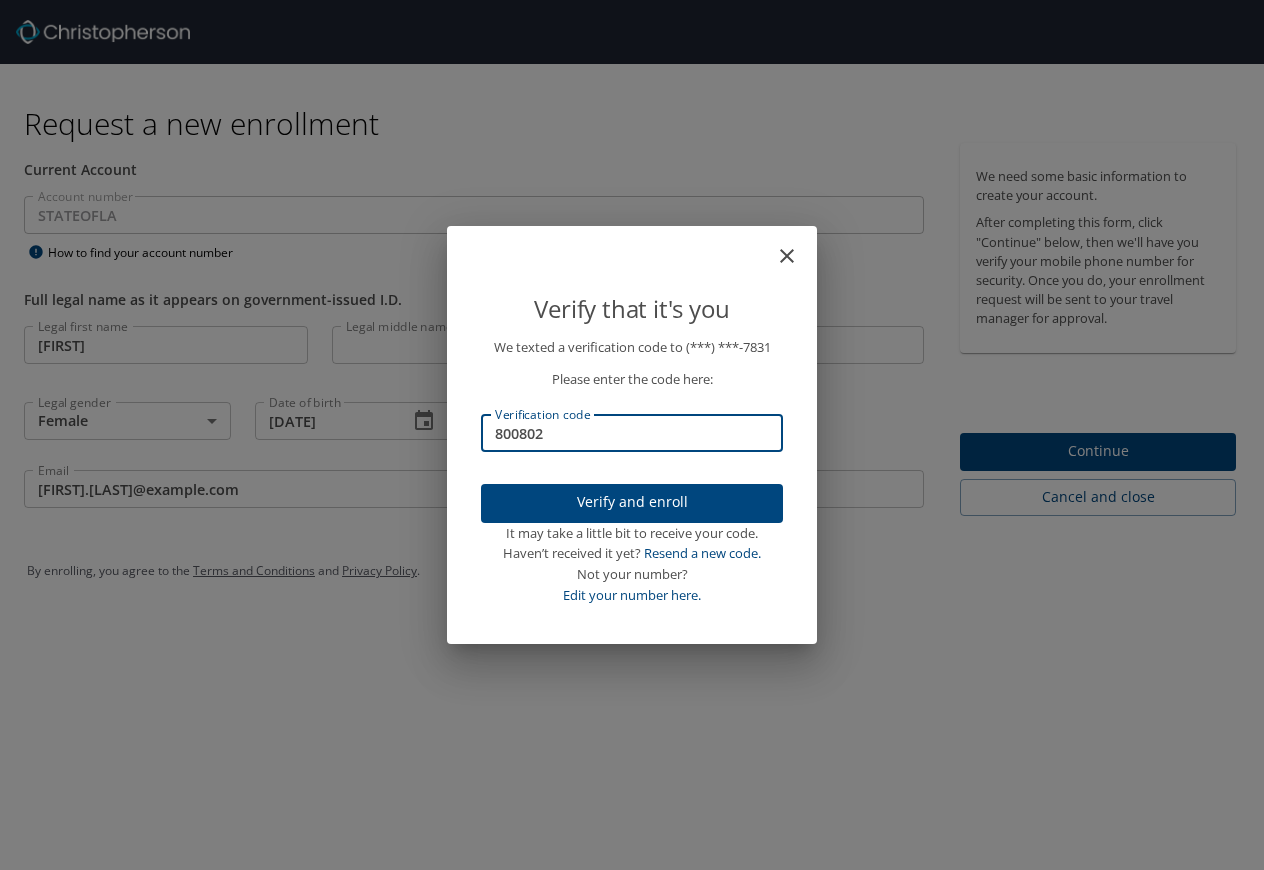 type 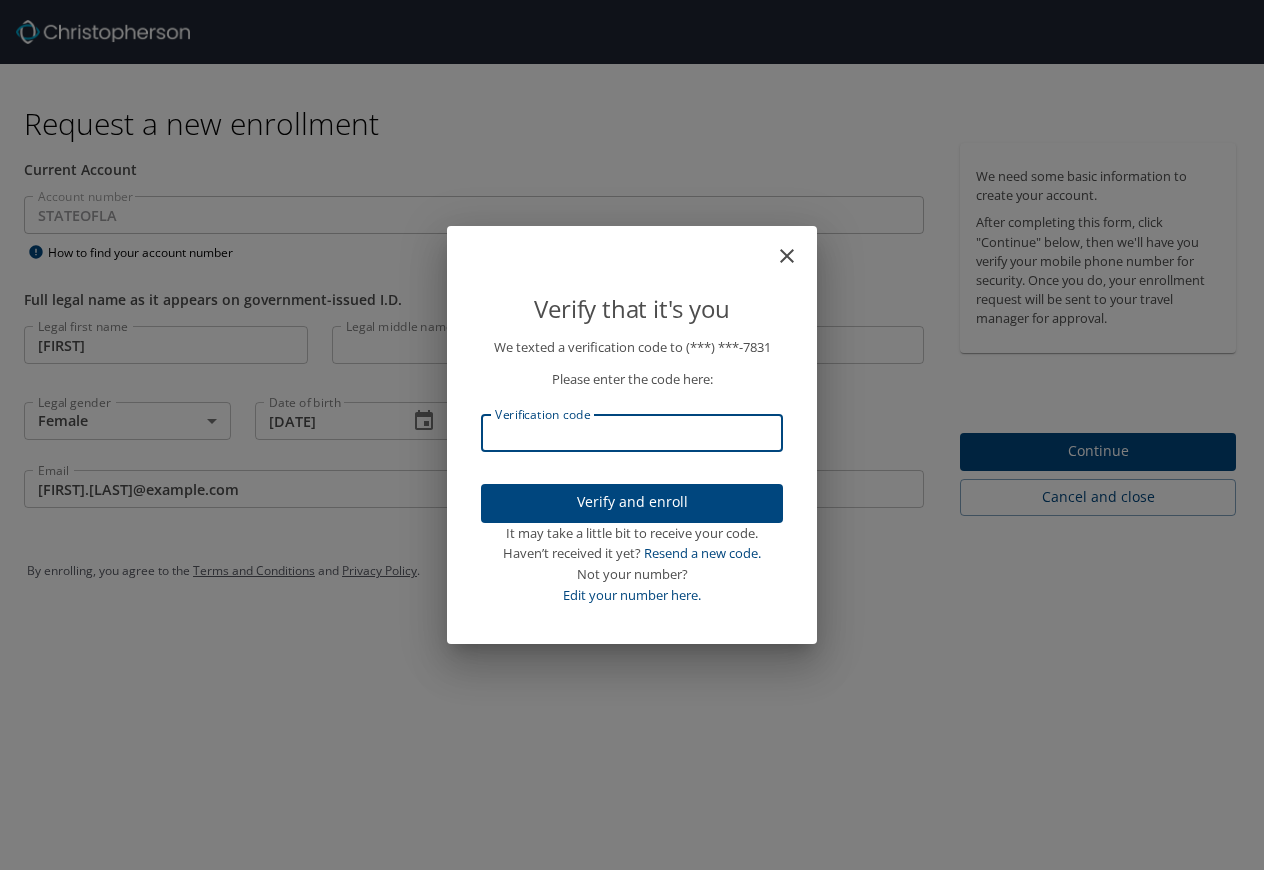 click on "Verify that it's you We texted a verification code to [PHONE] Please enter the code here: Verification code Verification code Verify and enroll It may take a little bit to receive your code. Haven’t received it yet? Resend a new code. Not your number? Edit your number here." at bounding box center [632, 435] 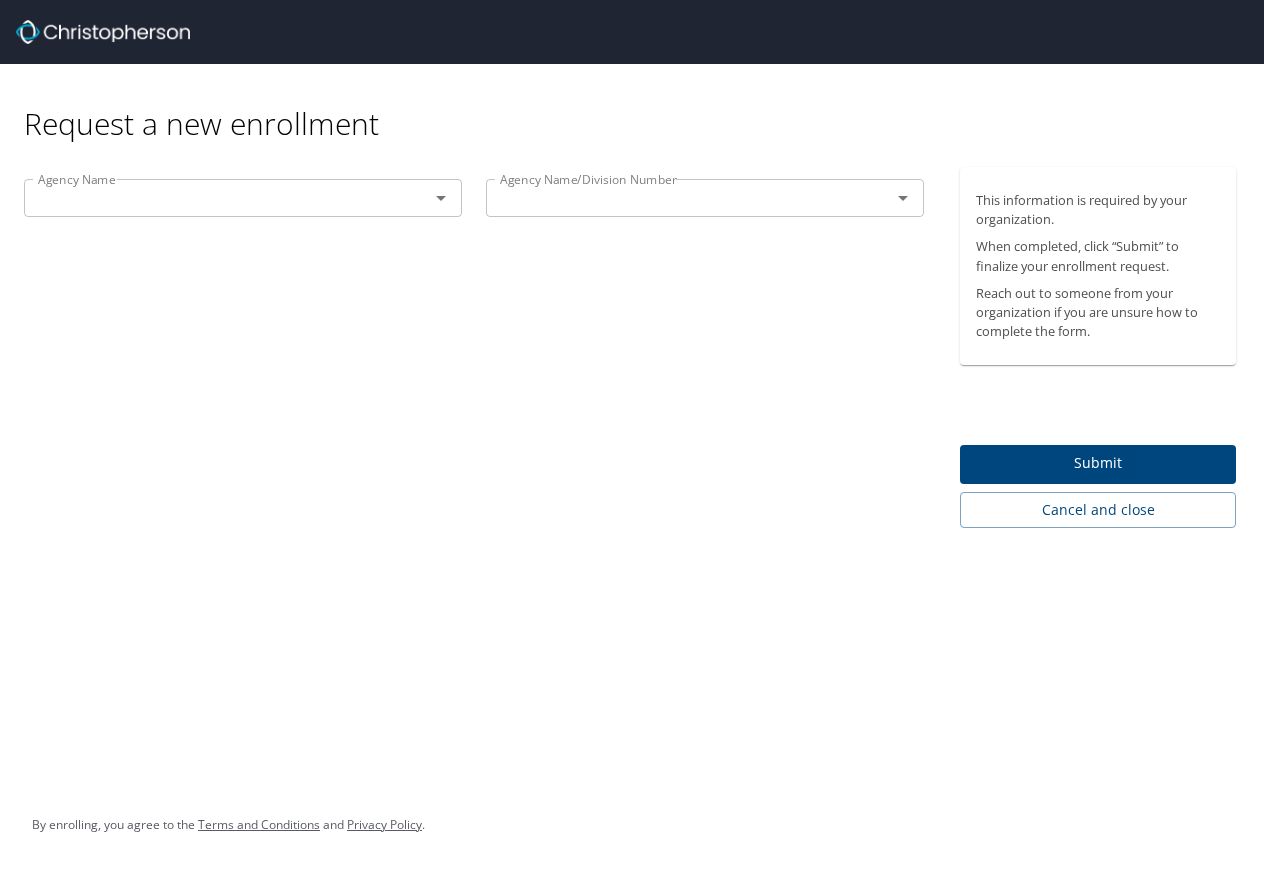 click 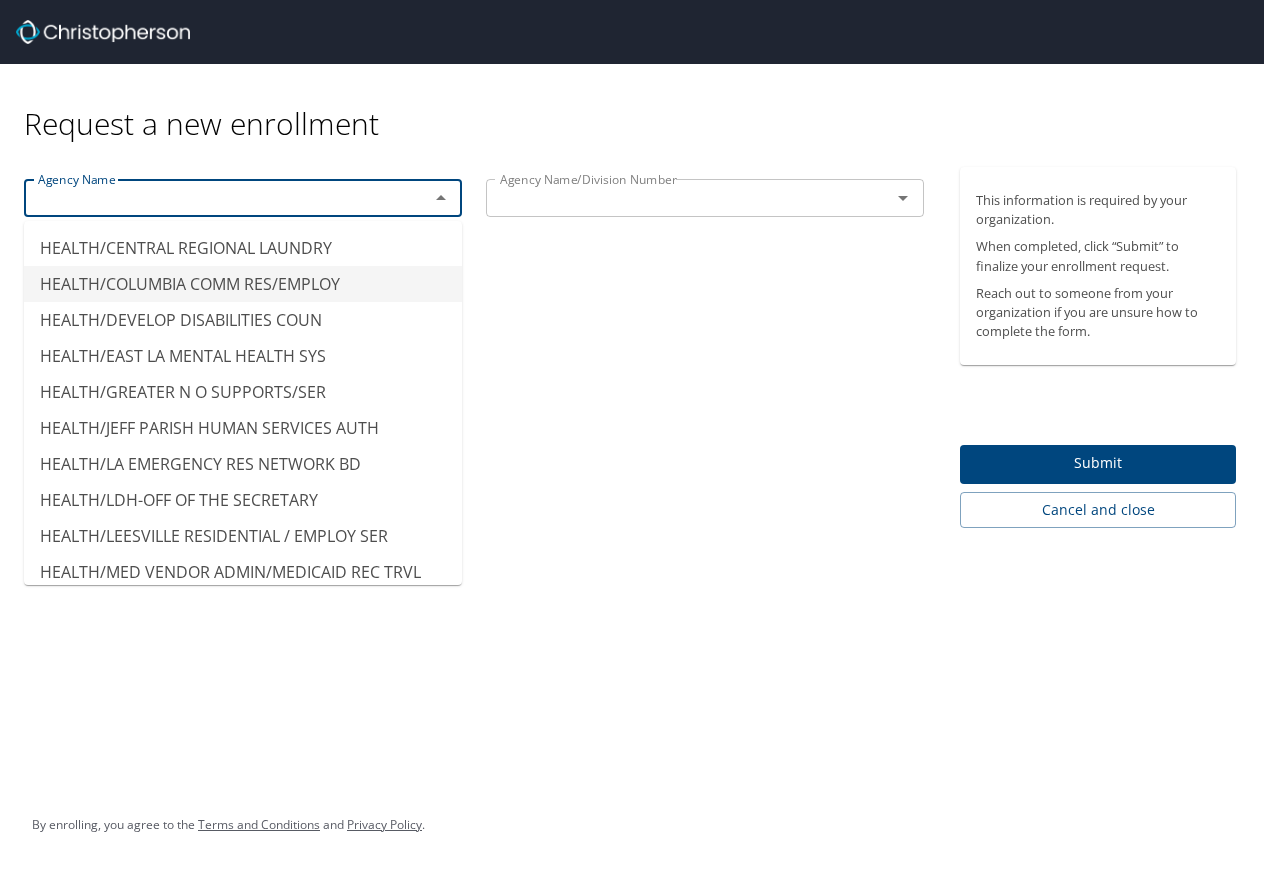 scroll, scrollTop: 5100, scrollLeft: 0, axis: vertical 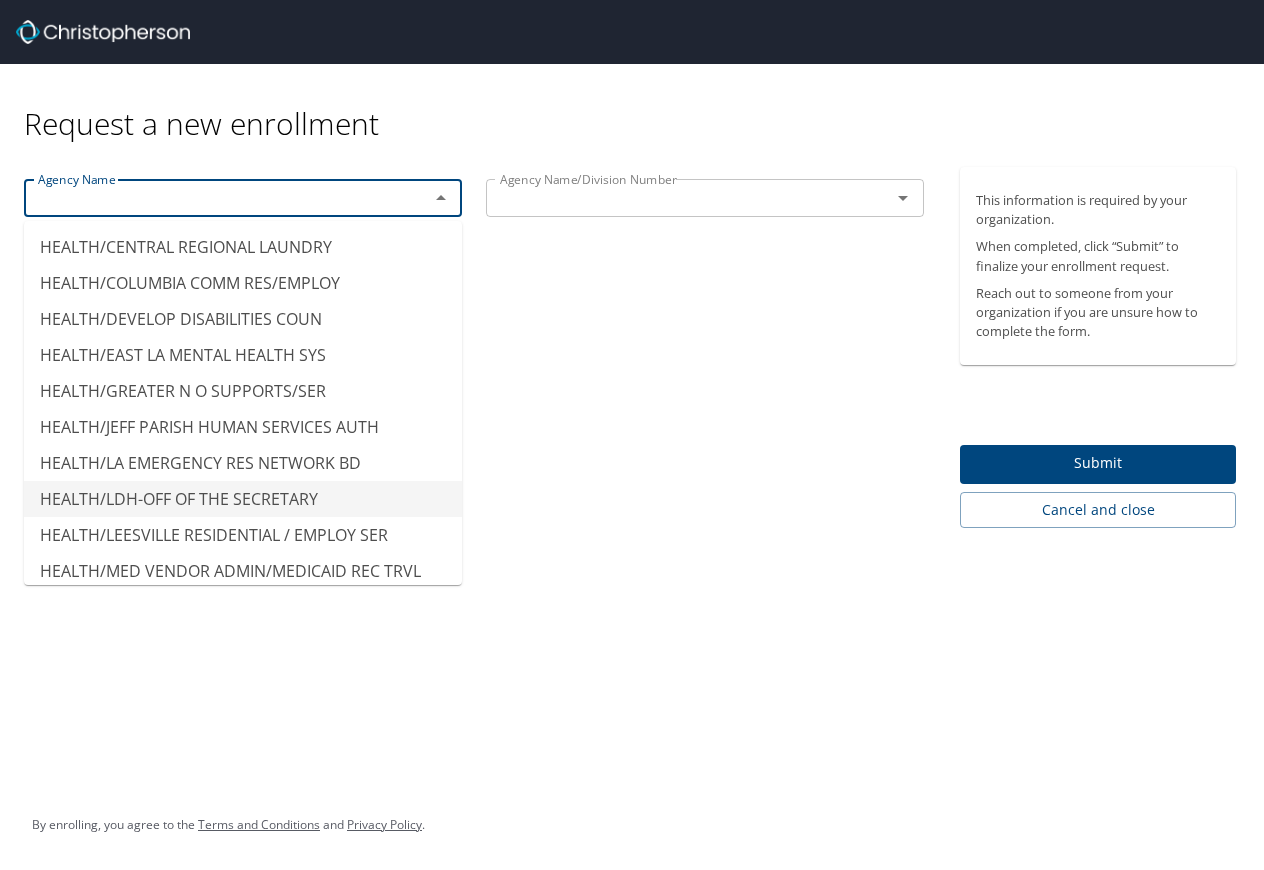 click on "HEALTH/LDH-OFF OF THE SECRETARY" at bounding box center [243, 499] 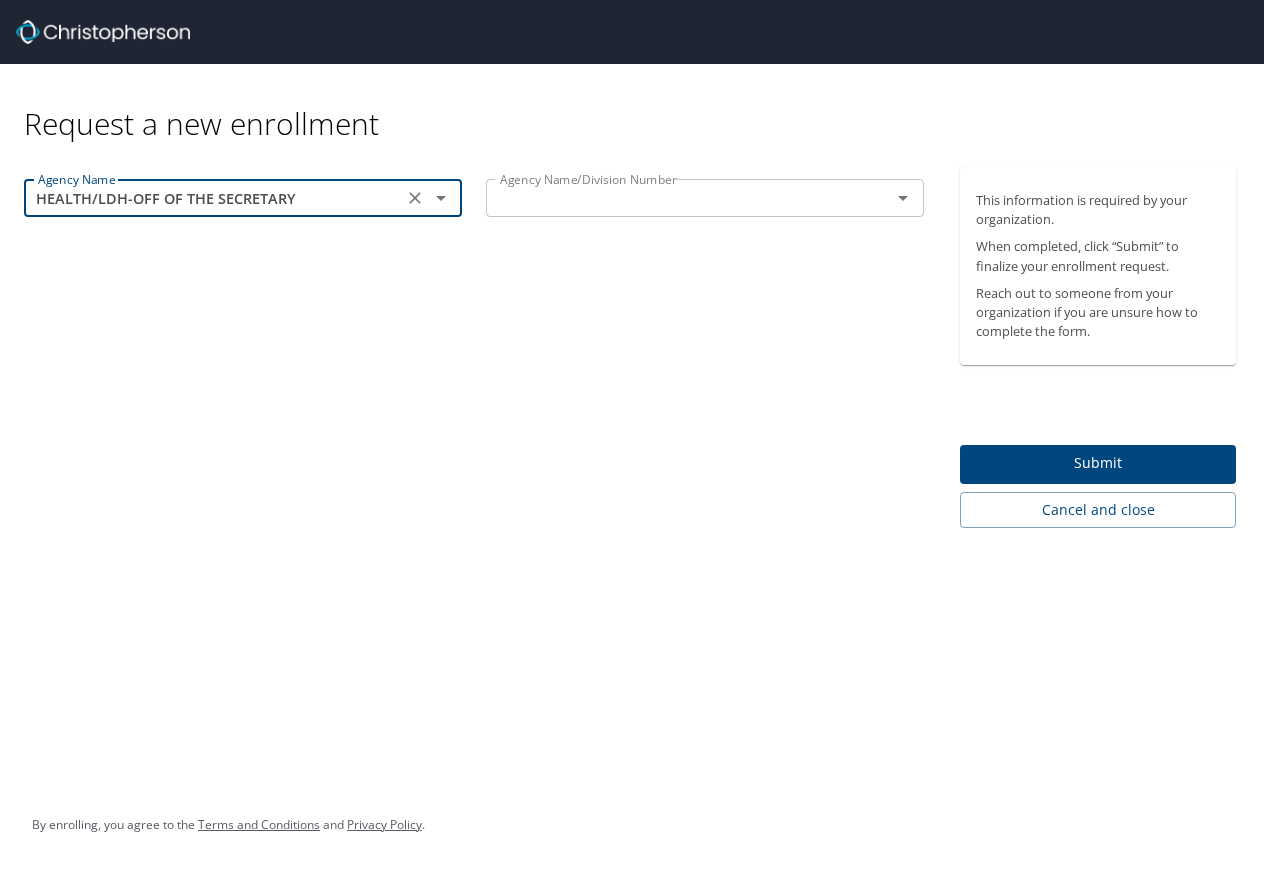 click at bounding box center [675, 198] 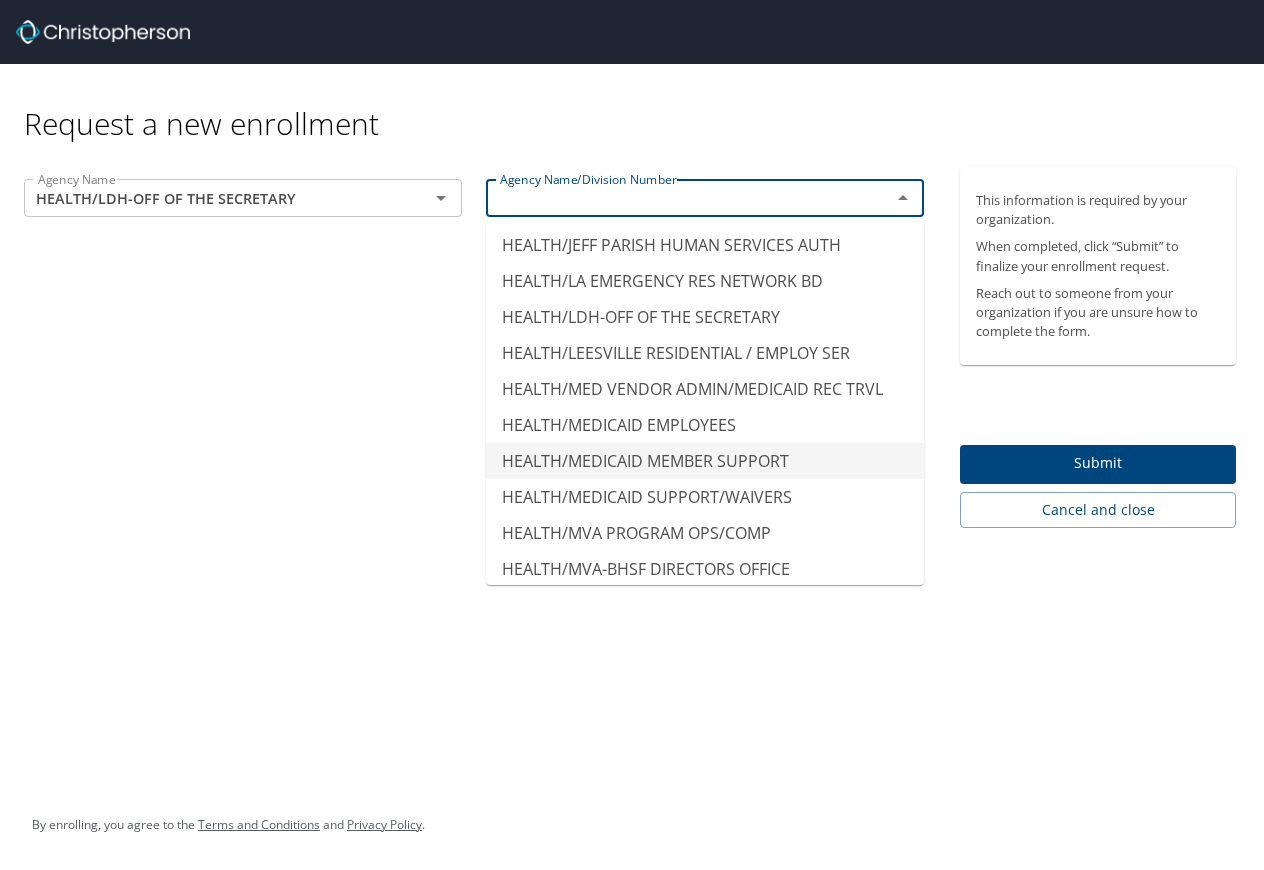 scroll, scrollTop: 5200, scrollLeft: 0, axis: vertical 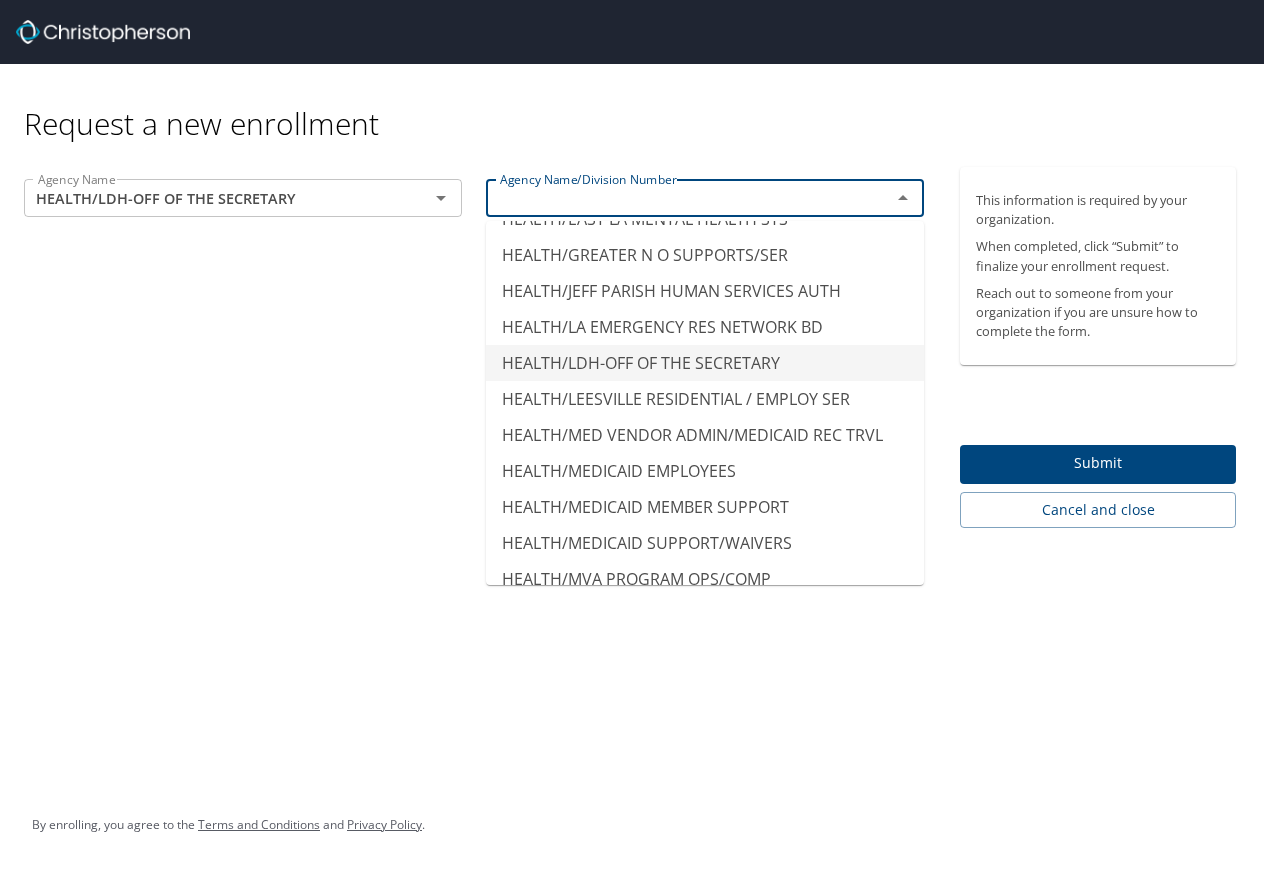 click on "HEALTH/LDH-OFF OF THE SECRETARY" at bounding box center [705, 363] 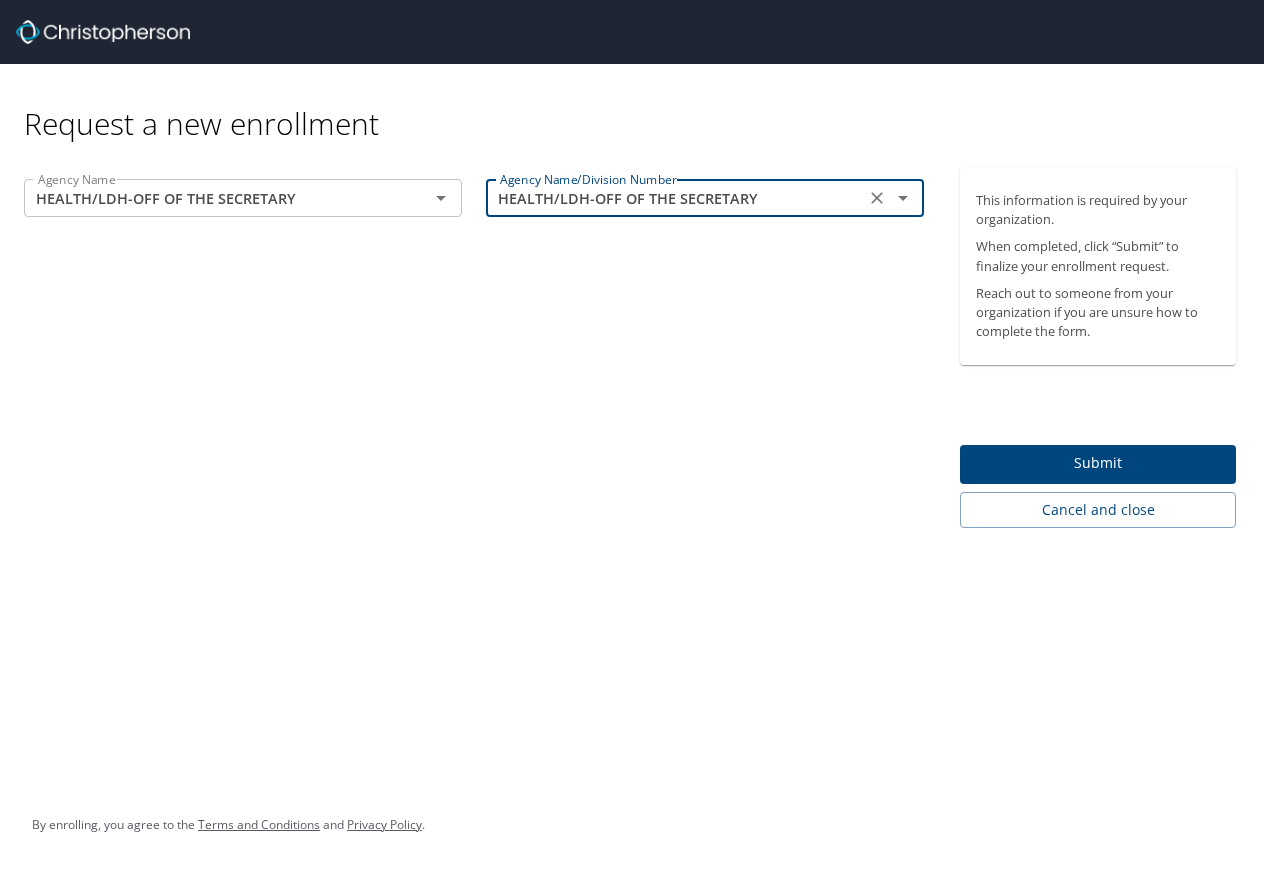 click on "Submit" at bounding box center [1098, 463] 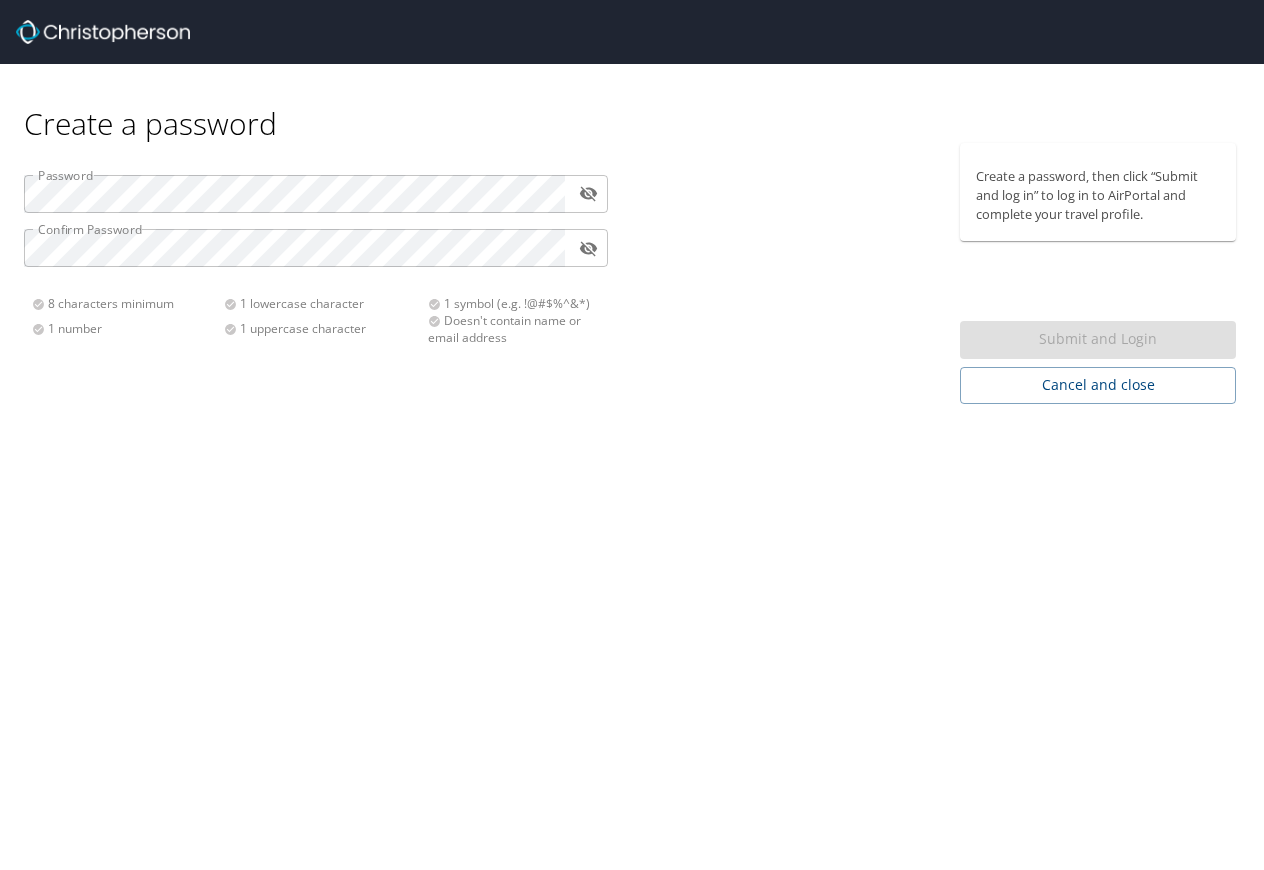 scroll, scrollTop: 0, scrollLeft: 0, axis: both 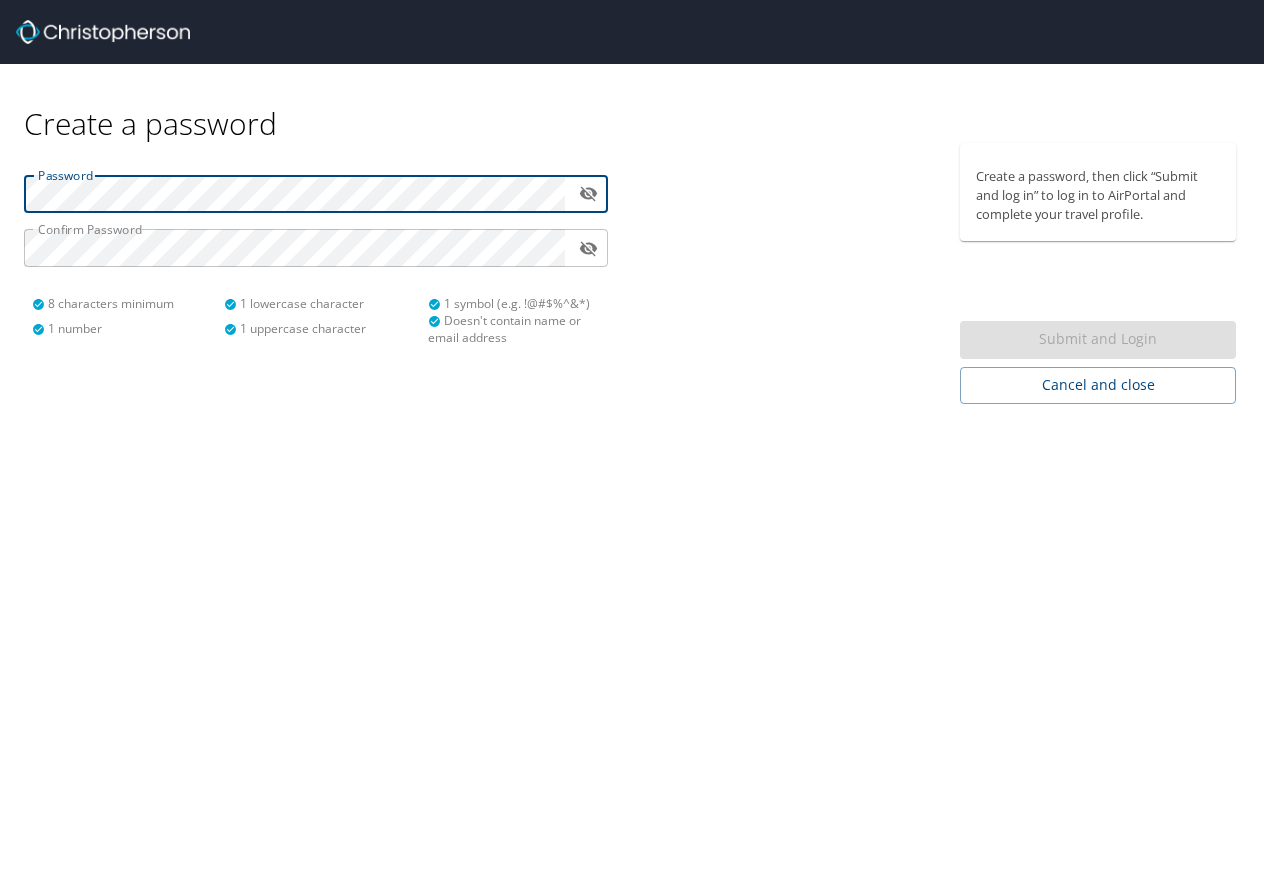 type 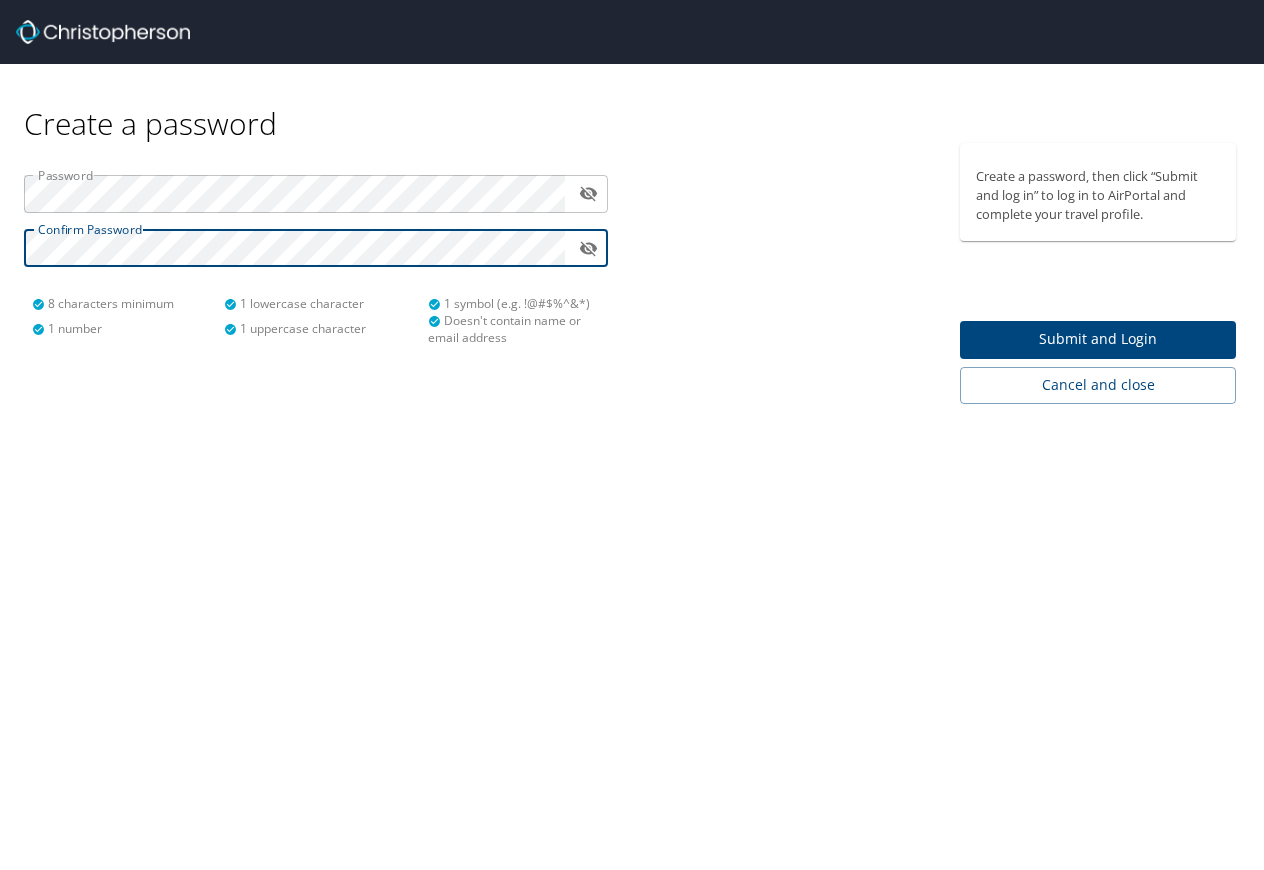 click on "Submit and Login" at bounding box center (1098, 339) 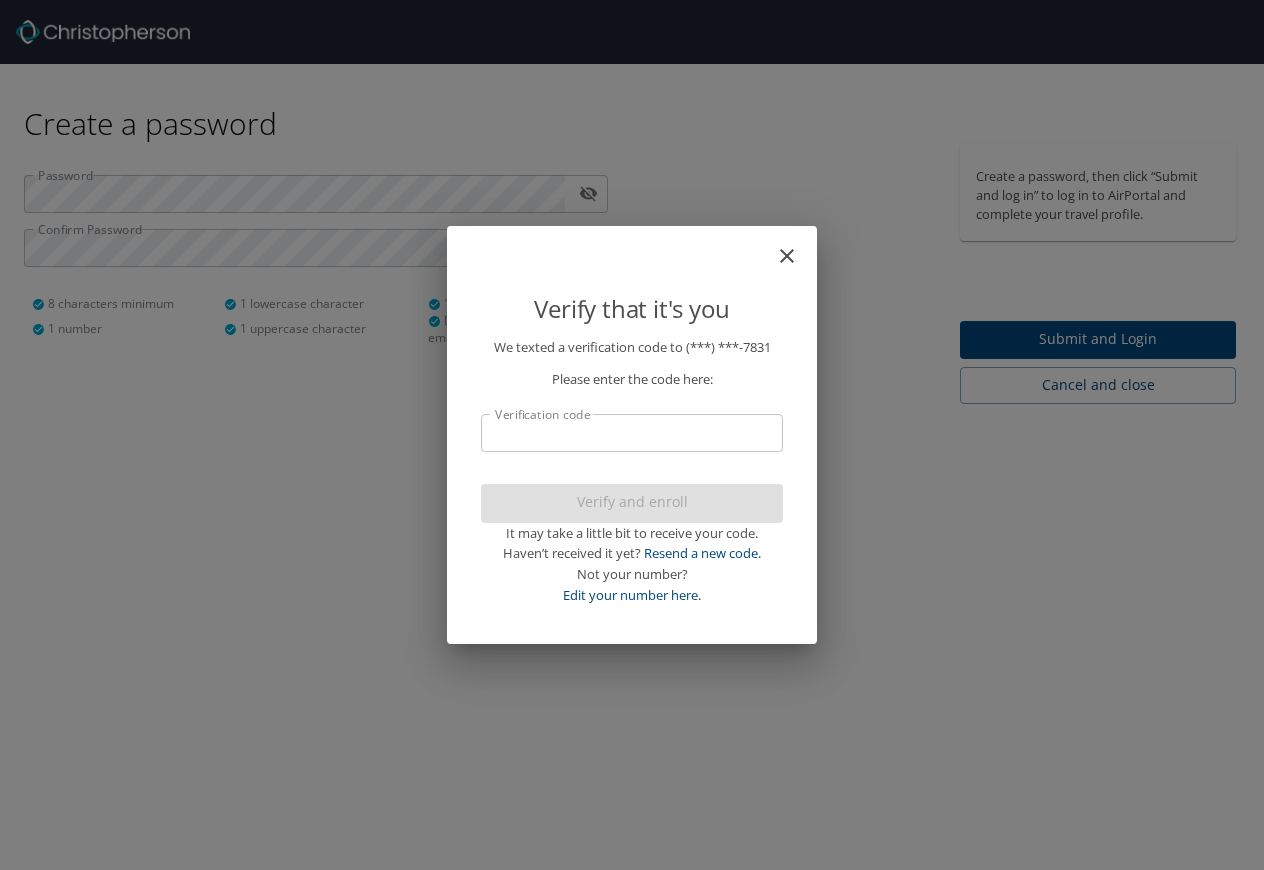 click on "Verification code" at bounding box center (632, 433) 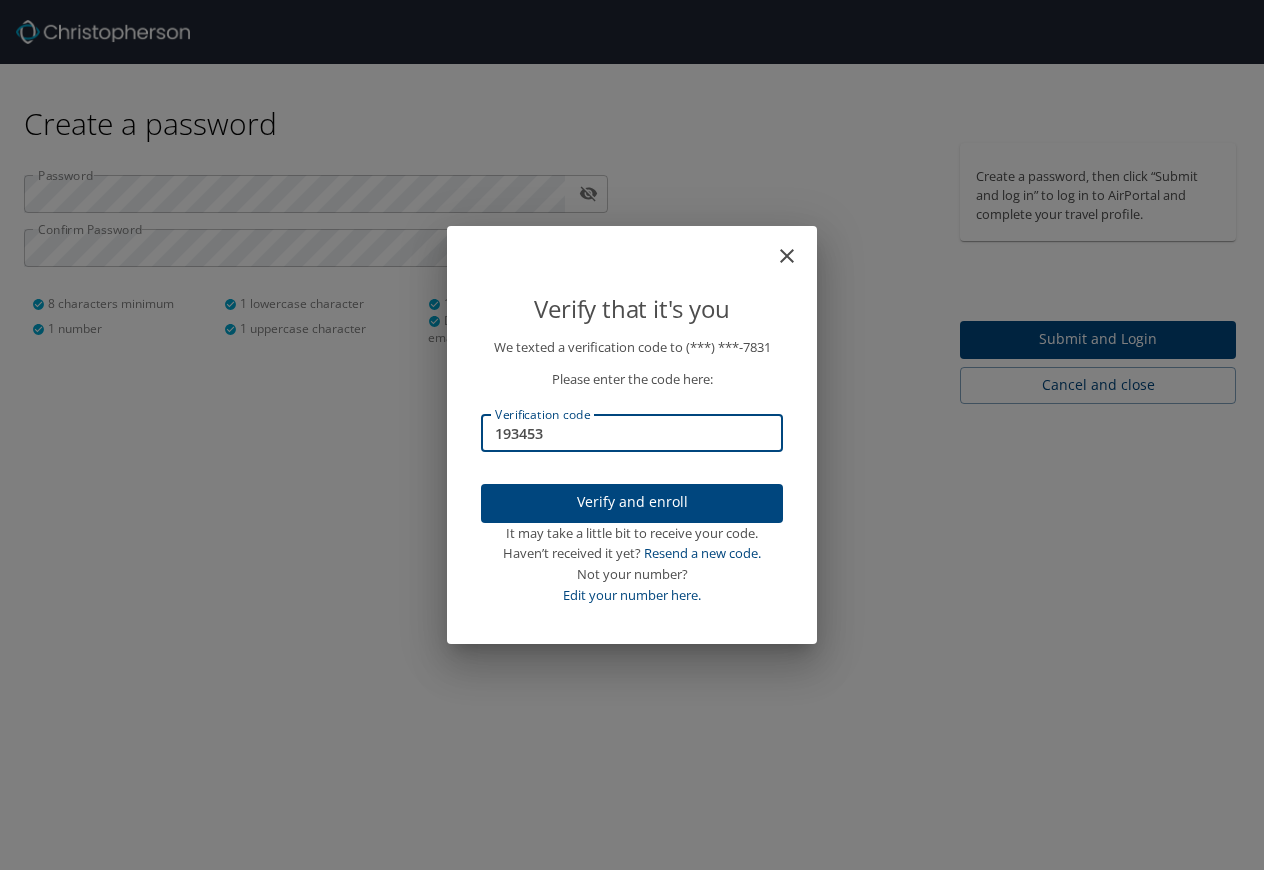 type on "193453" 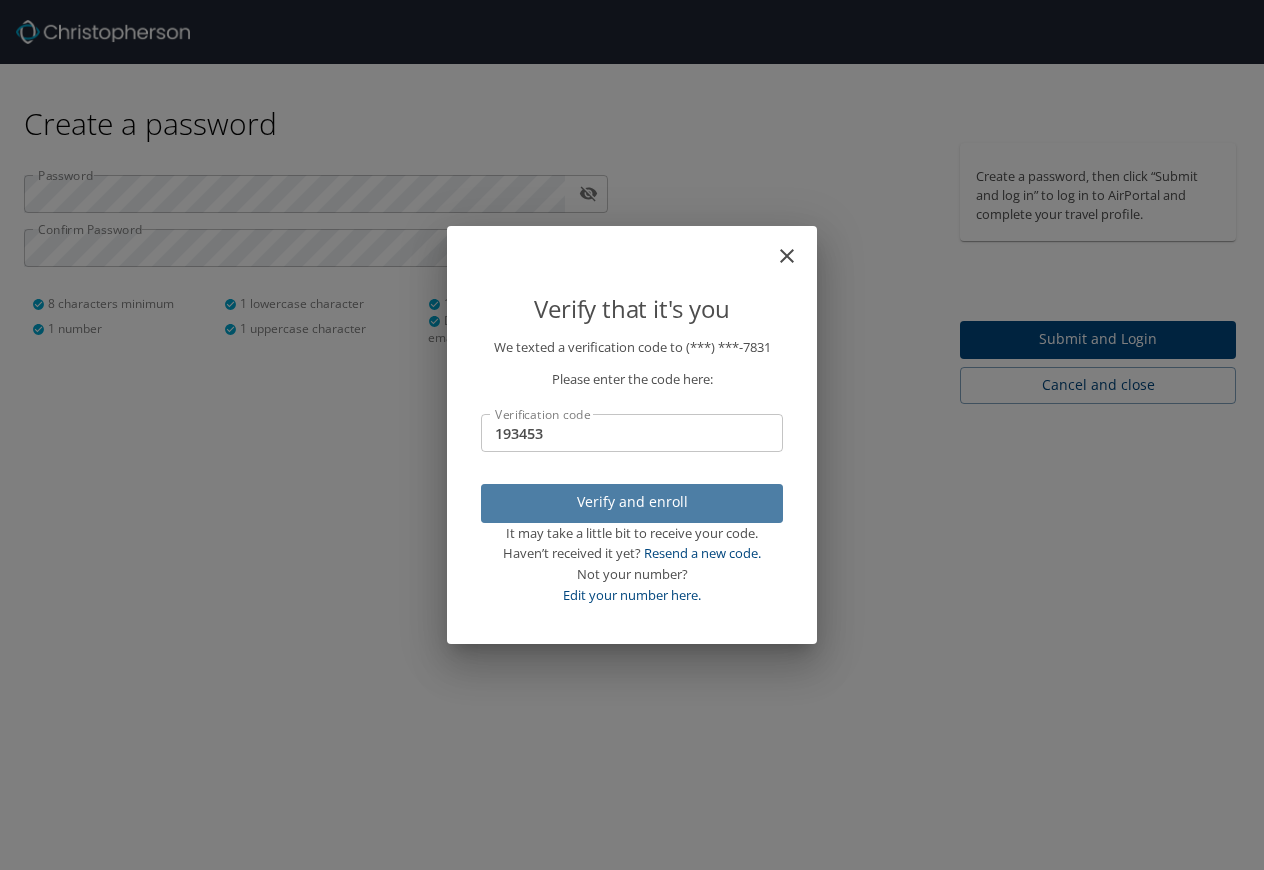 click on "Verify and enroll" at bounding box center [632, 503] 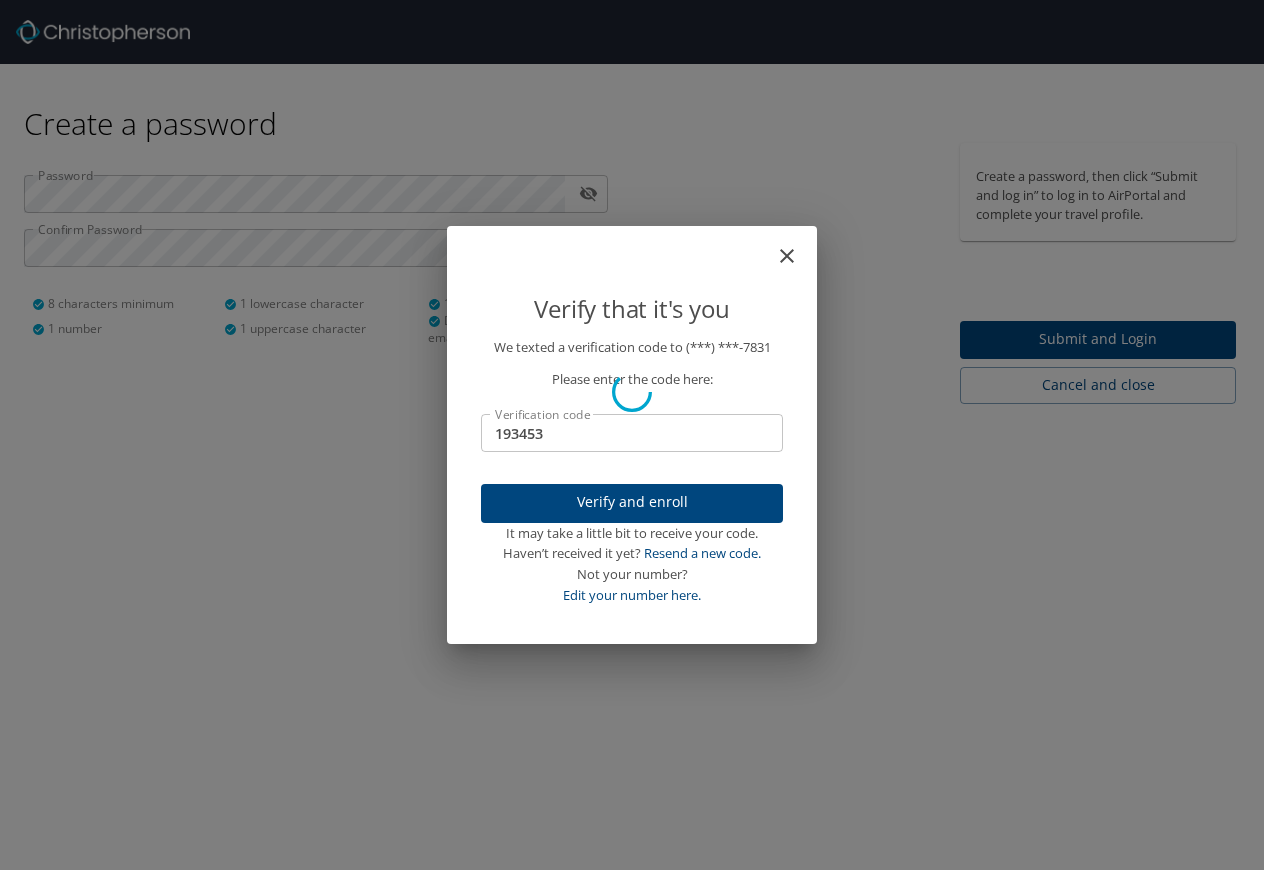type 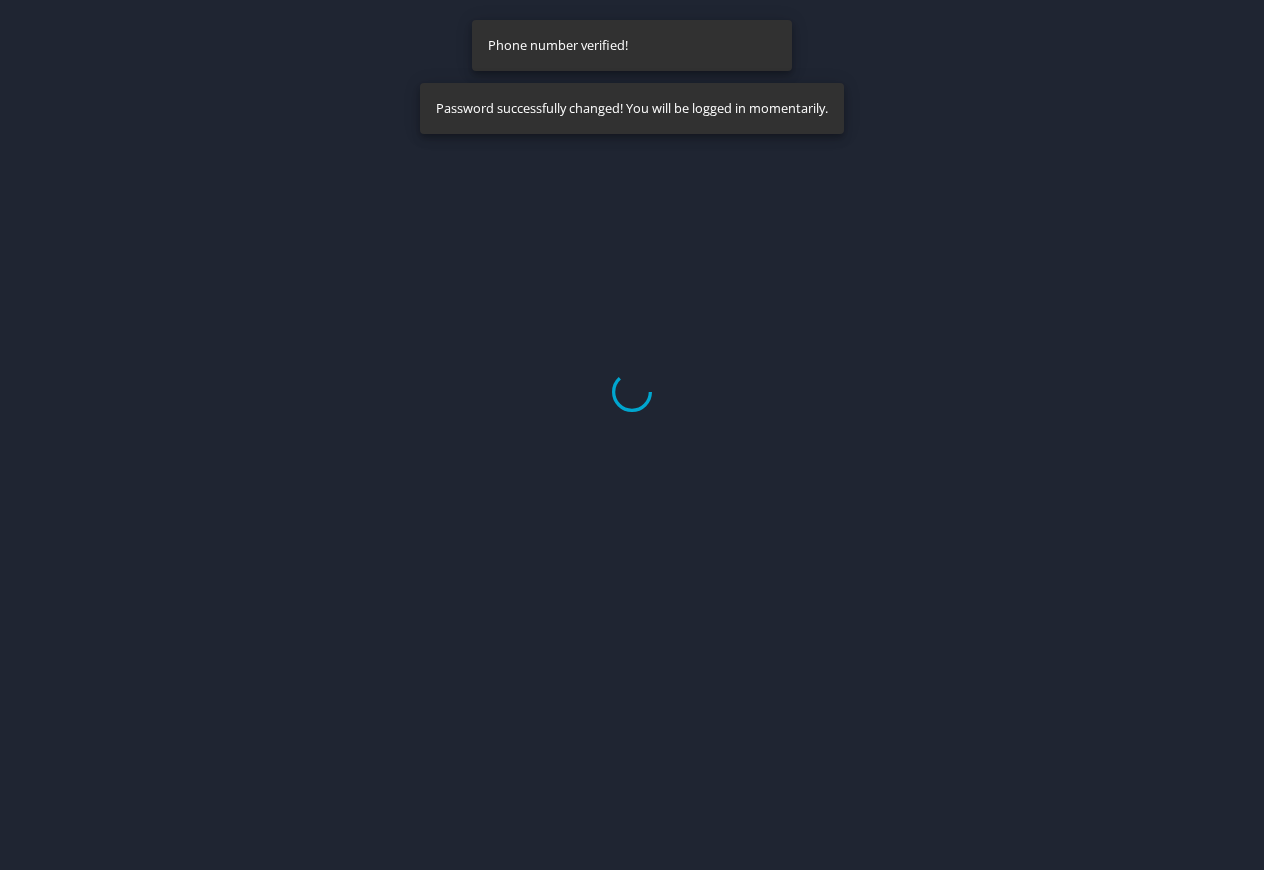 select on "US" 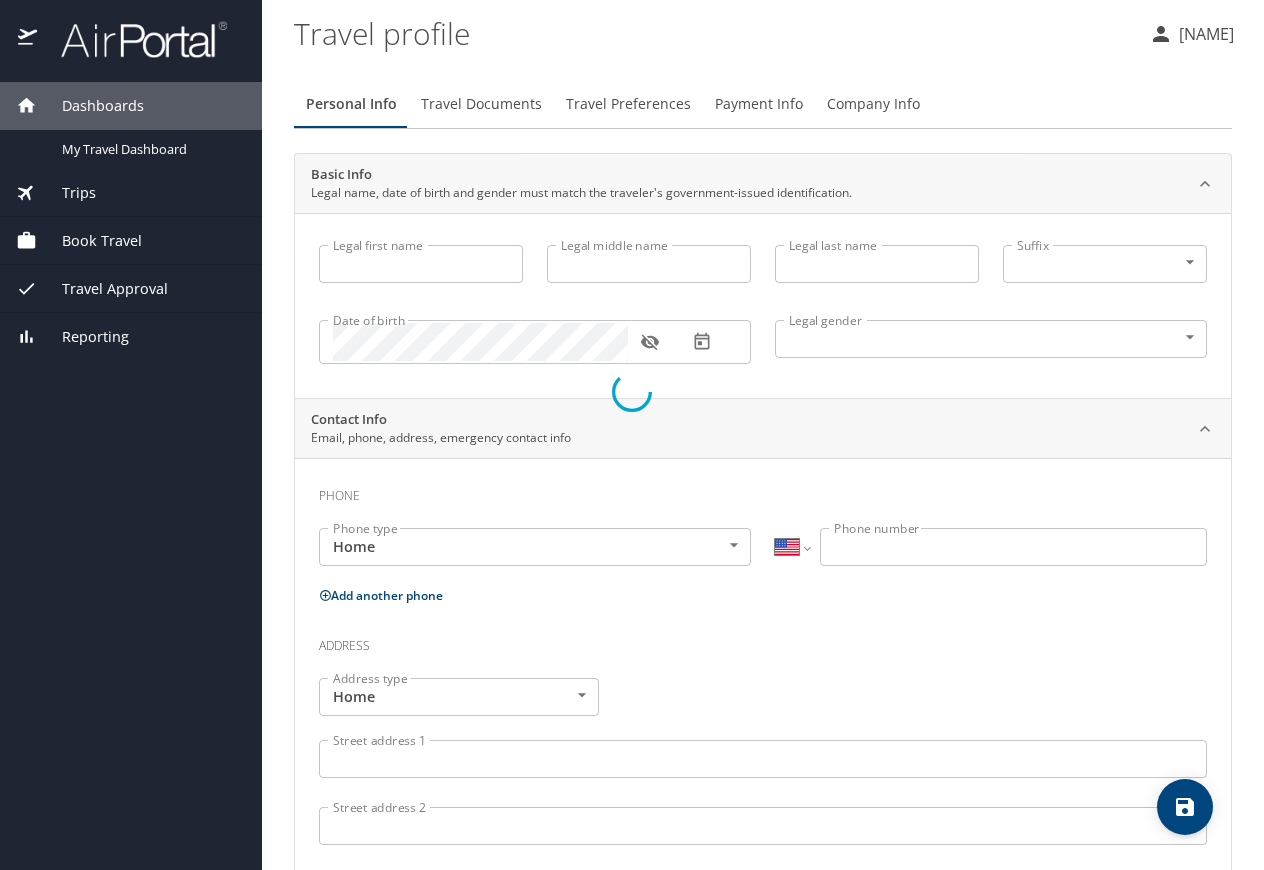 type on "[NAME]" 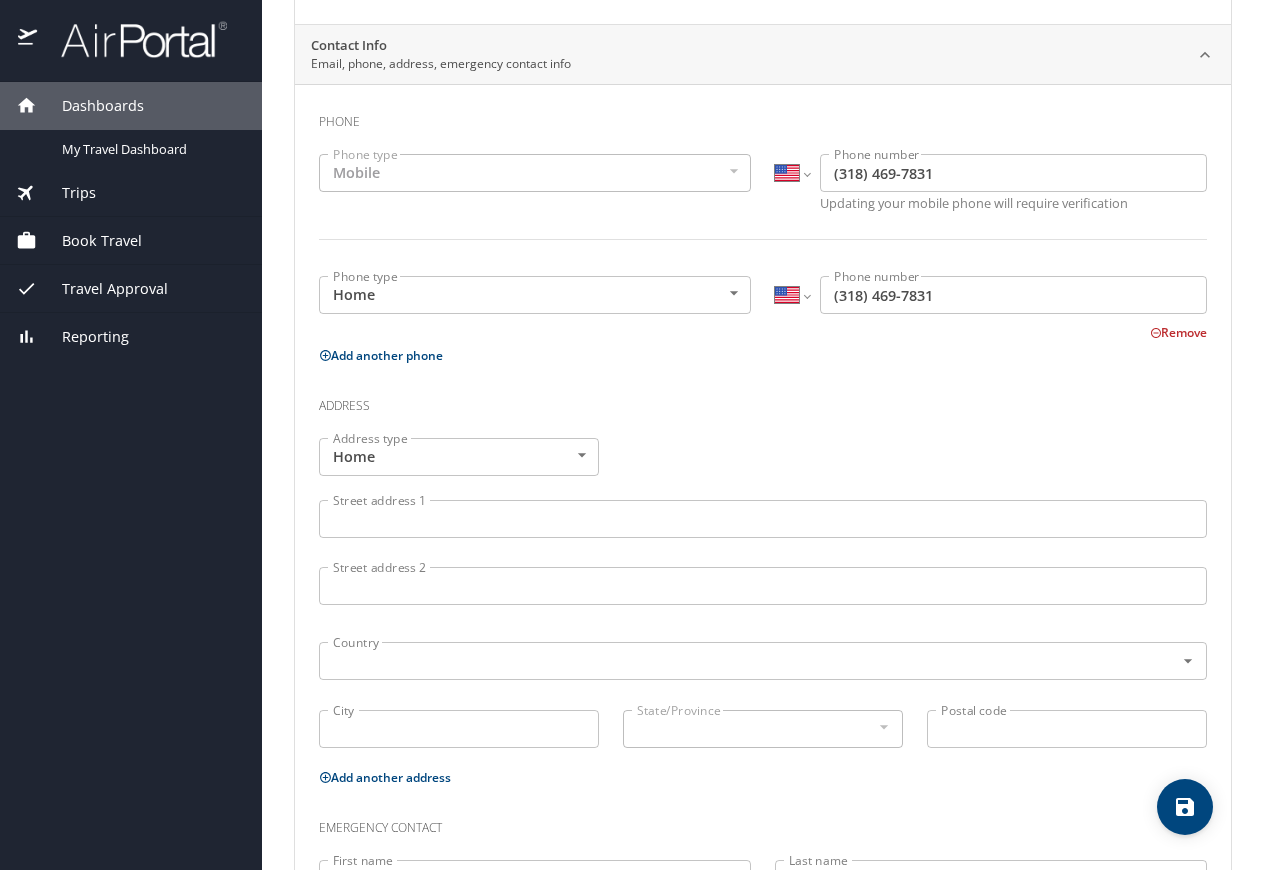 scroll, scrollTop: 500, scrollLeft: 0, axis: vertical 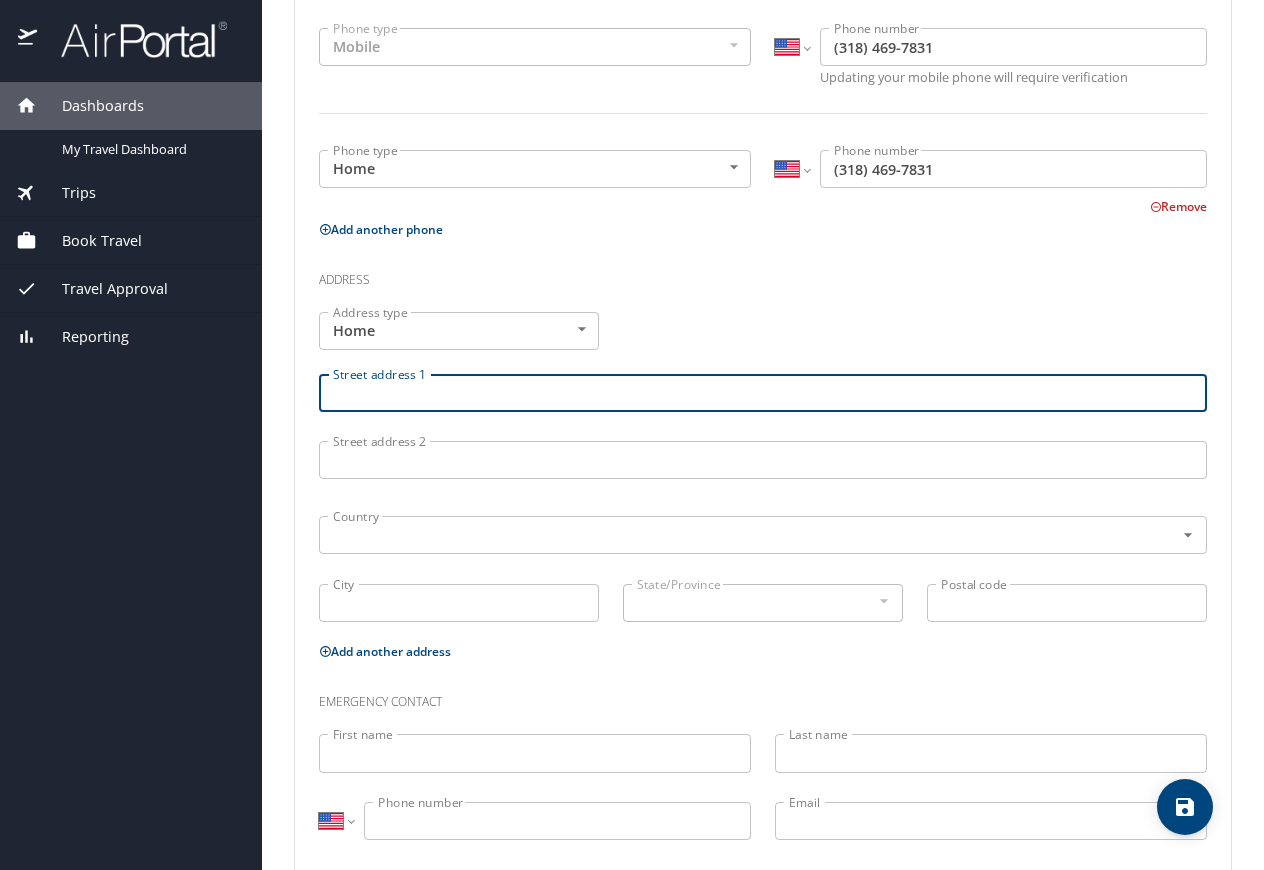 click on "Street address 1" at bounding box center (763, 393) 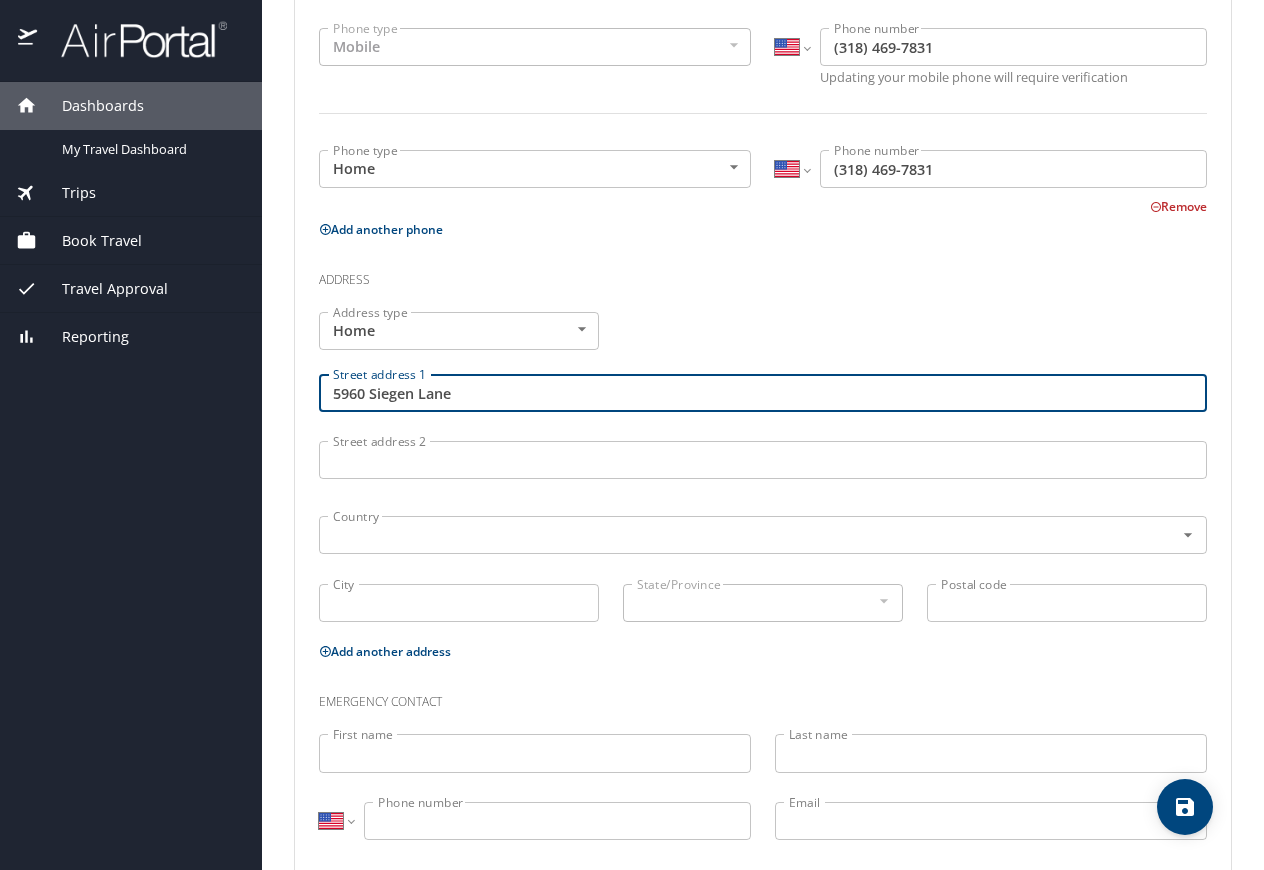 type on "5960 Siegen Lane" 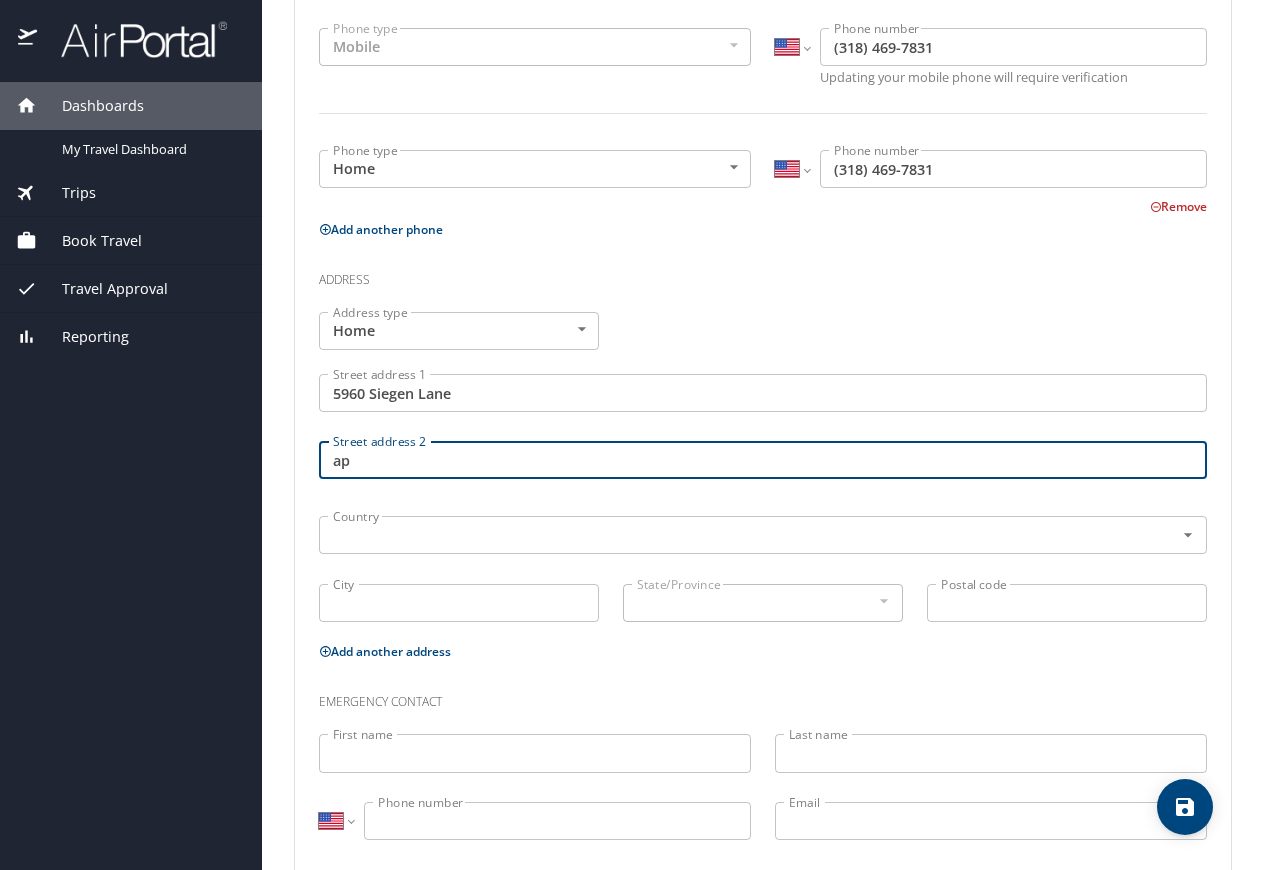 type on "a" 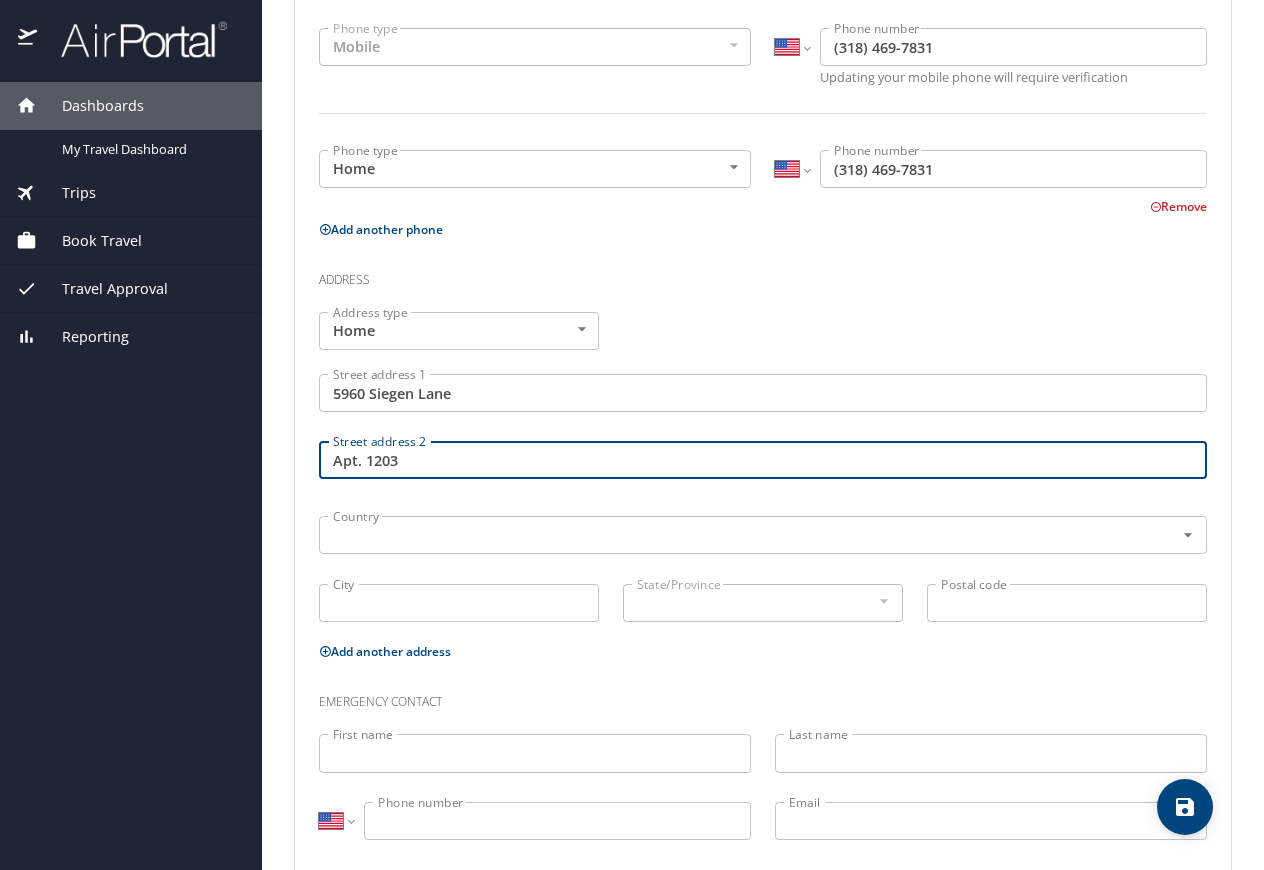 type on "Apt. 1203" 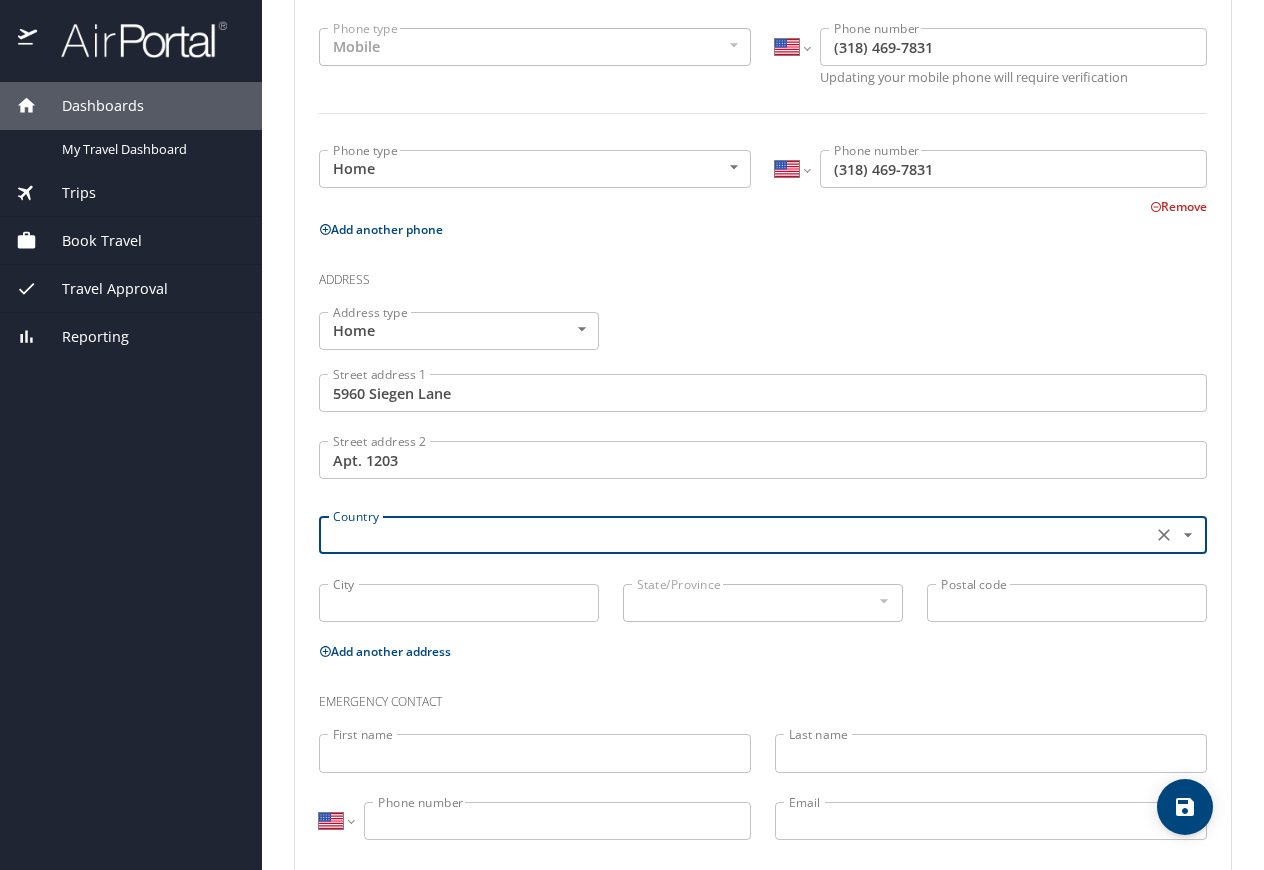 click 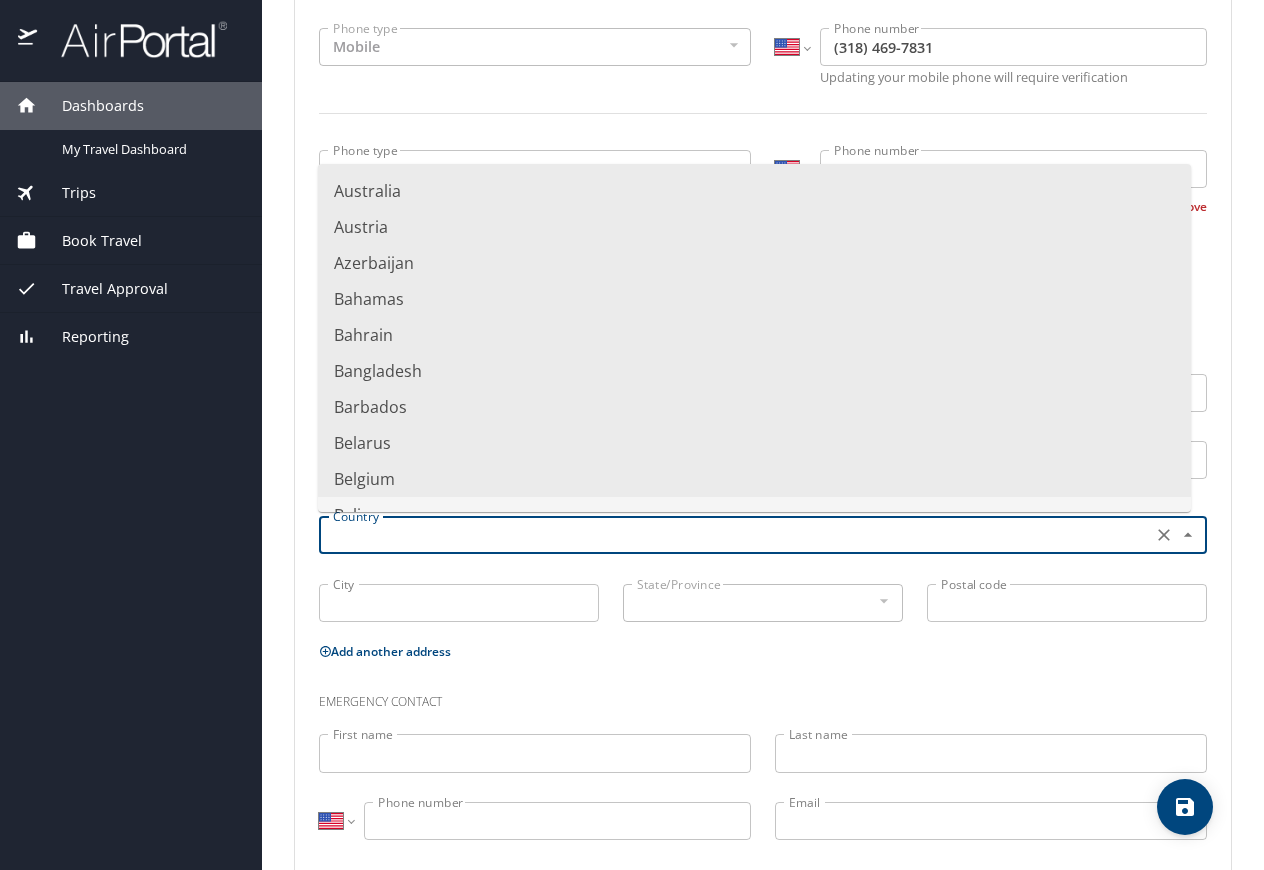 scroll, scrollTop: 0, scrollLeft: 0, axis: both 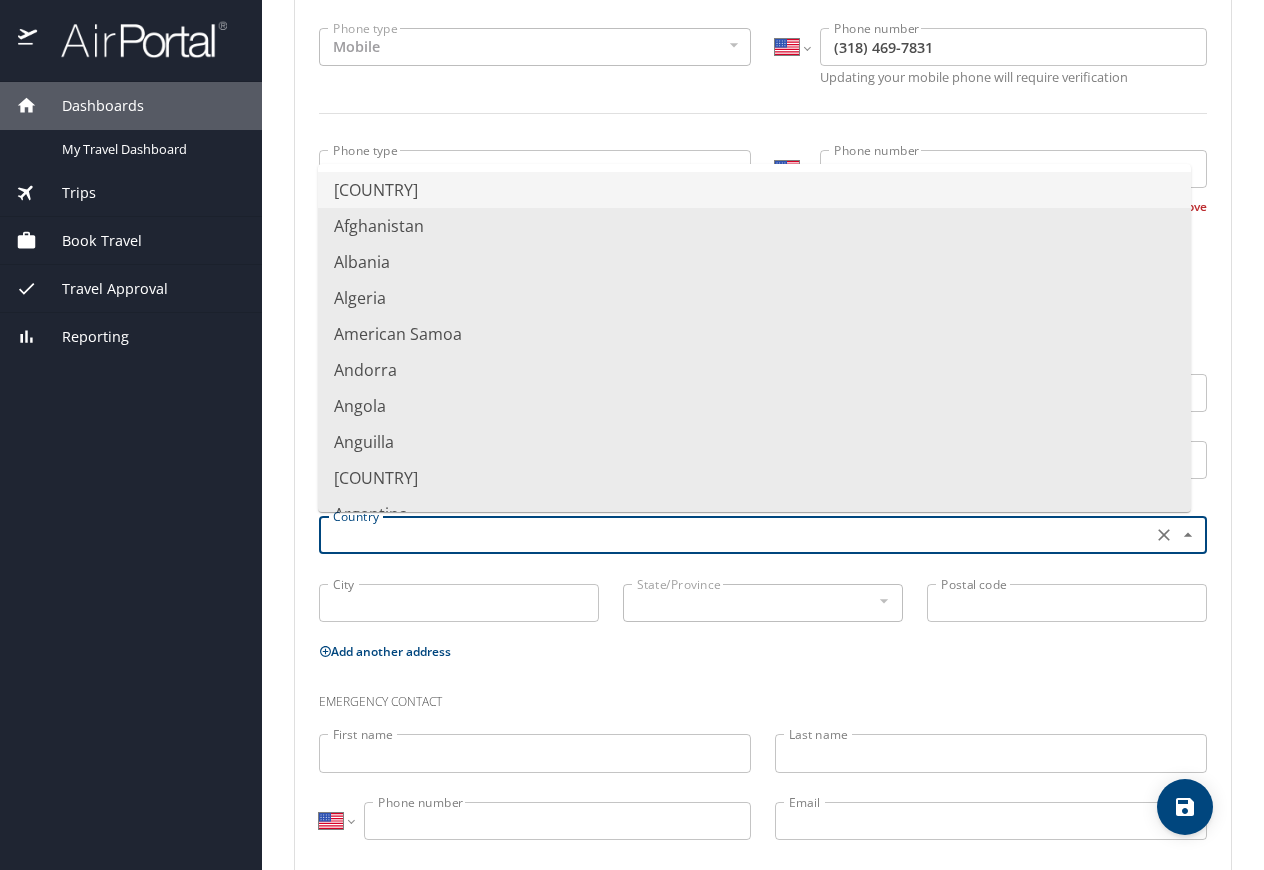 click on "[COUNTRY]" at bounding box center (754, 190) 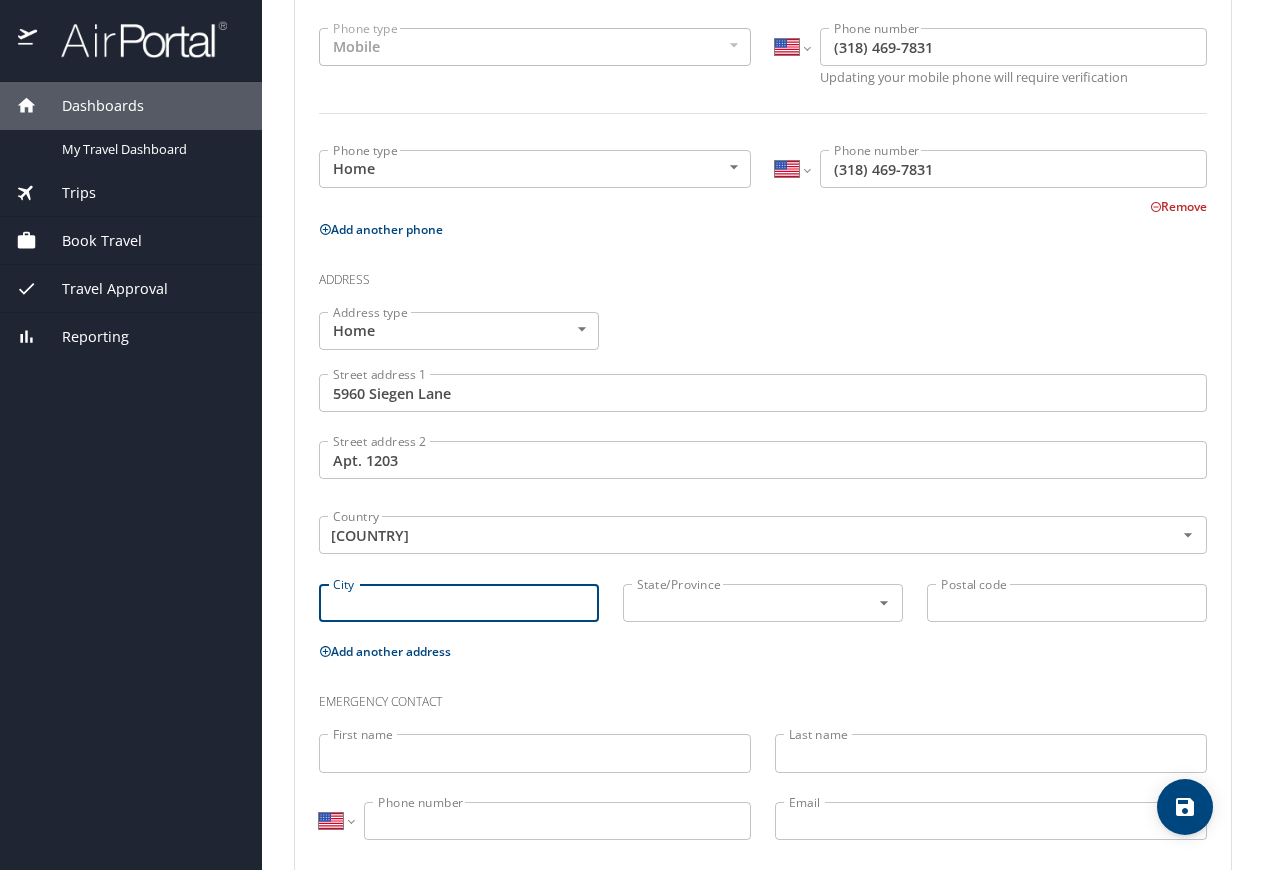 click on "City" at bounding box center (459, 603) 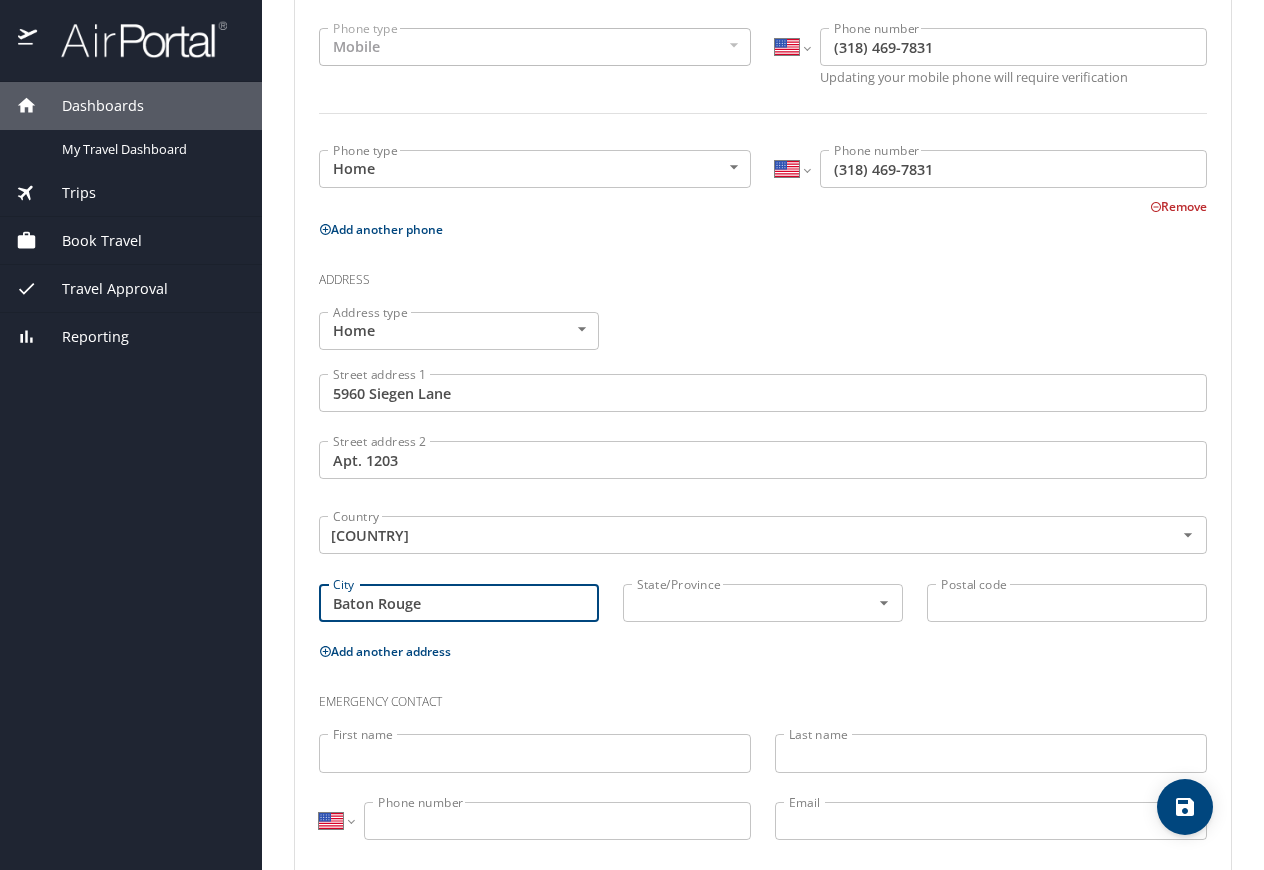 type on "Baton Rouge" 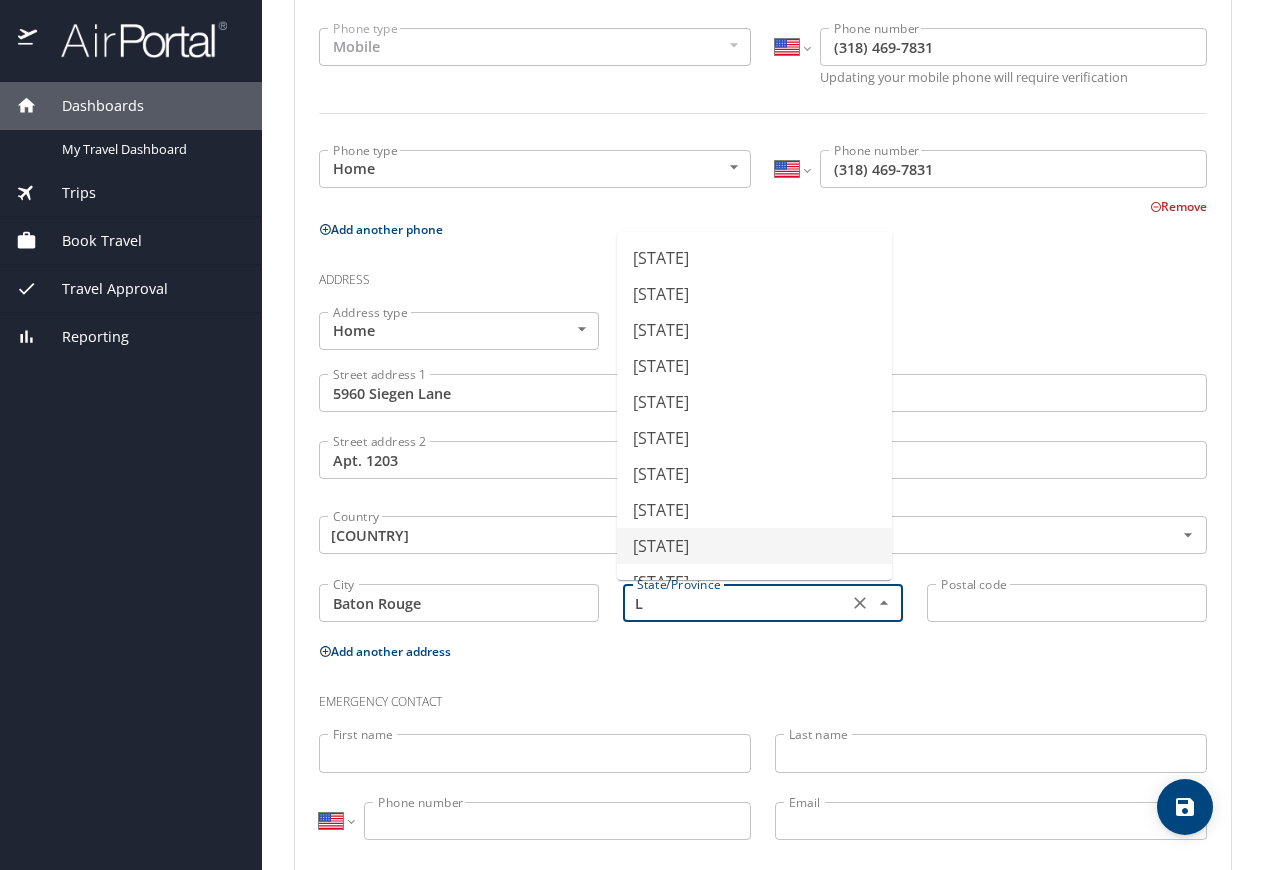 click on "[STATE]" at bounding box center (754, 546) 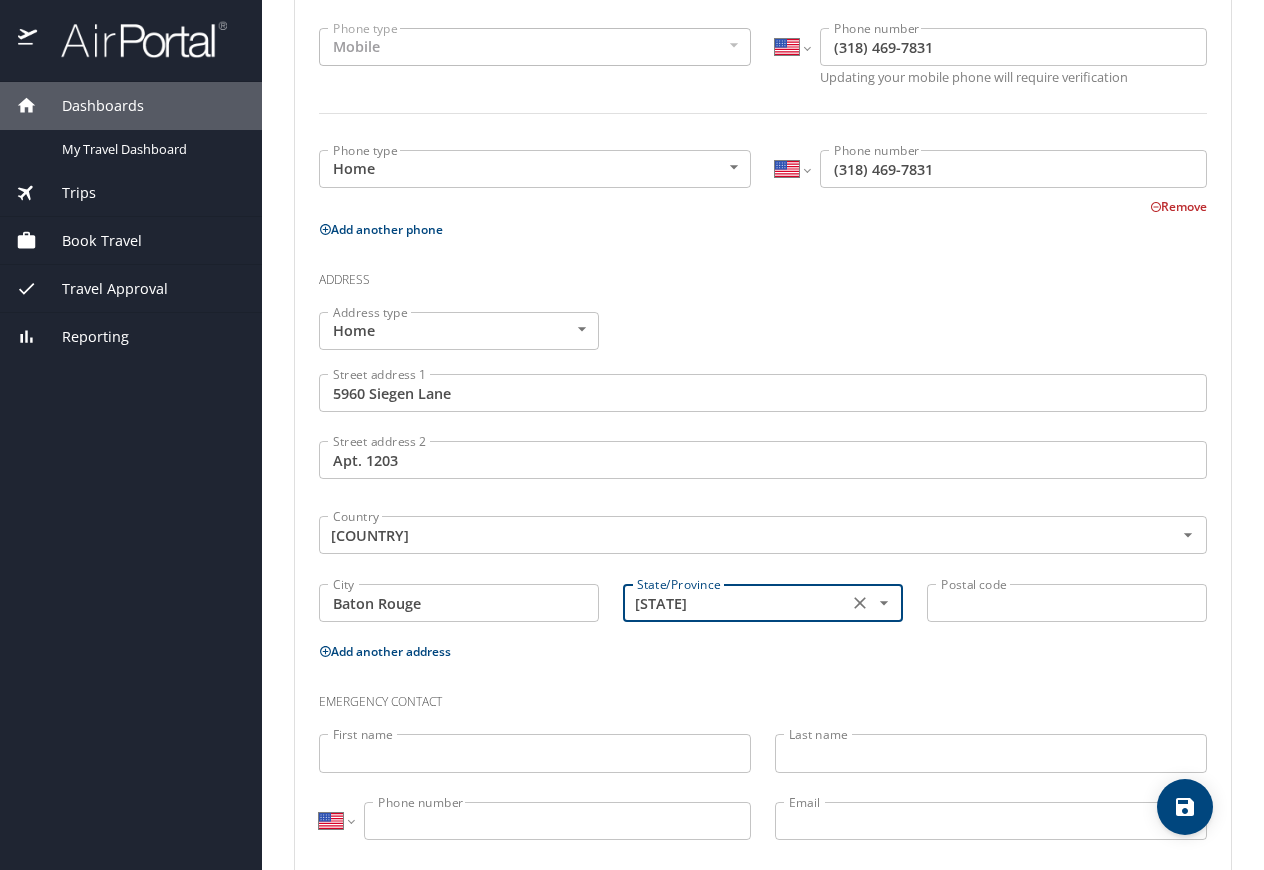 type on "[STATE]" 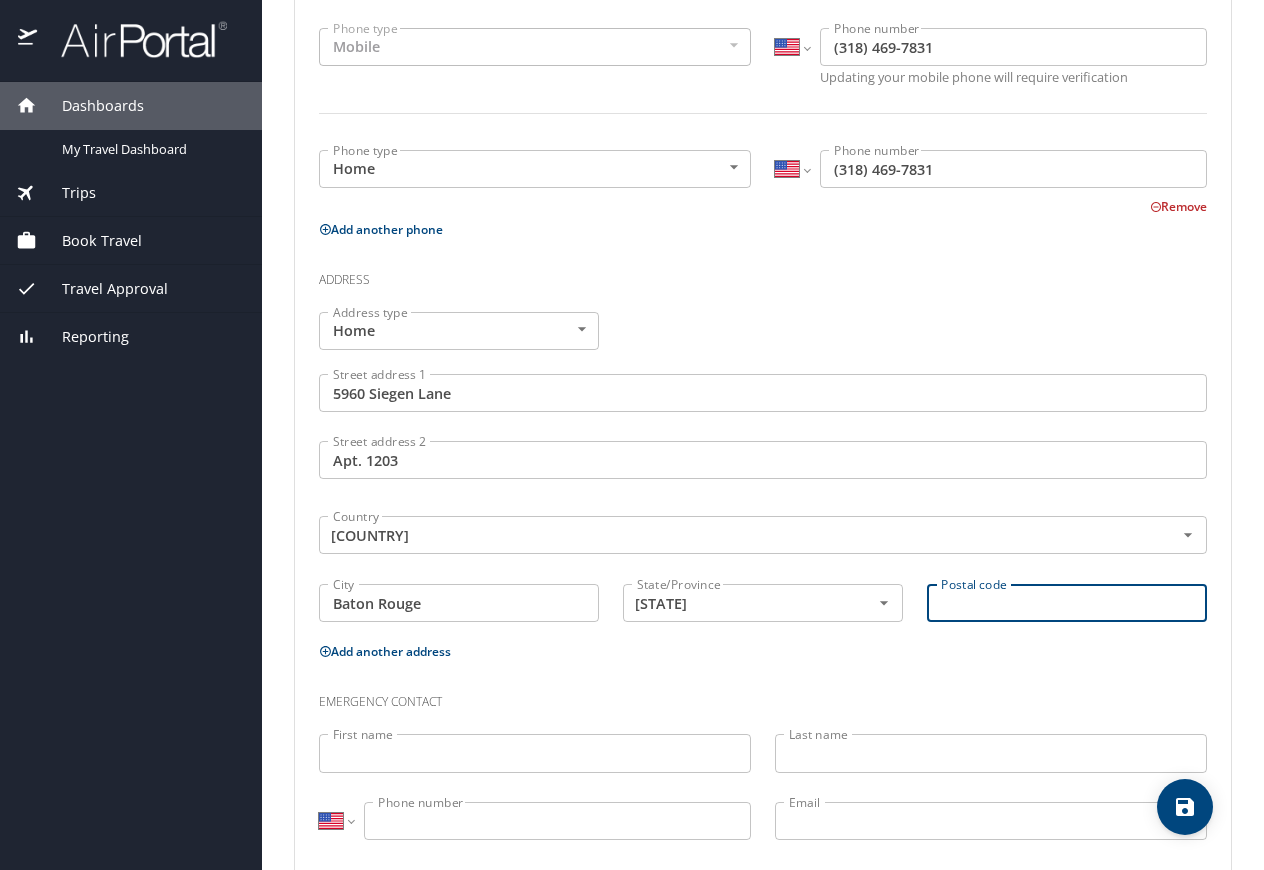 click on "Postal code" at bounding box center [1067, 603] 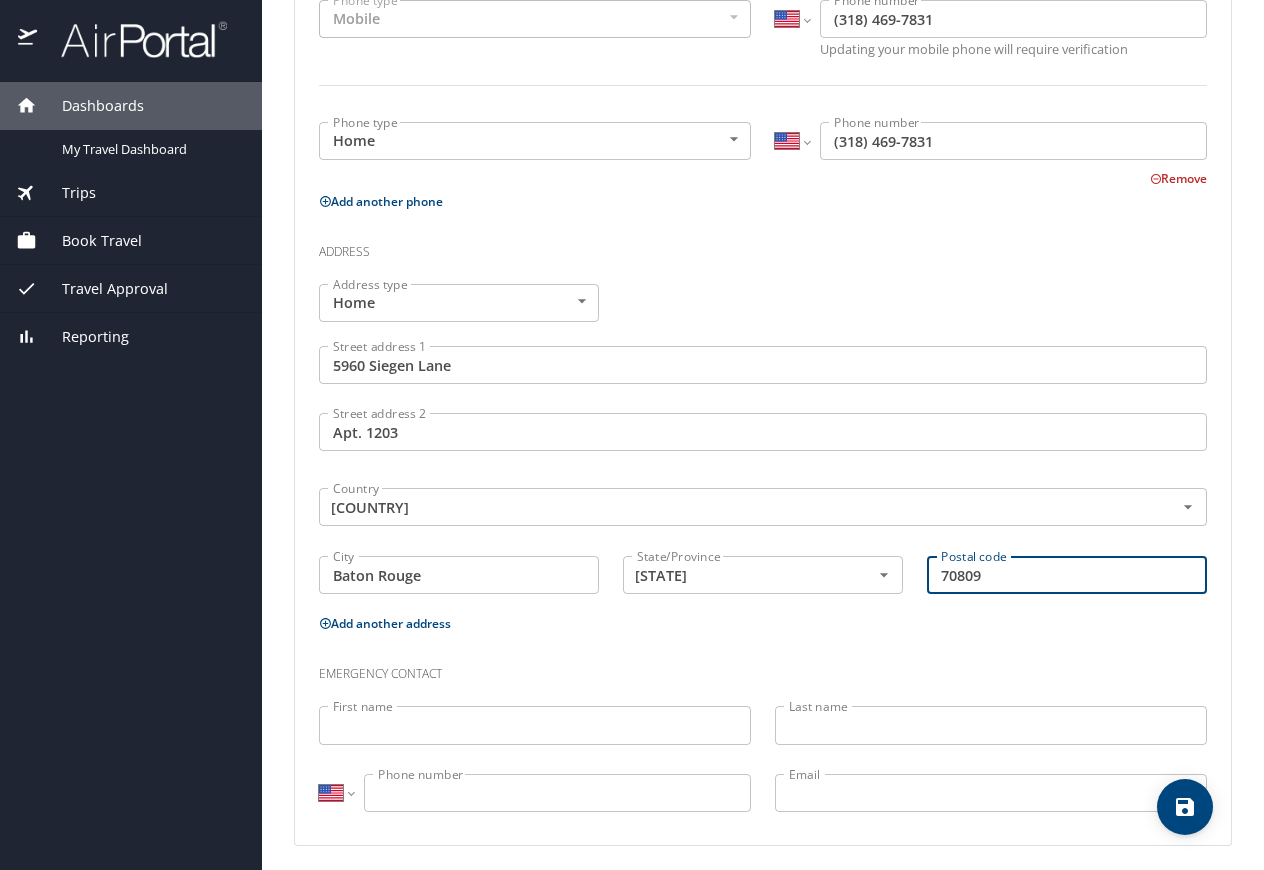 scroll, scrollTop: 536, scrollLeft: 0, axis: vertical 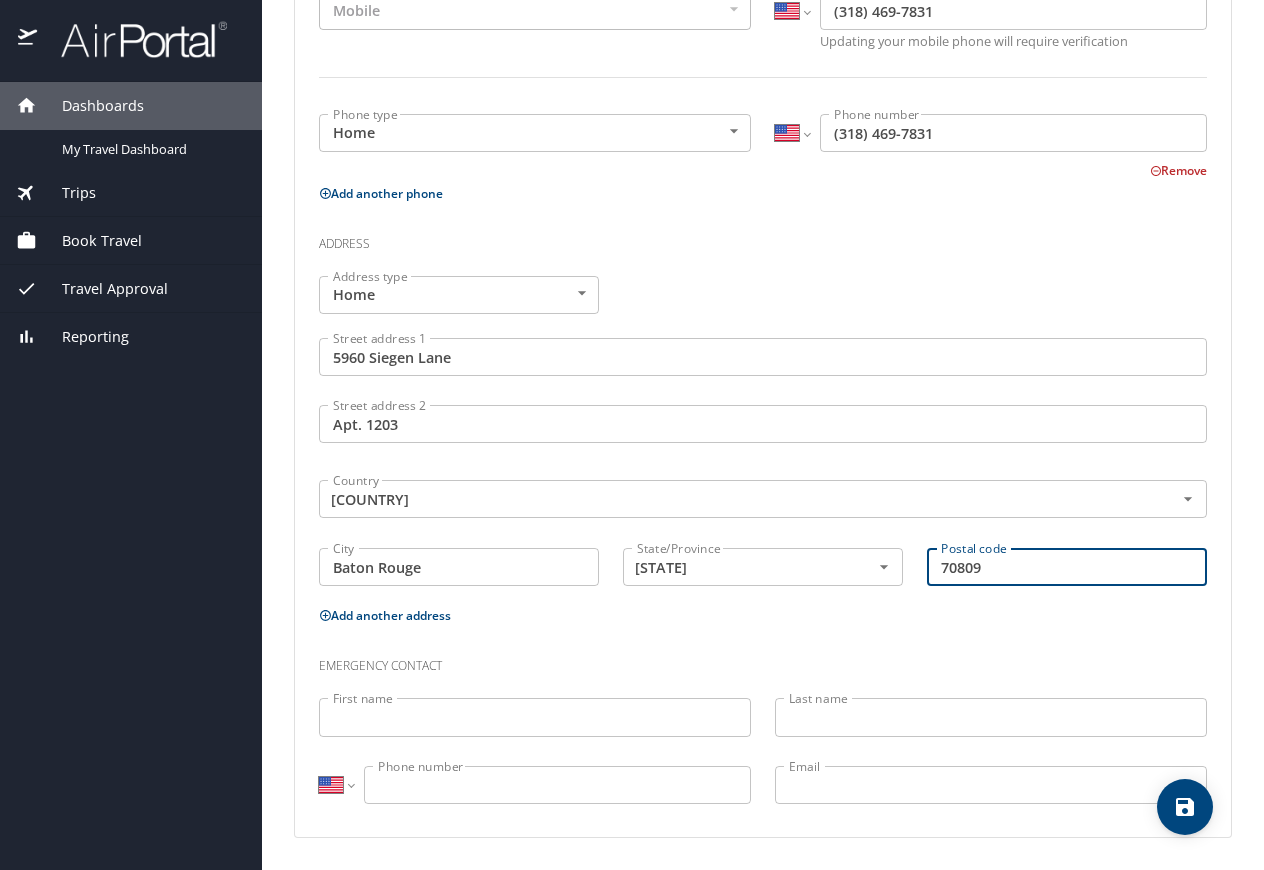 type on "70809" 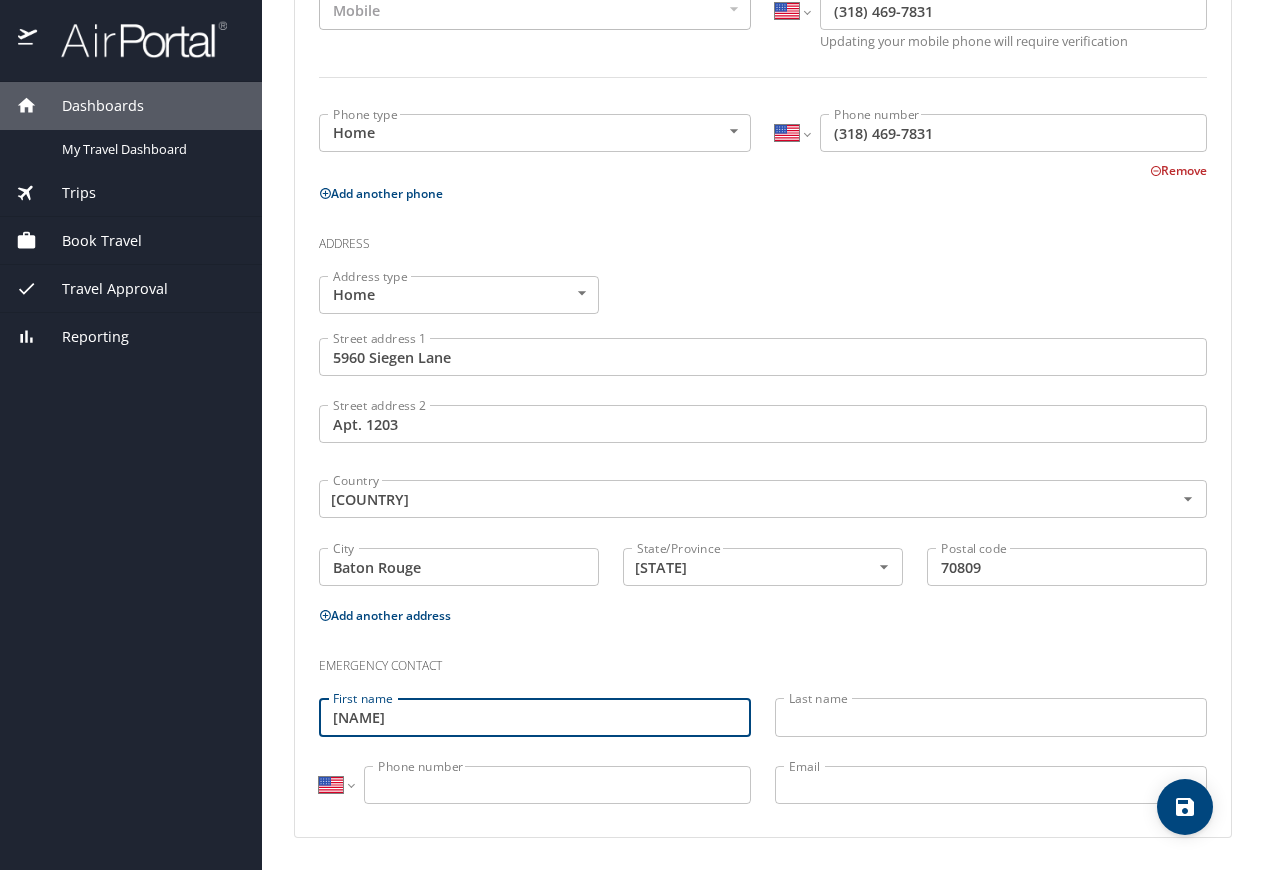 type on "[NAME]" 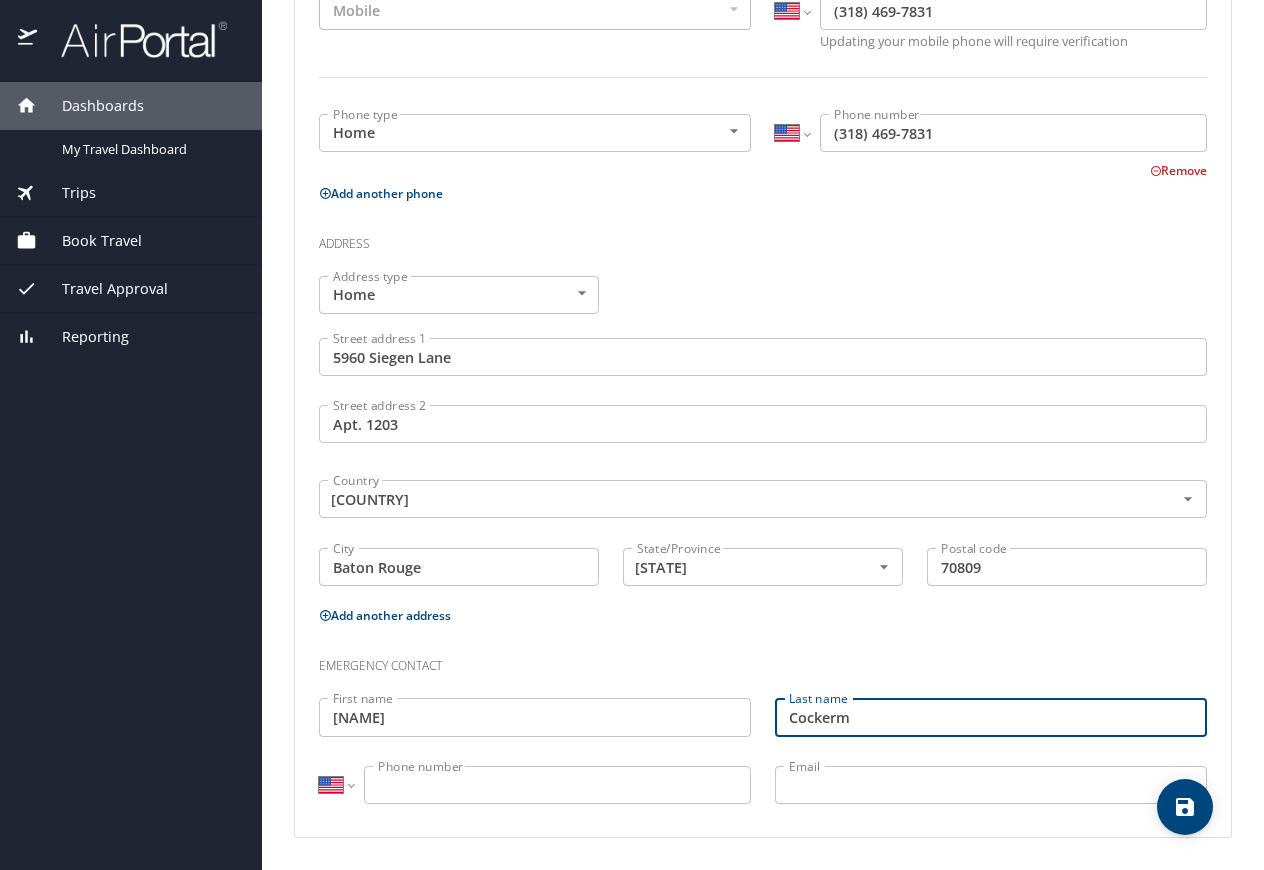 type on "Cockerm" 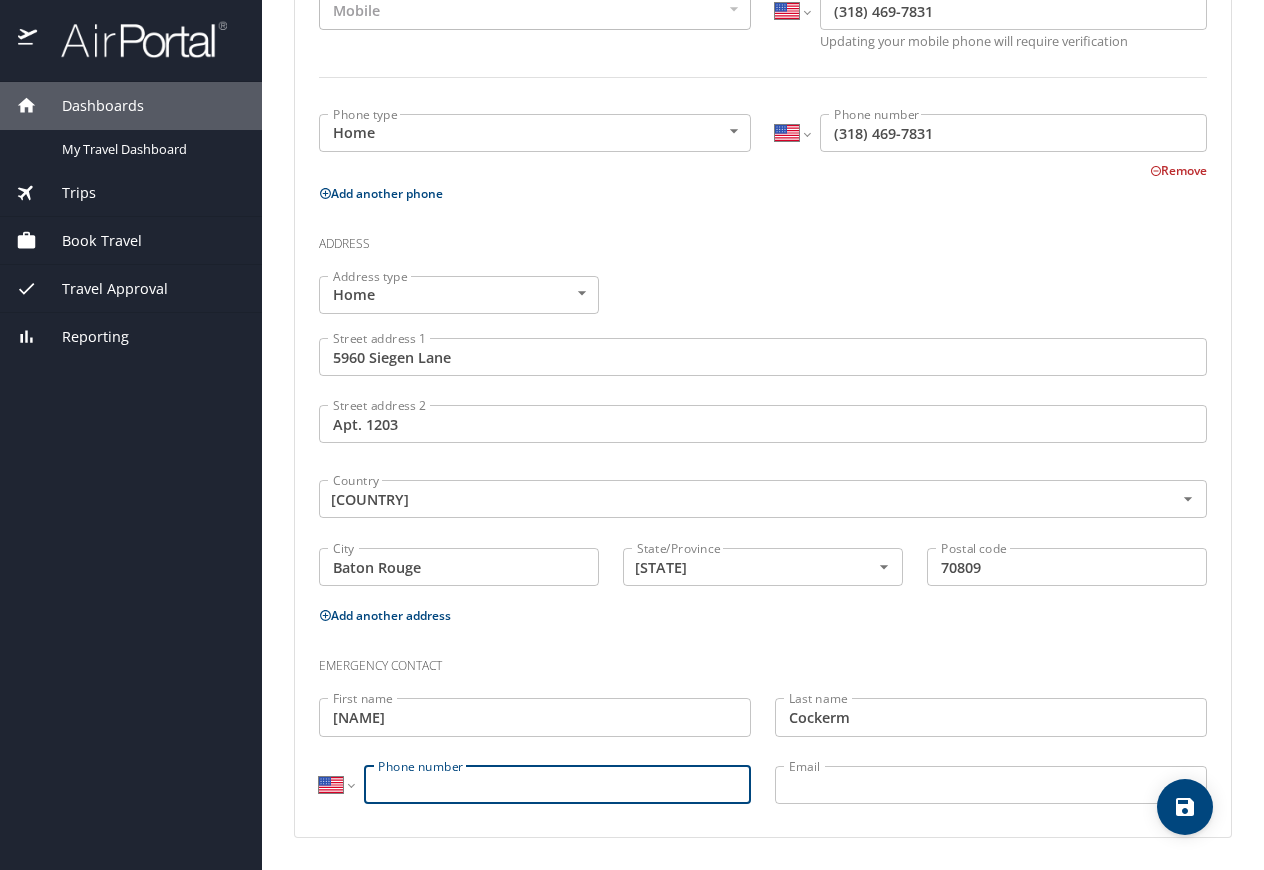 click on "Phone number" at bounding box center (557, 785) 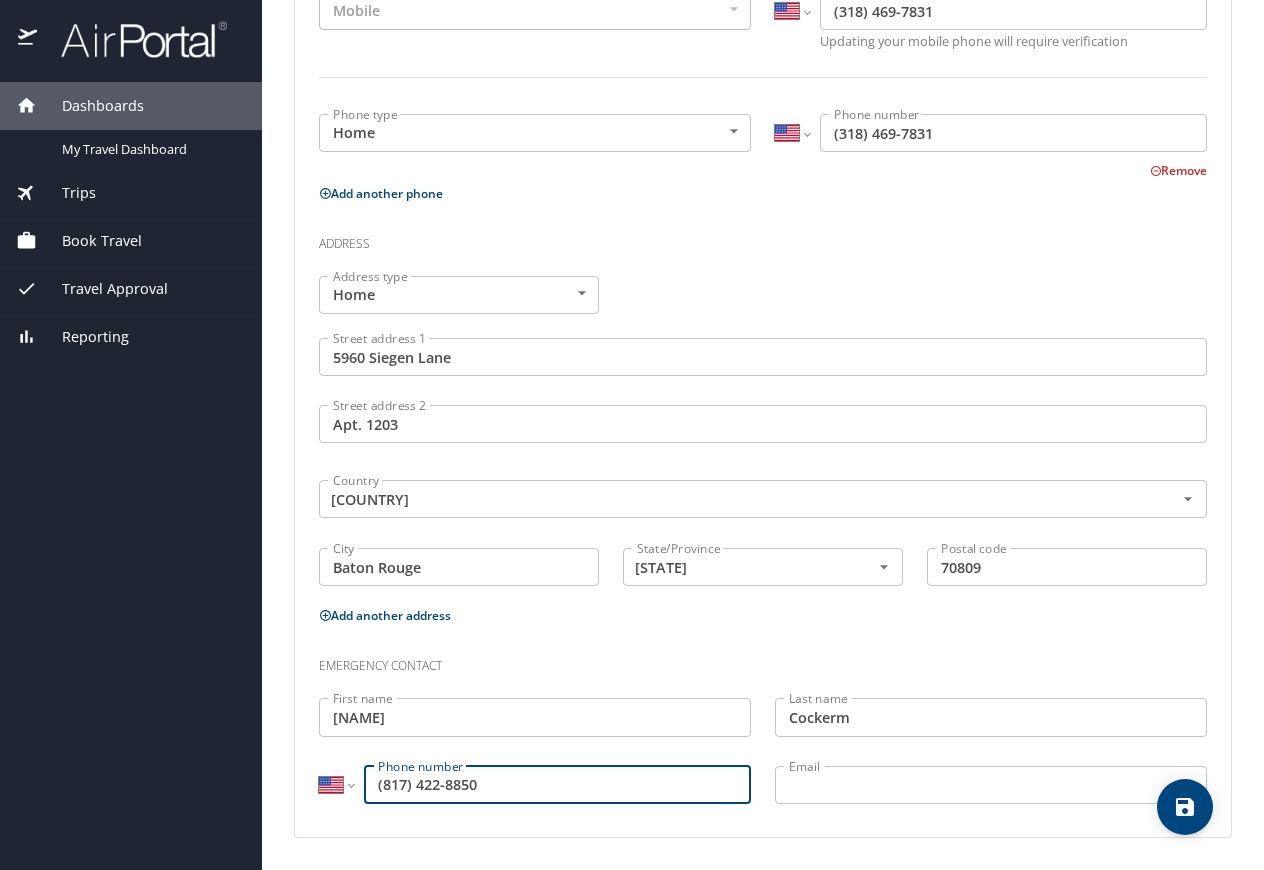 type on "(817) 422-8850" 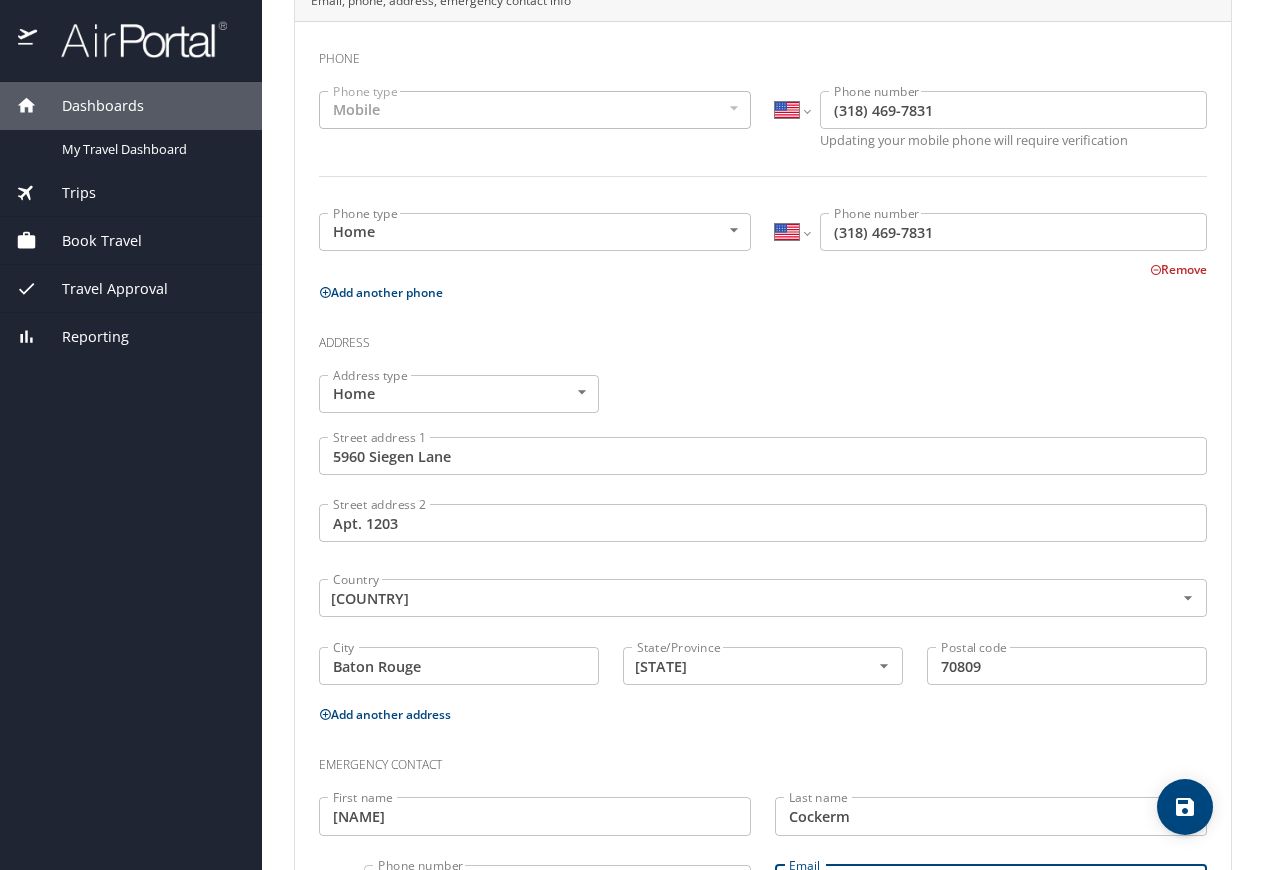 scroll, scrollTop: 536, scrollLeft: 0, axis: vertical 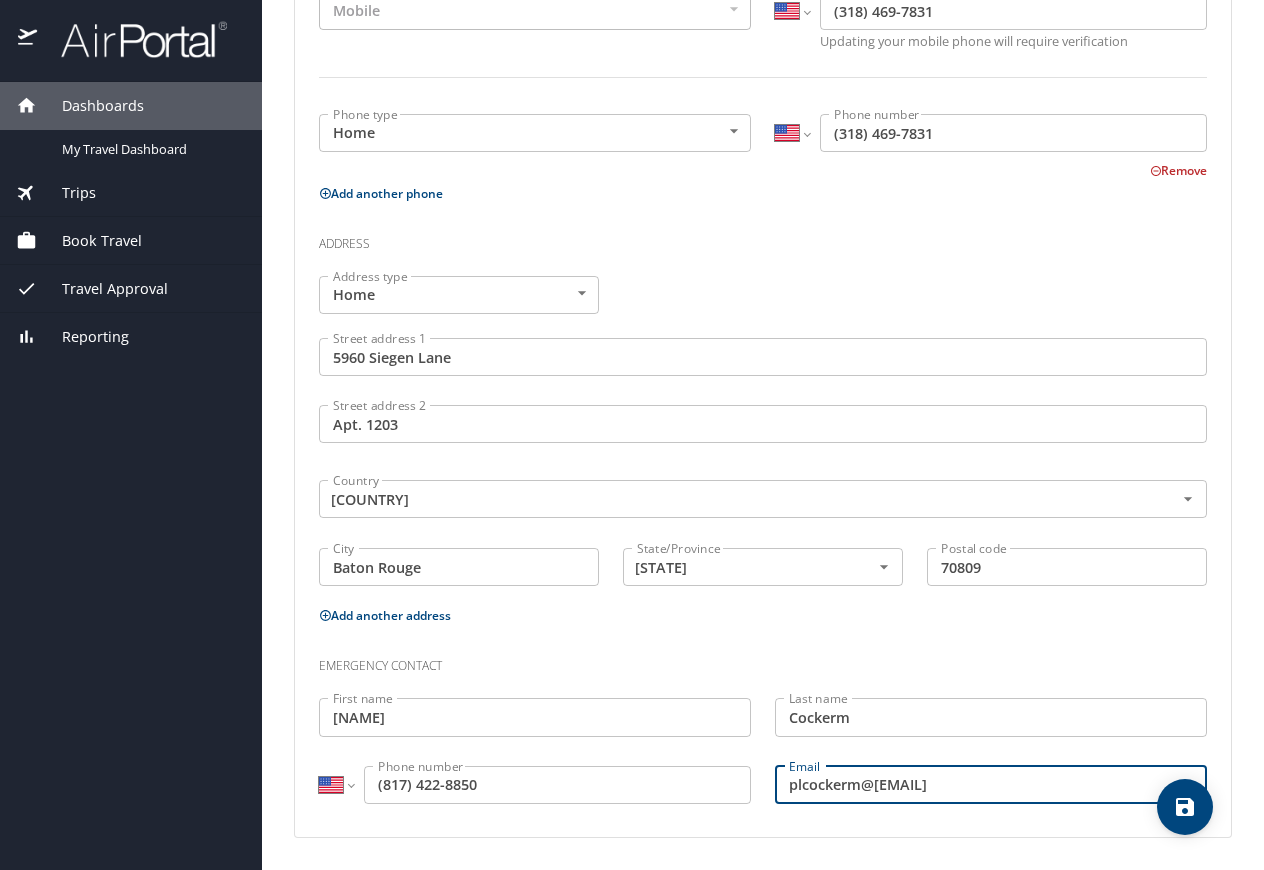 type on "plcockerm@[EMAIL]" 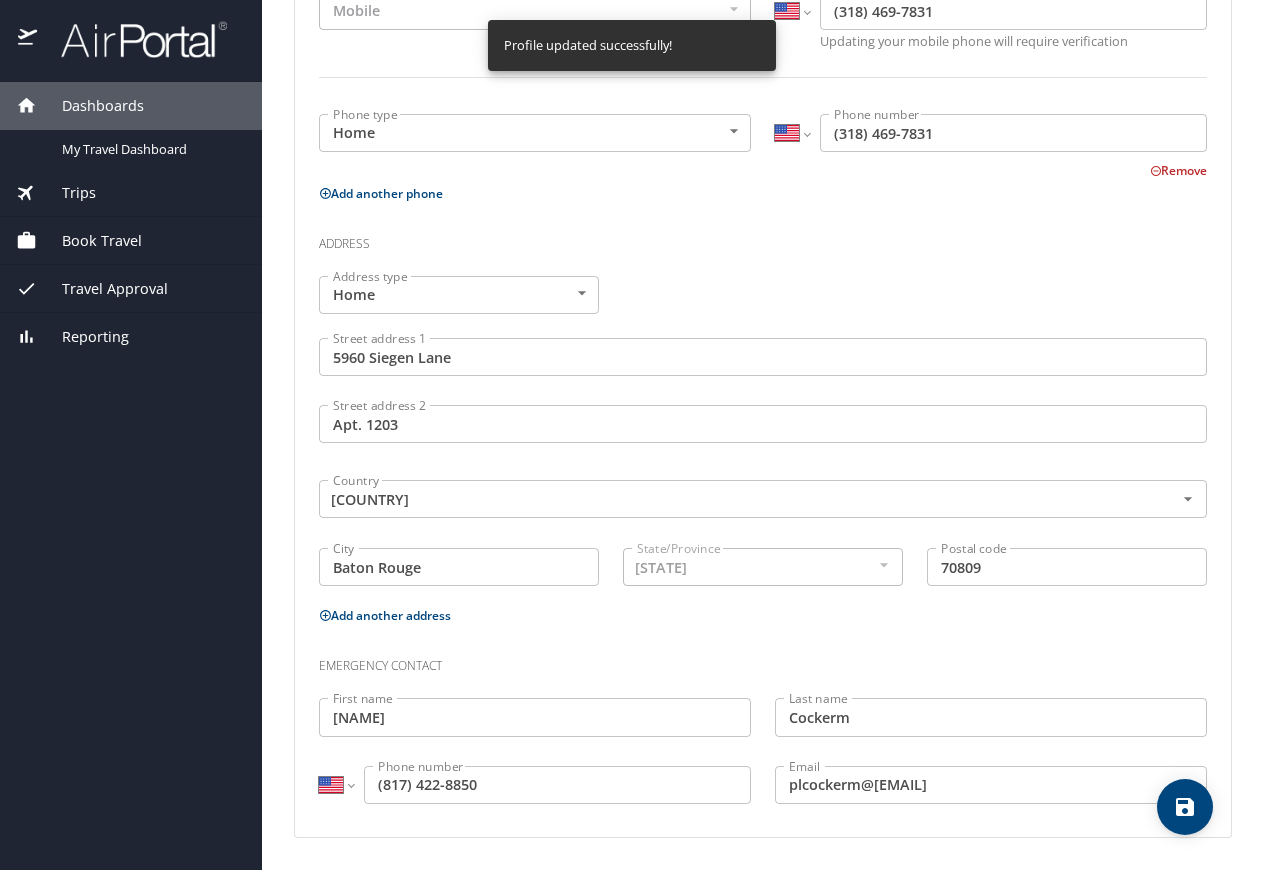 select on "US" 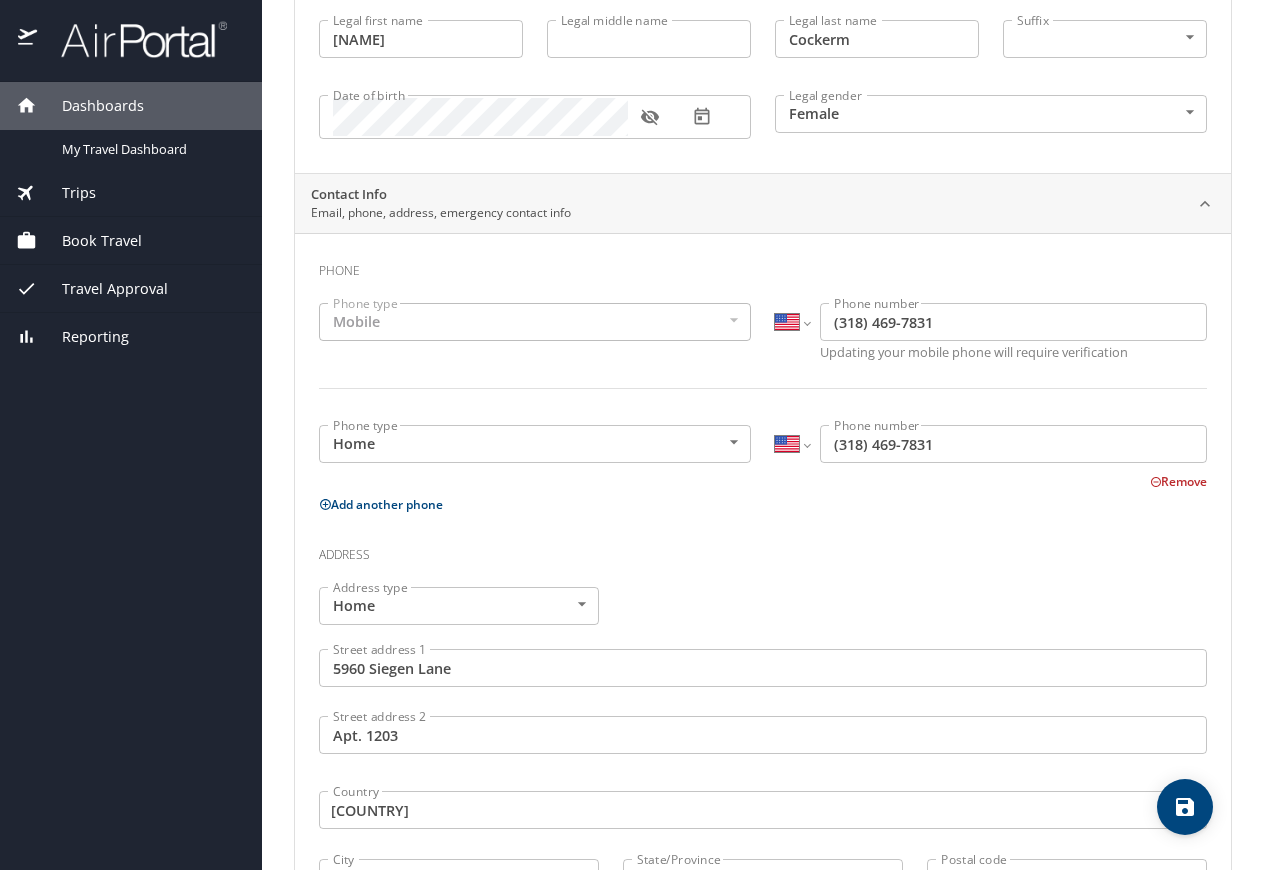 scroll, scrollTop: 0, scrollLeft: 0, axis: both 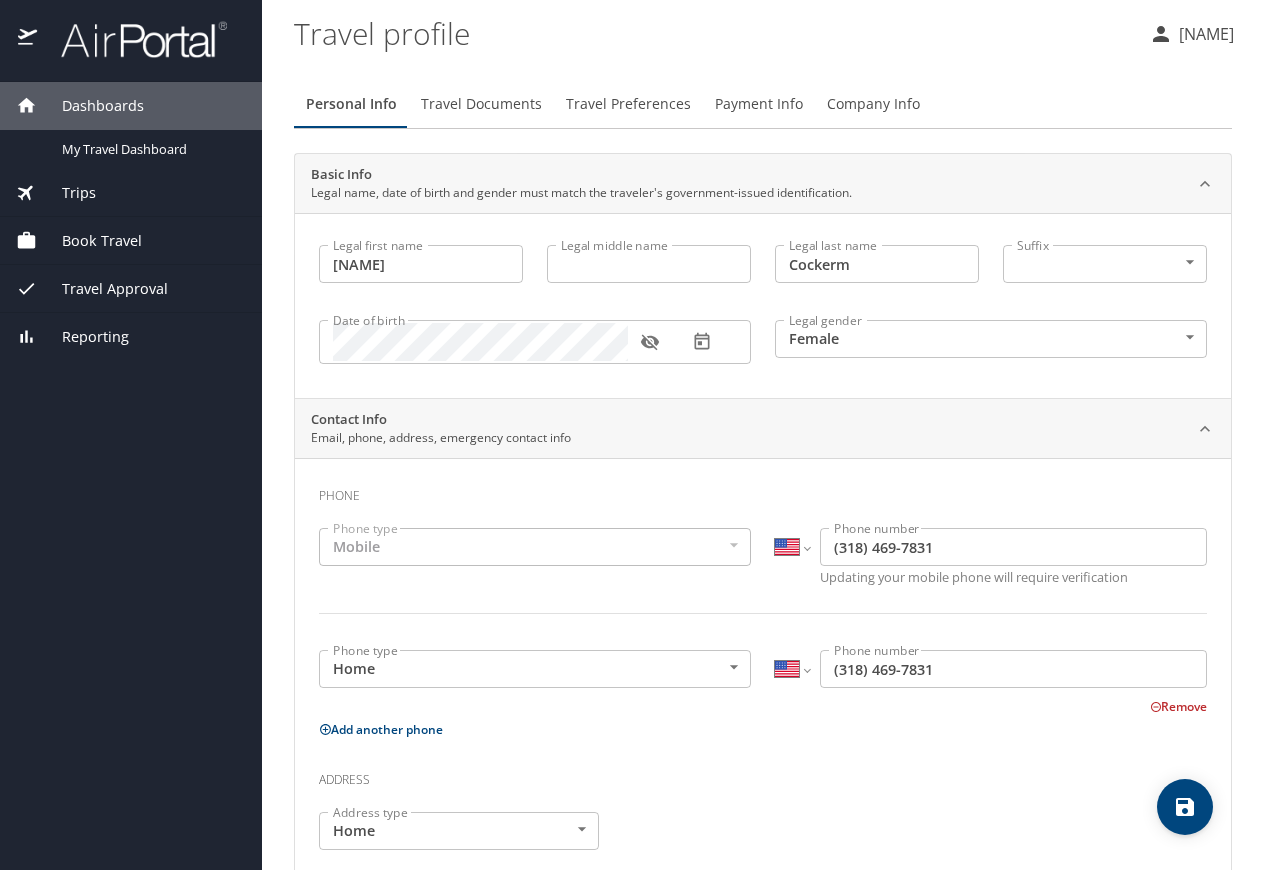 click 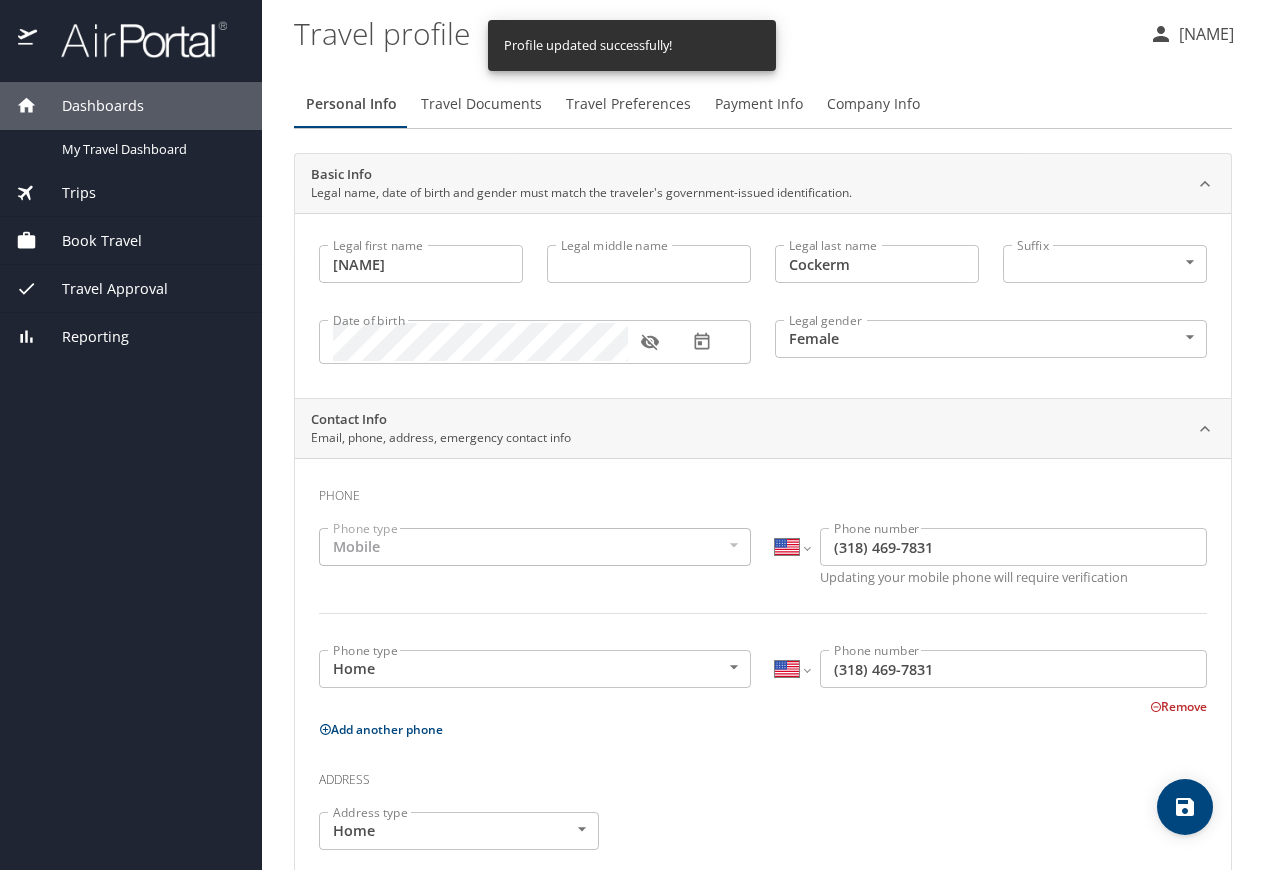 select on "US" 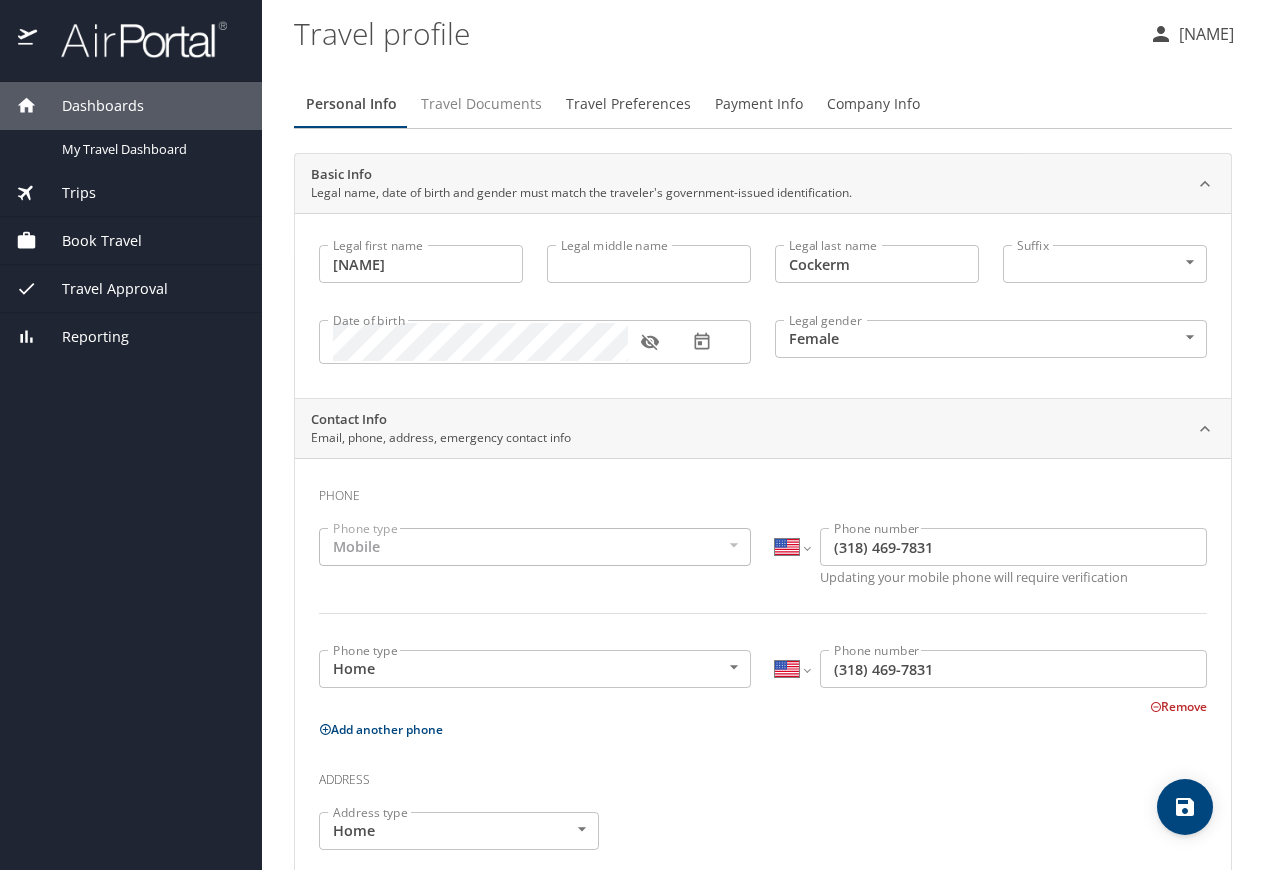 click on "Travel Documents" at bounding box center [481, 104] 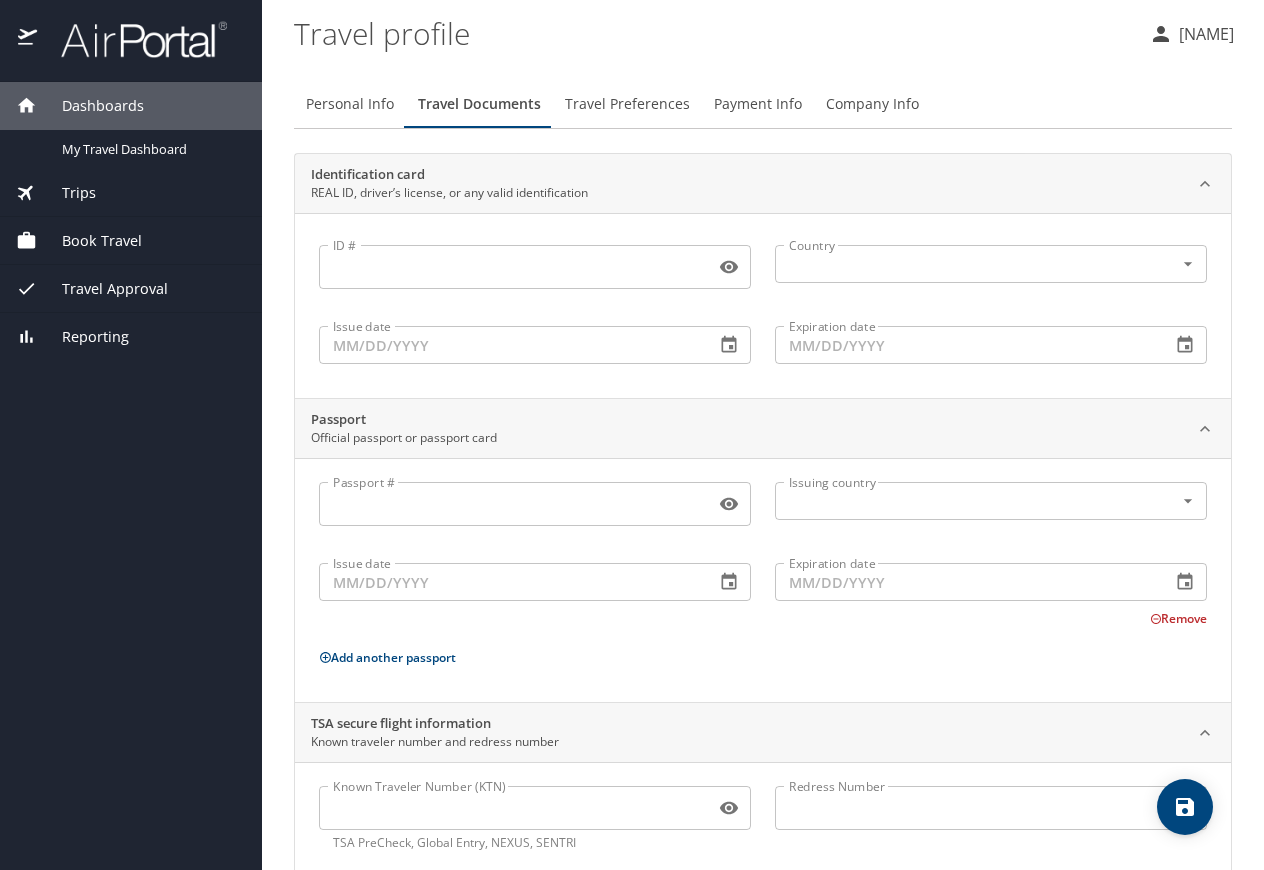 click on "ID #" at bounding box center [513, 267] 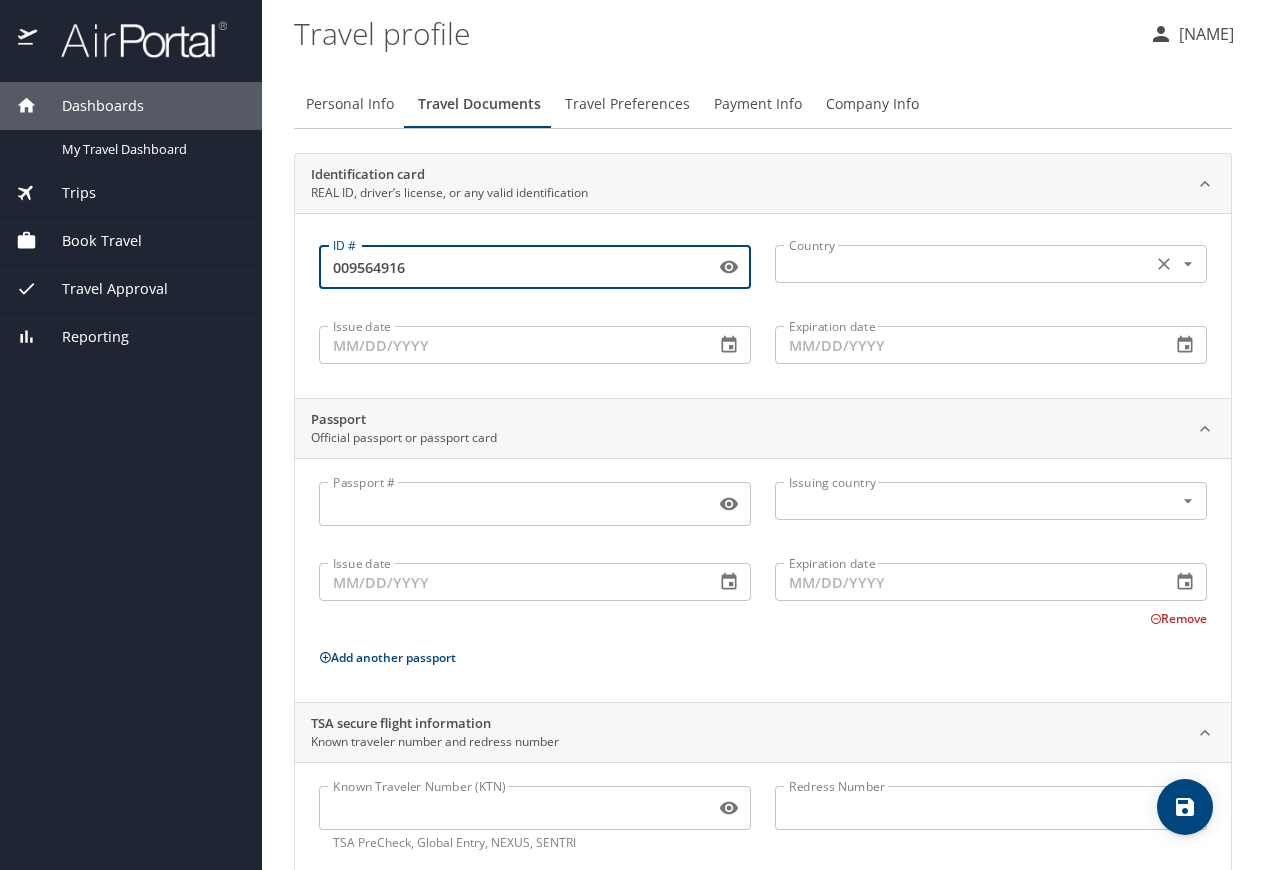 type on "009564916" 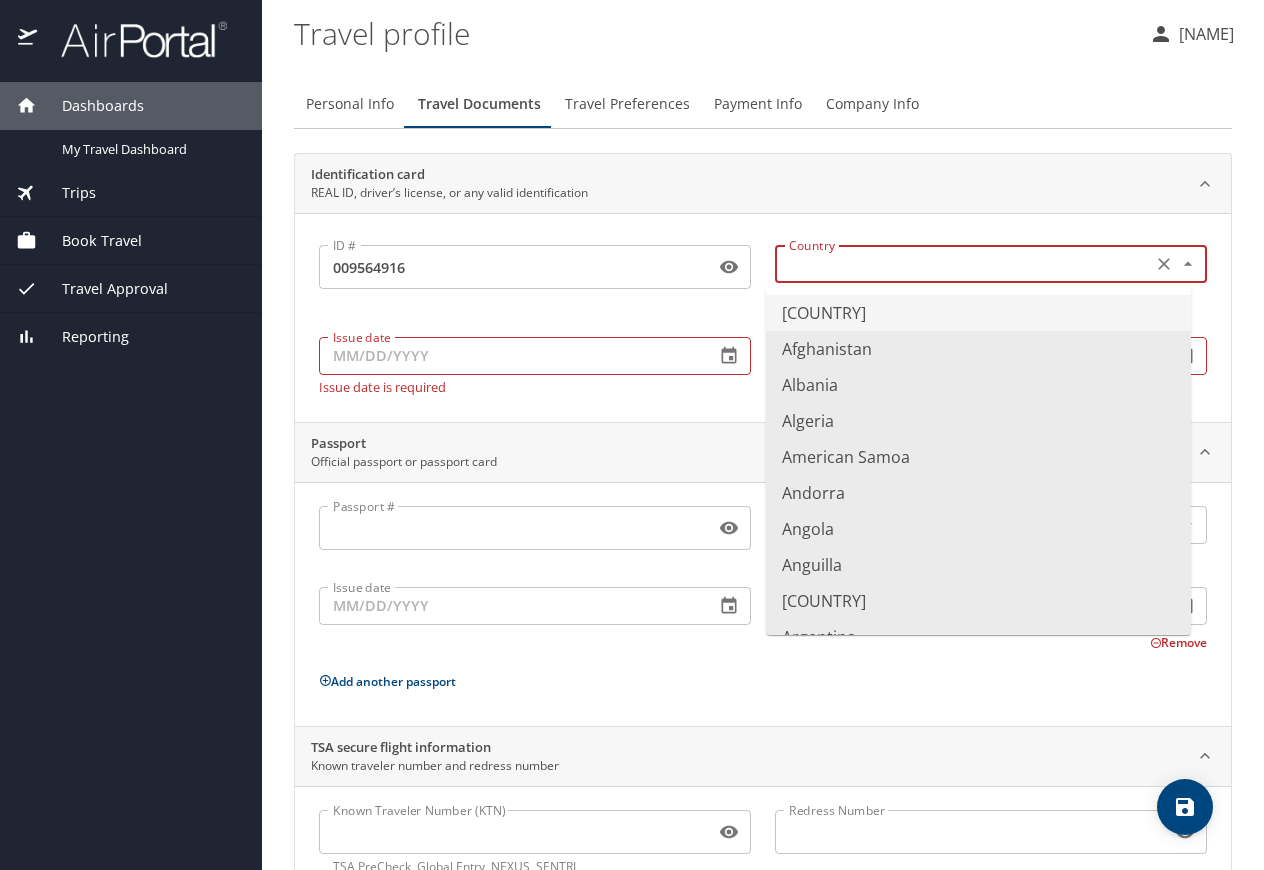 click on "[COUNTRY]" at bounding box center [978, 313] 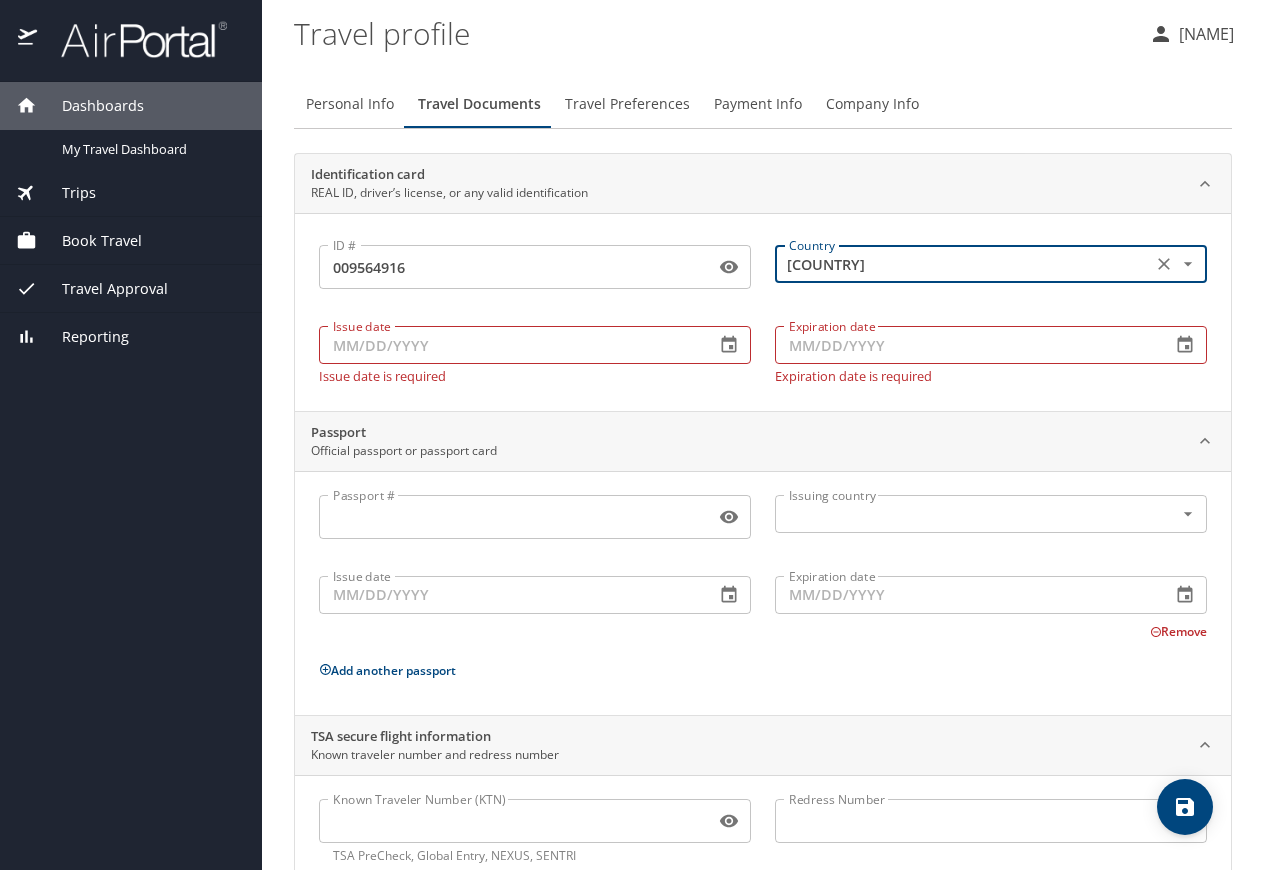 click on "Issue date" at bounding box center [509, 345] 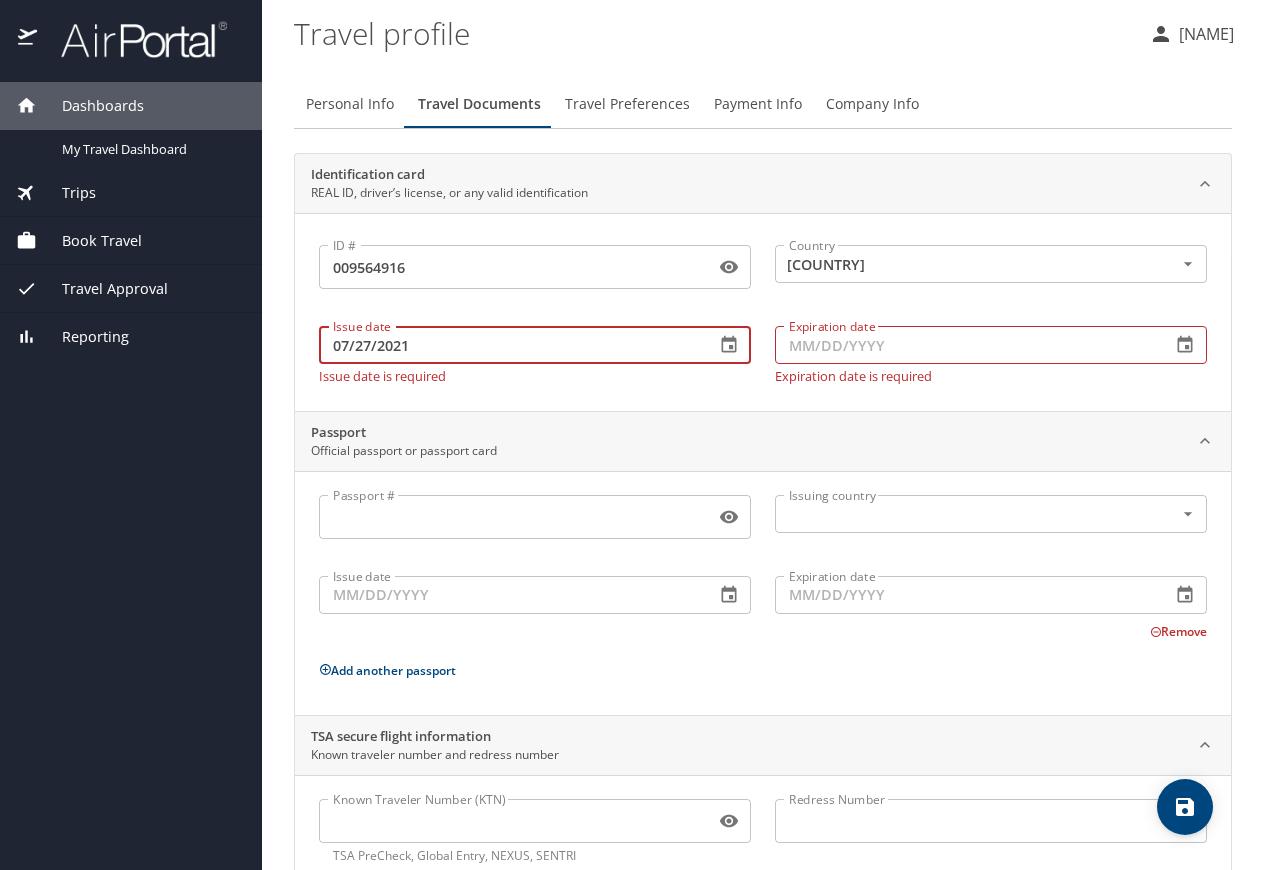 type on "07/27/2021" 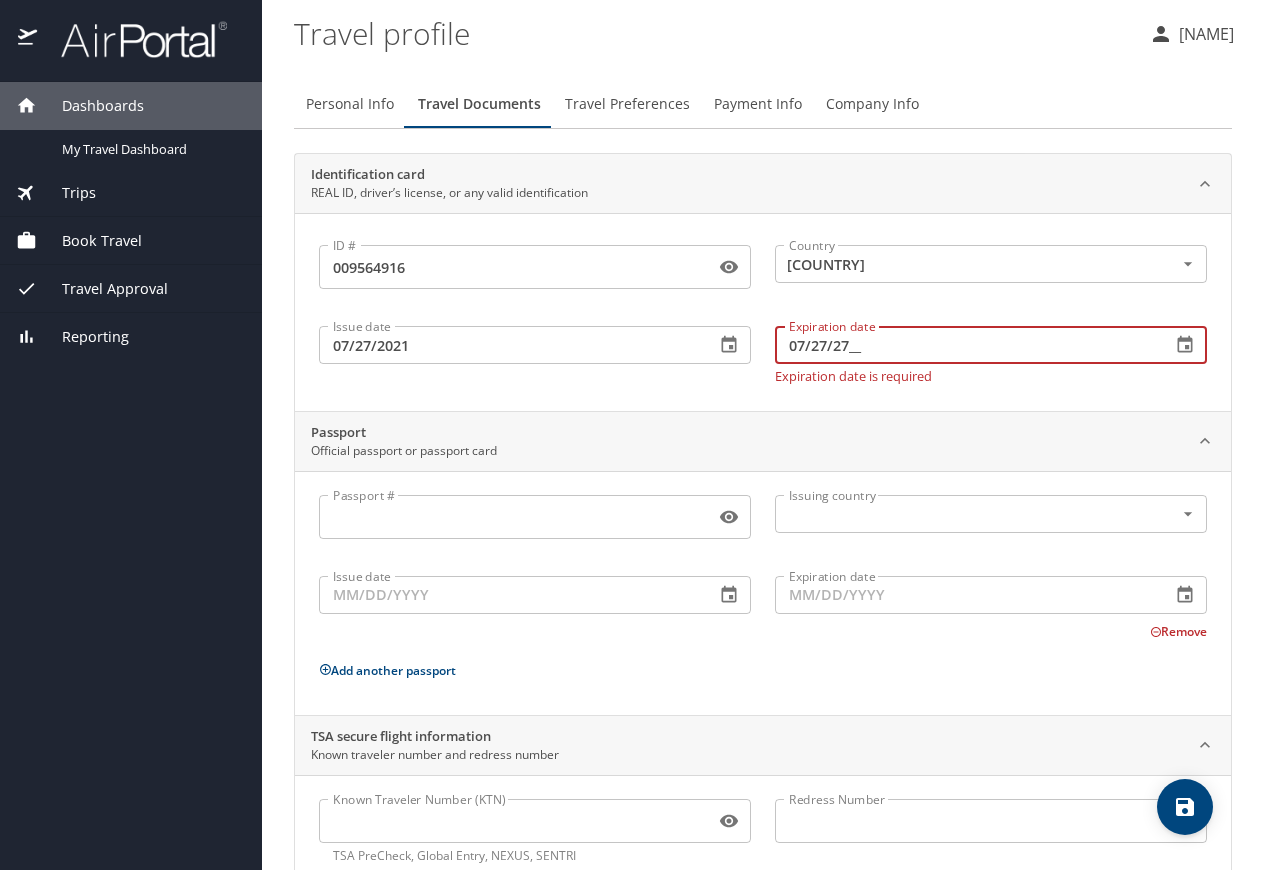 type on "07/27/27__" 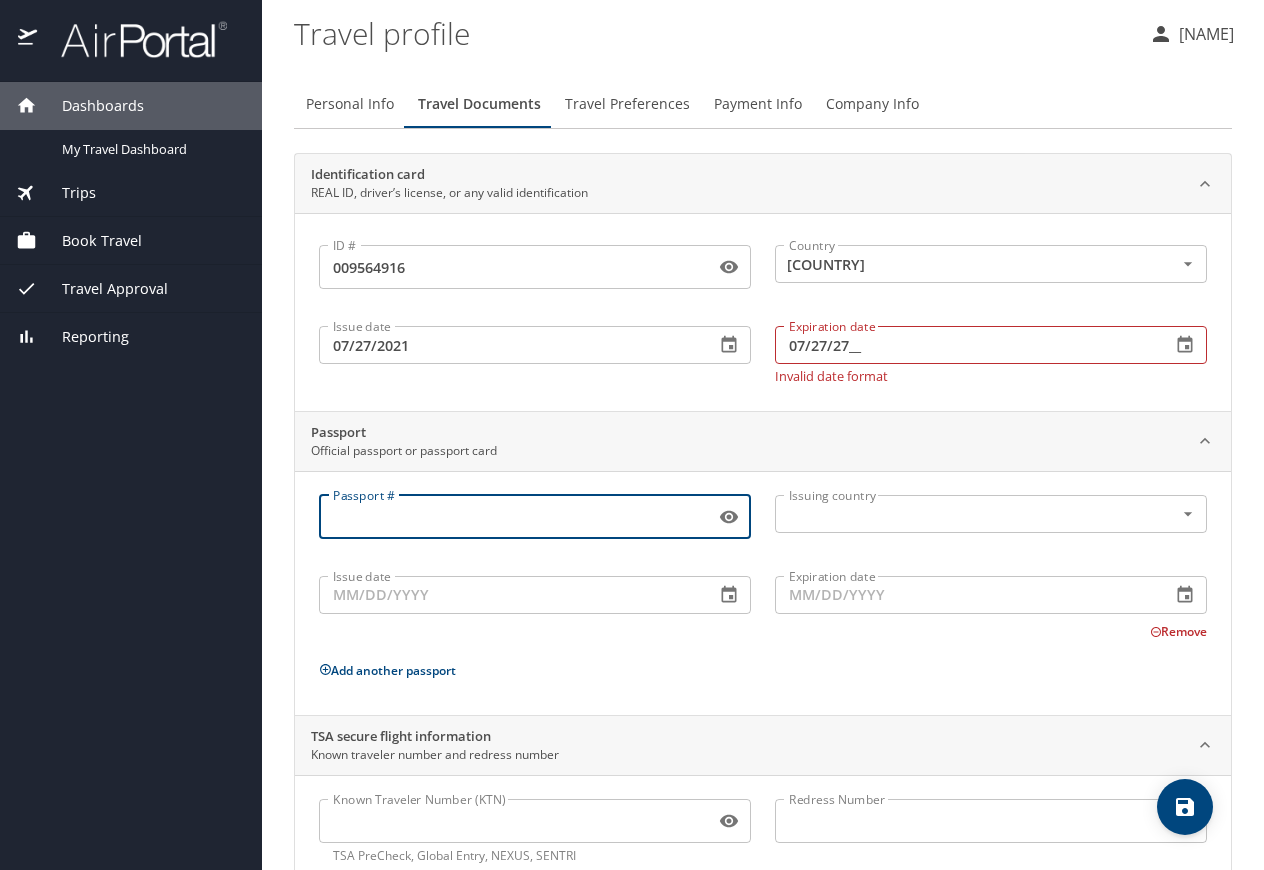 scroll, scrollTop: 56, scrollLeft: 0, axis: vertical 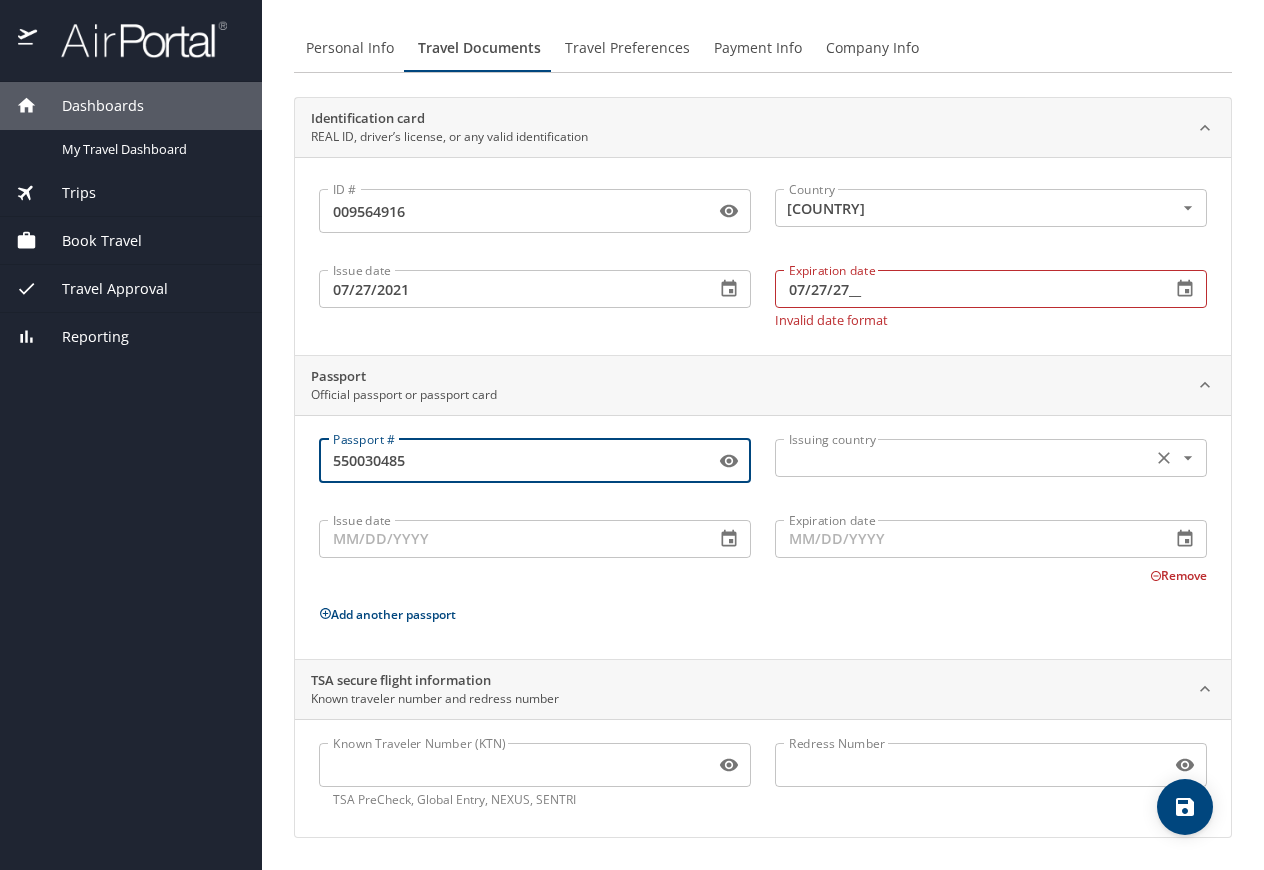 type on "550030485" 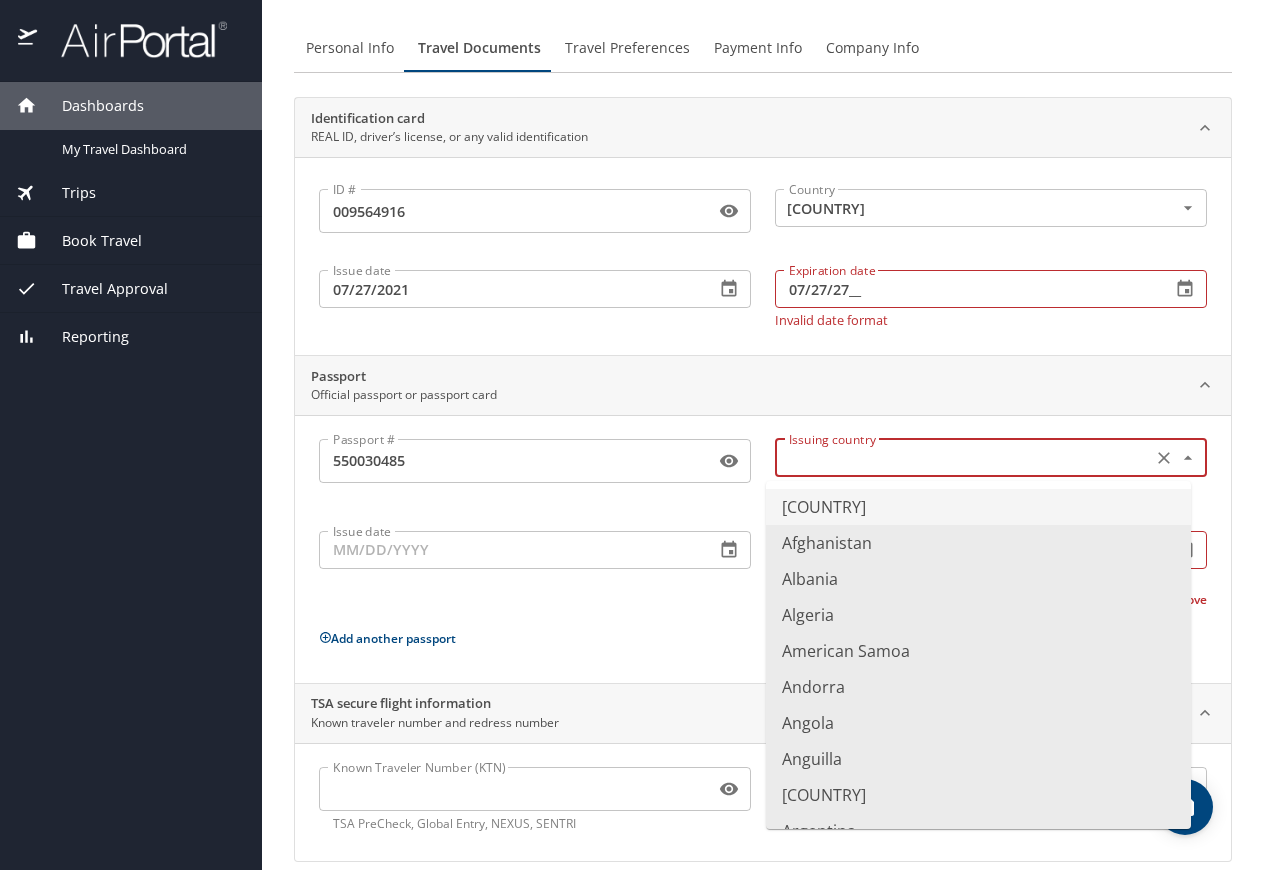 click on "[COUNTRY]" at bounding box center [978, 507] 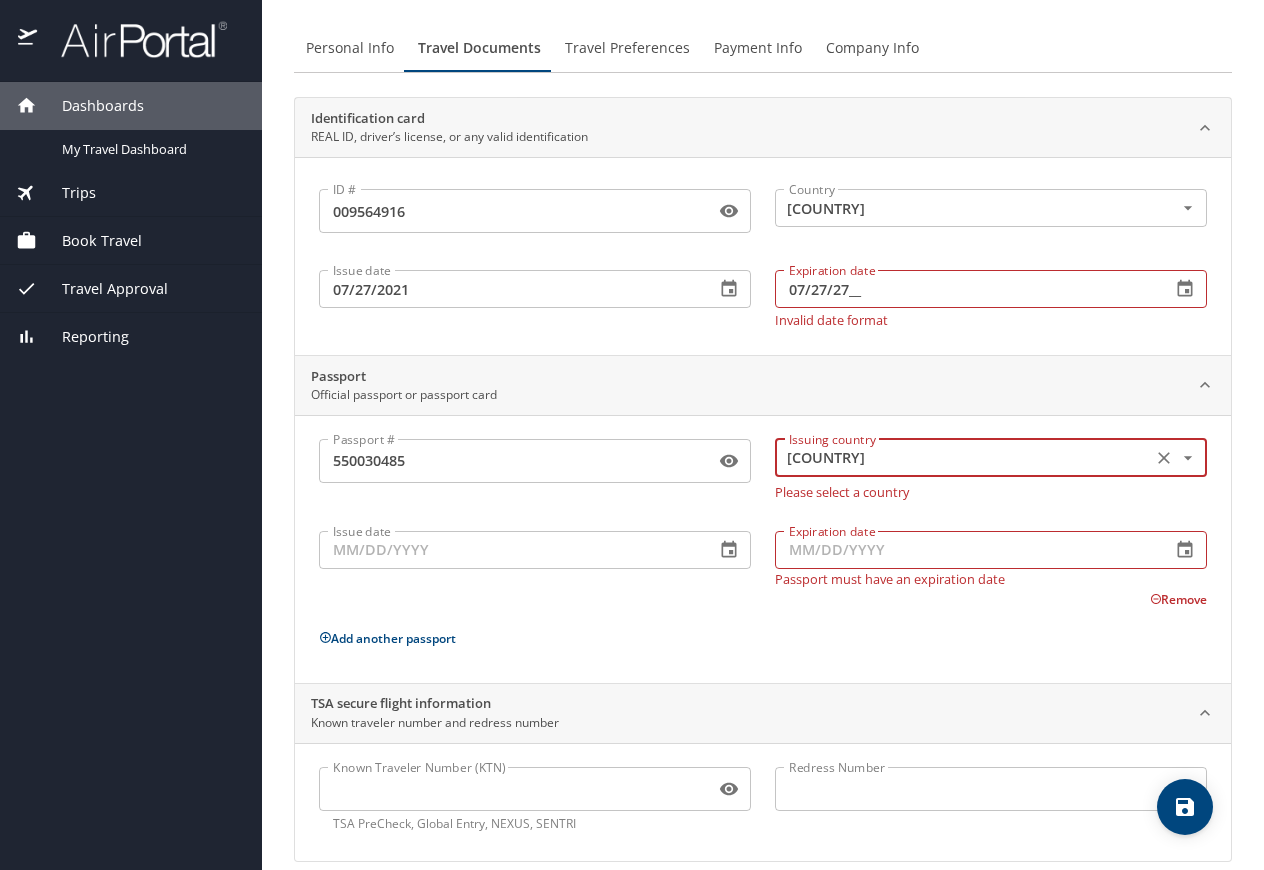 click on "Issue date" at bounding box center [509, 550] 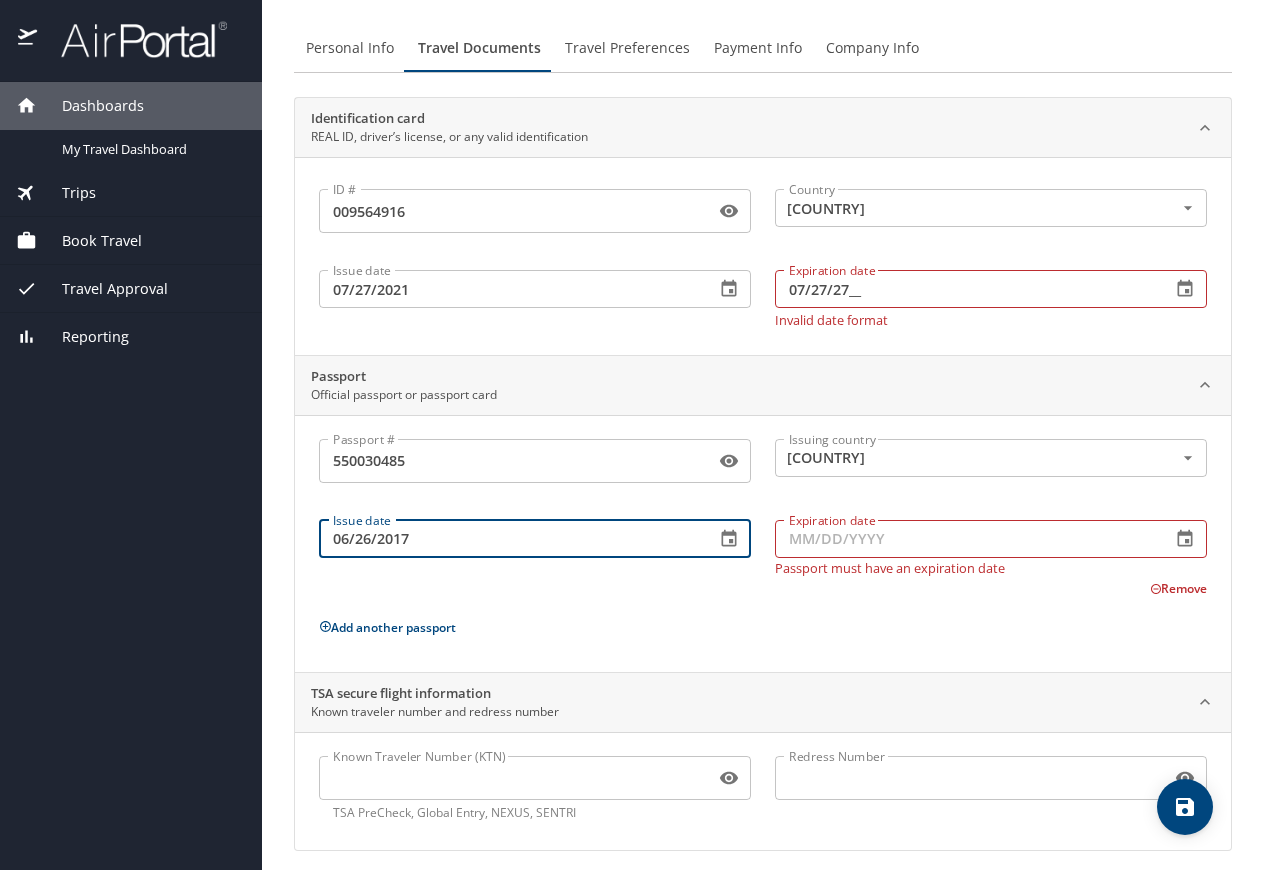 type on "06/26/2017" 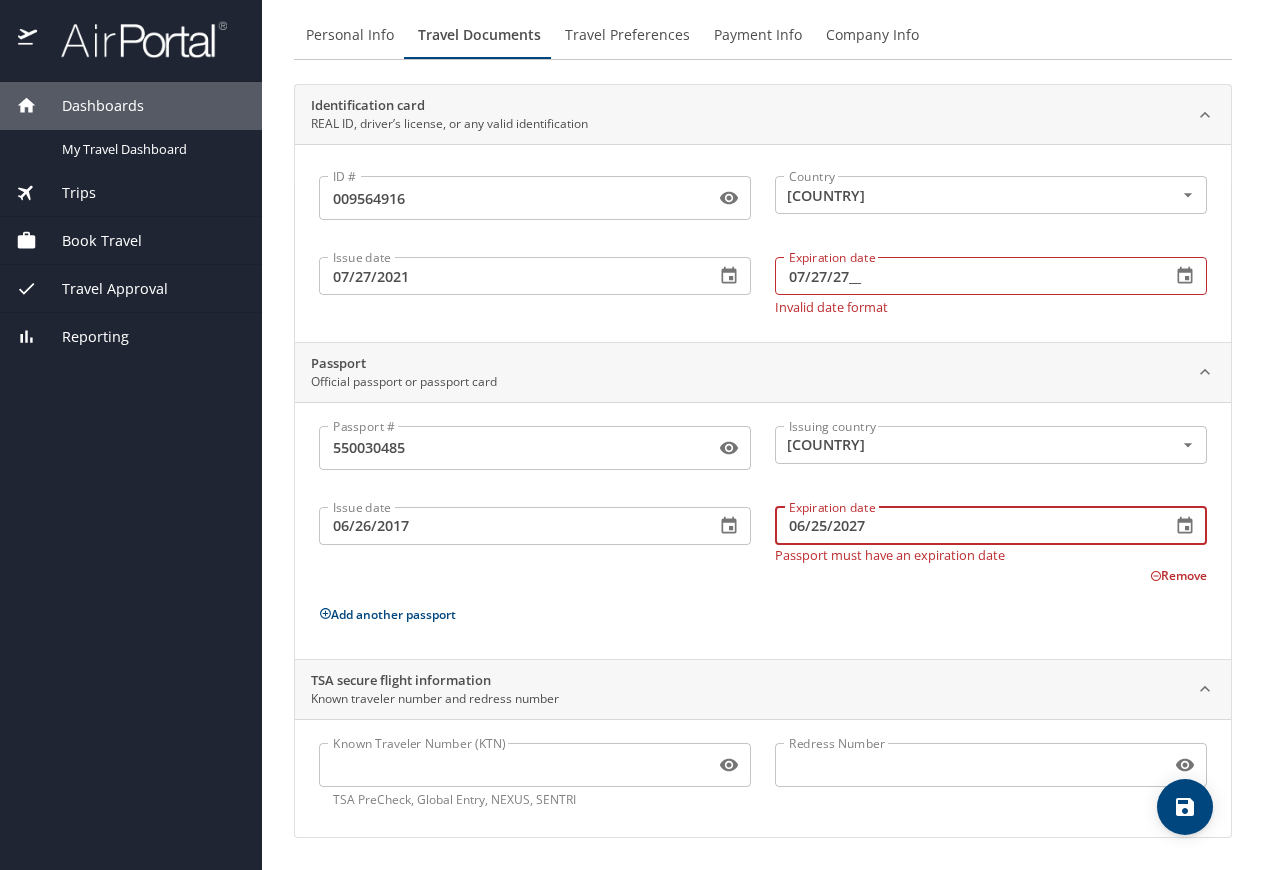 type on "06/25/2027" 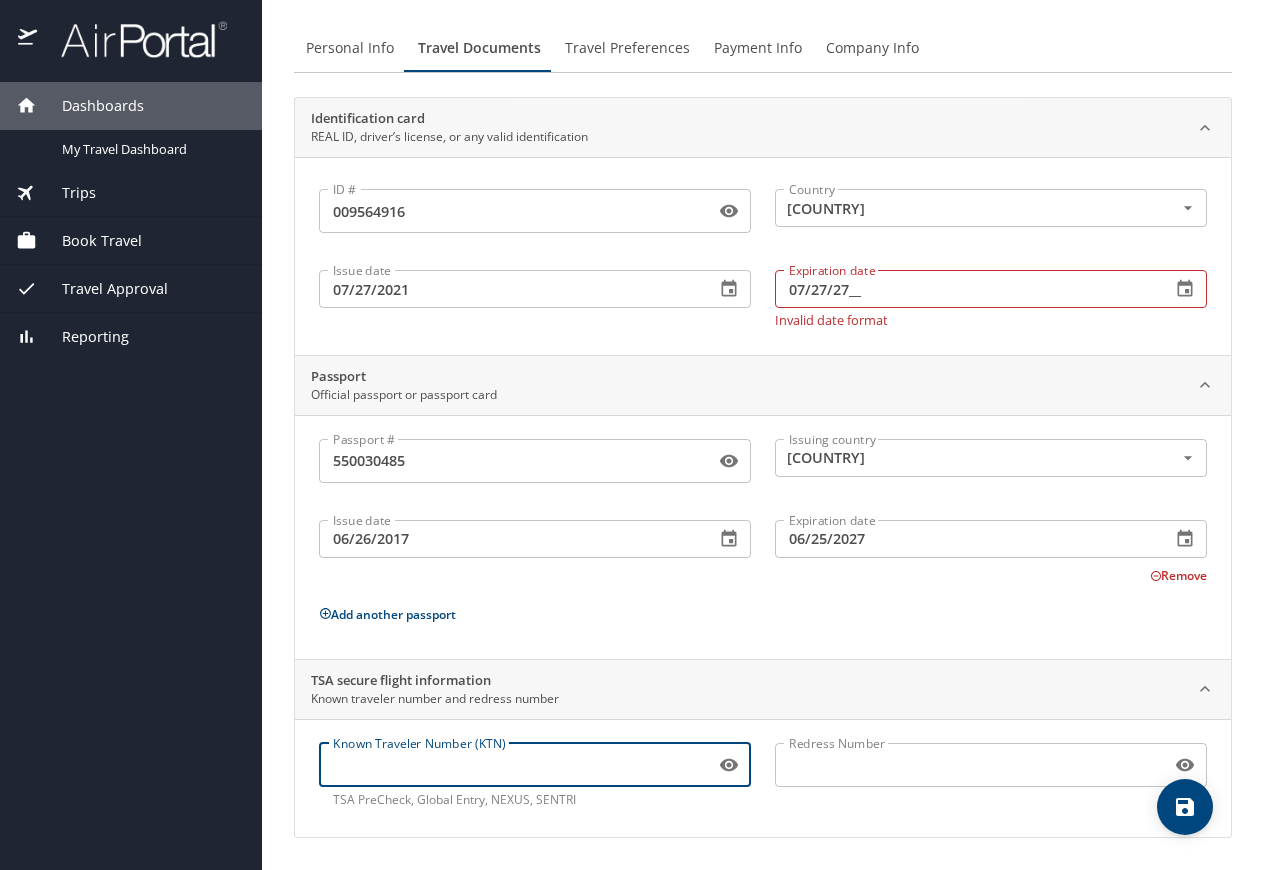 scroll, scrollTop: 56, scrollLeft: 0, axis: vertical 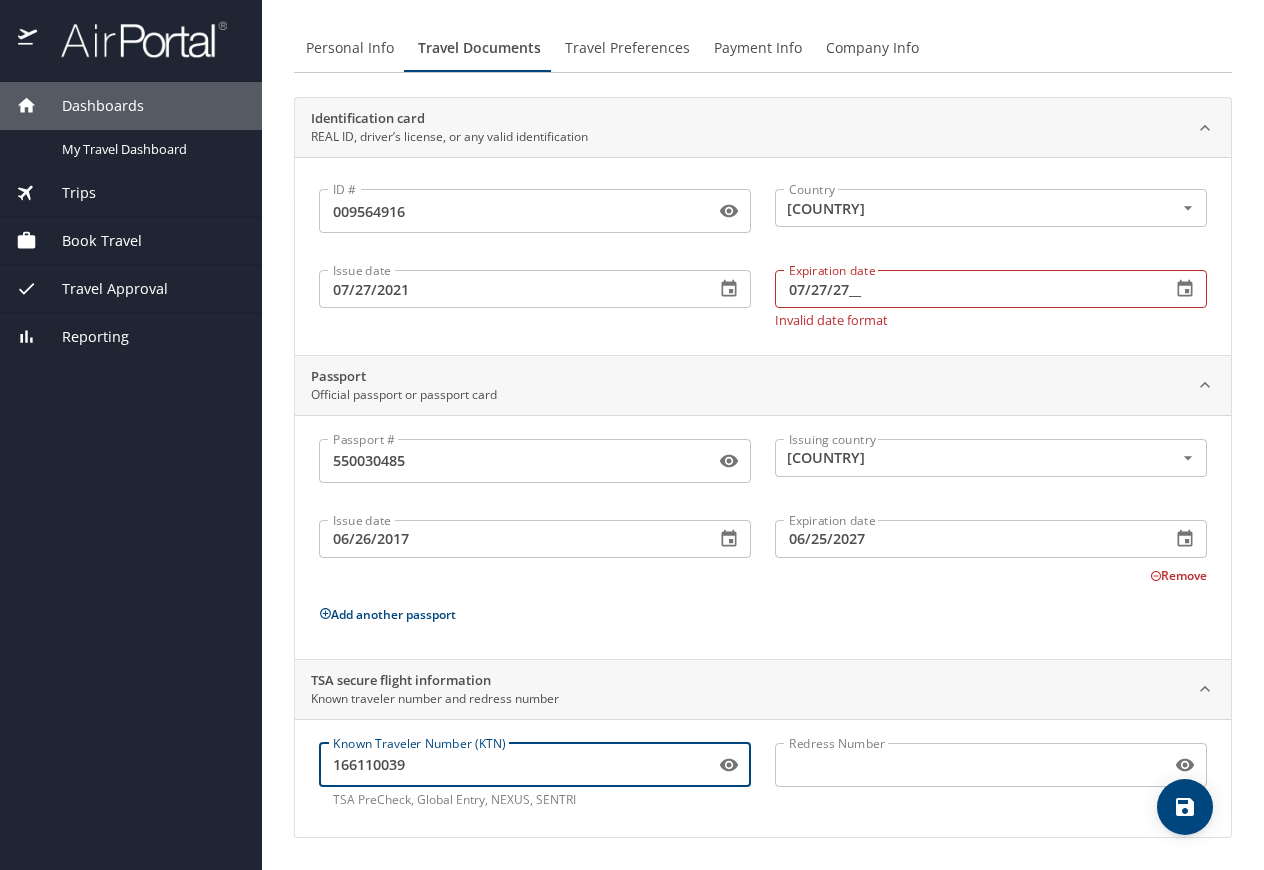 type on "166110039" 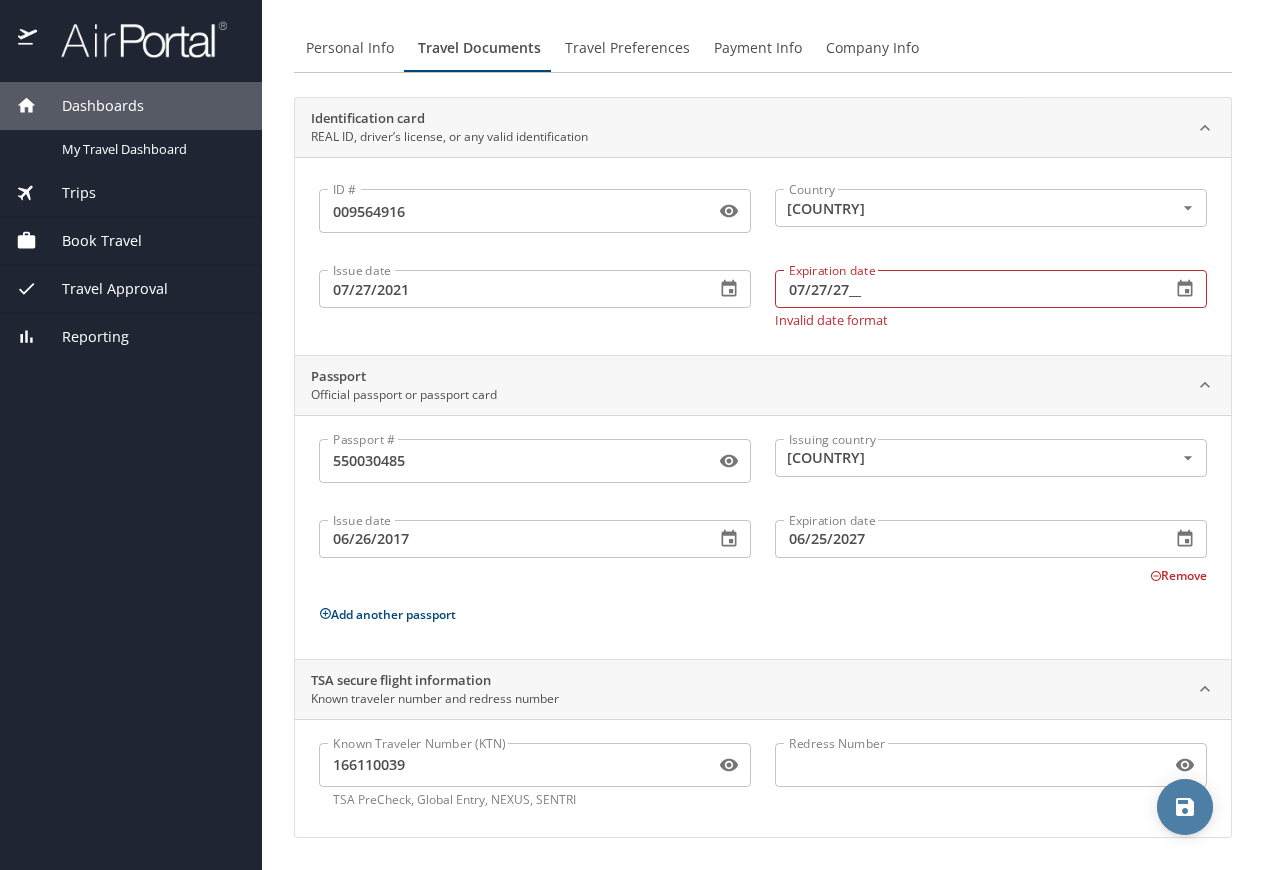 click 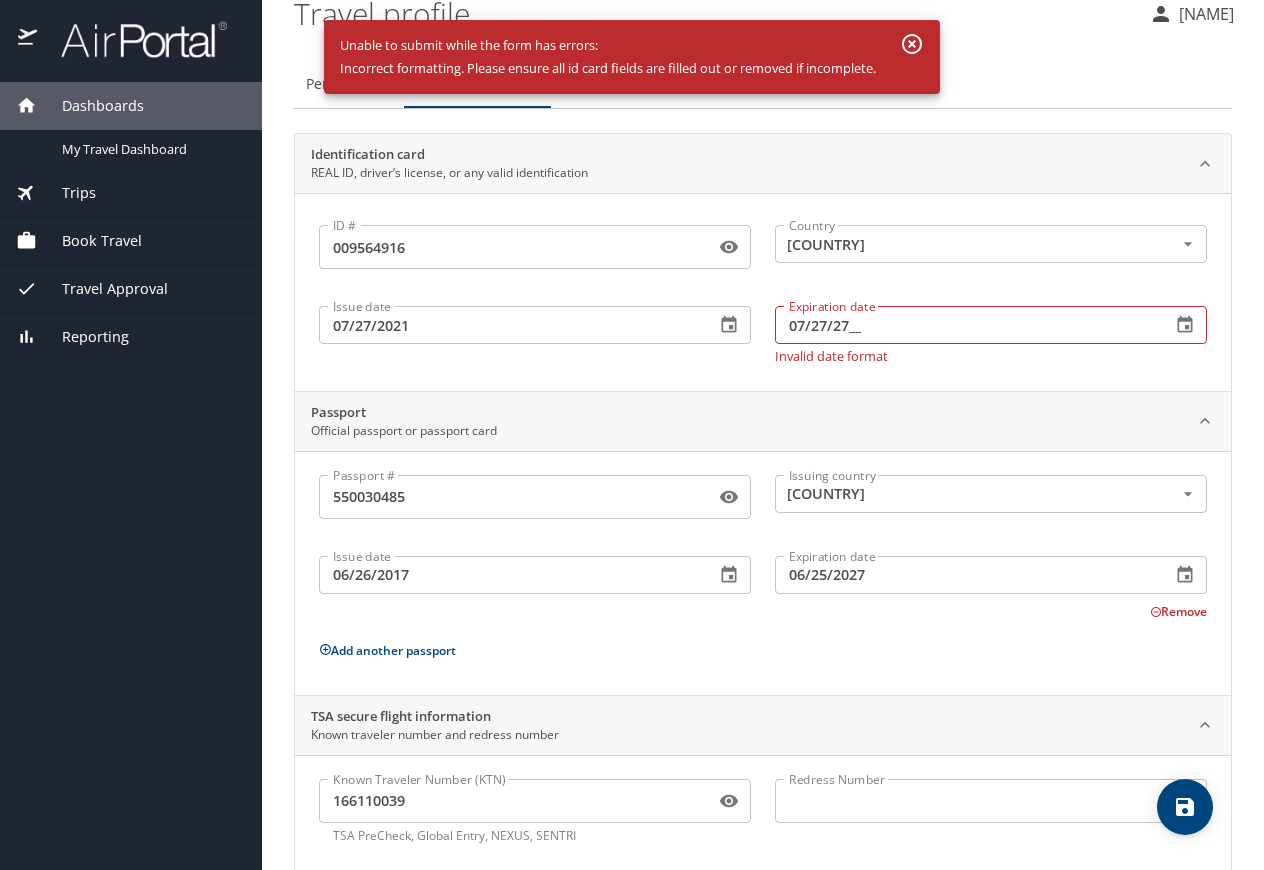 scroll, scrollTop: 0, scrollLeft: 0, axis: both 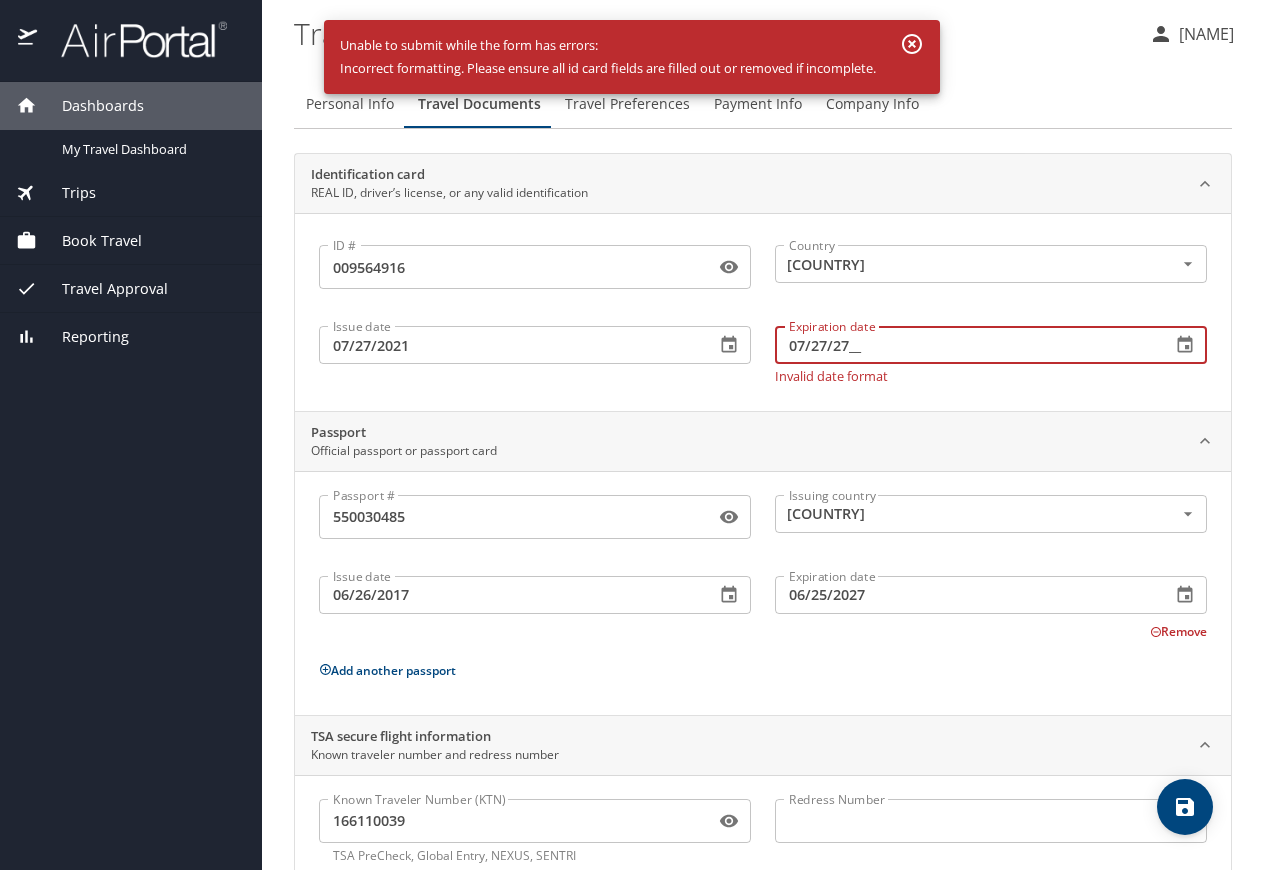 click on "07/27/27__" at bounding box center [965, 345] 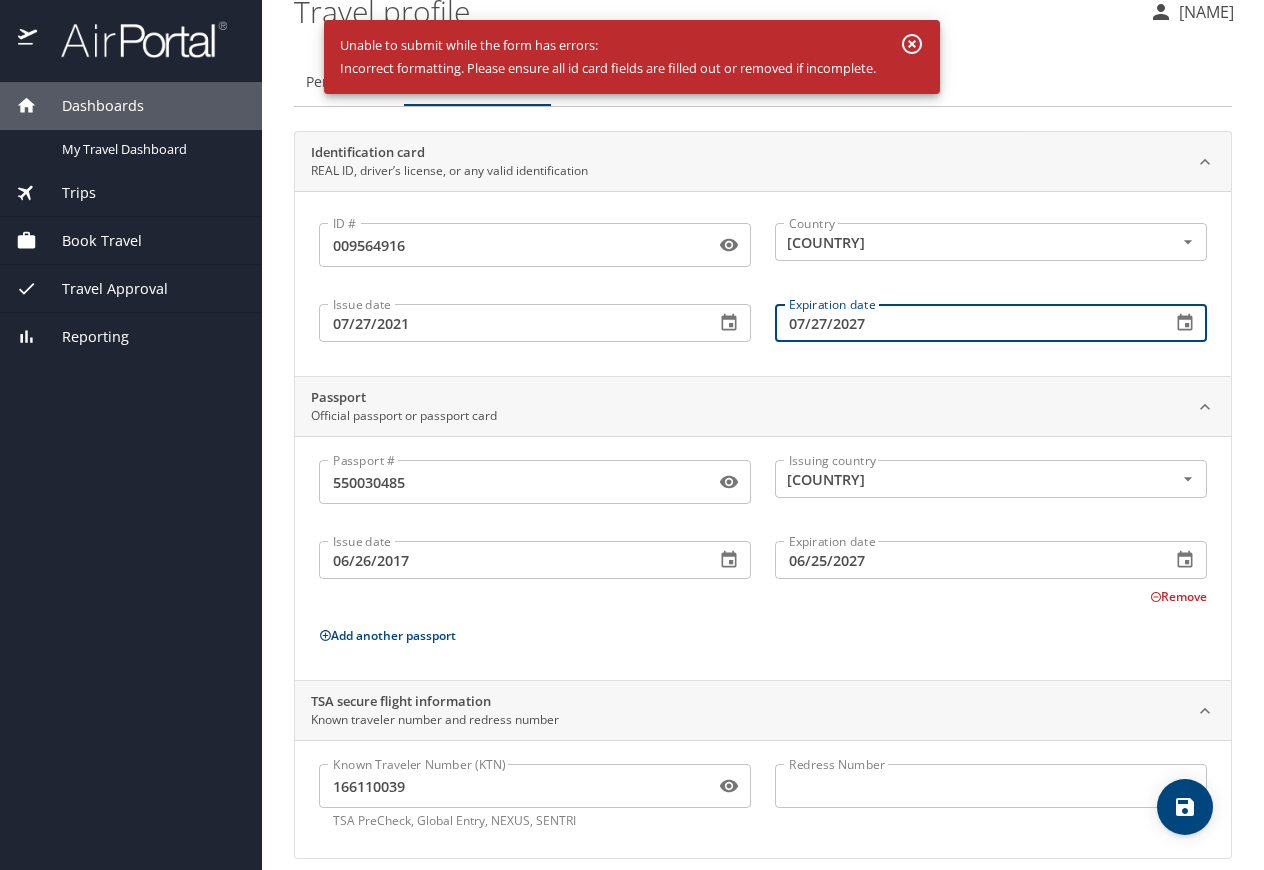 scroll, scrollTop: 43, scrollLeft: 0, axis: vertical 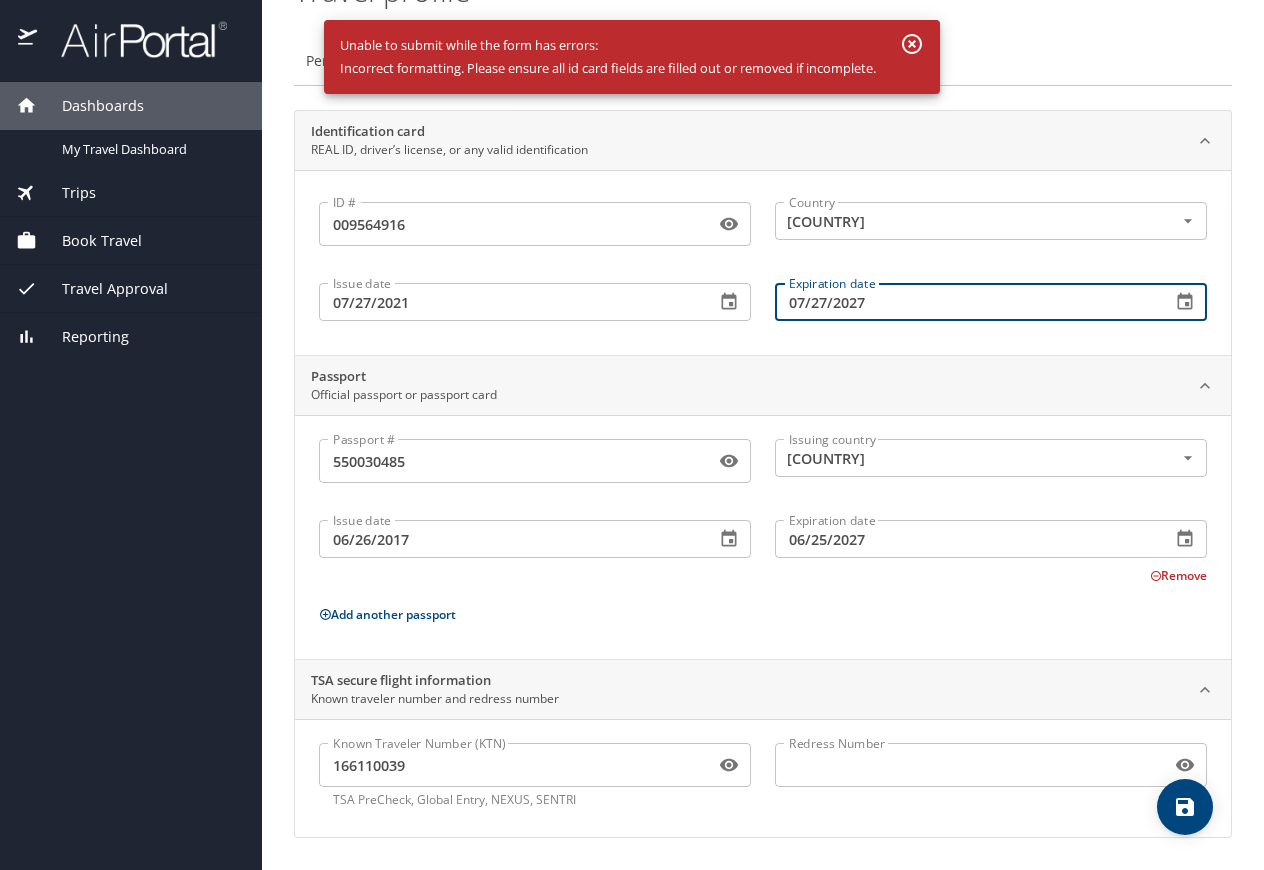 type on "07/27/2027" 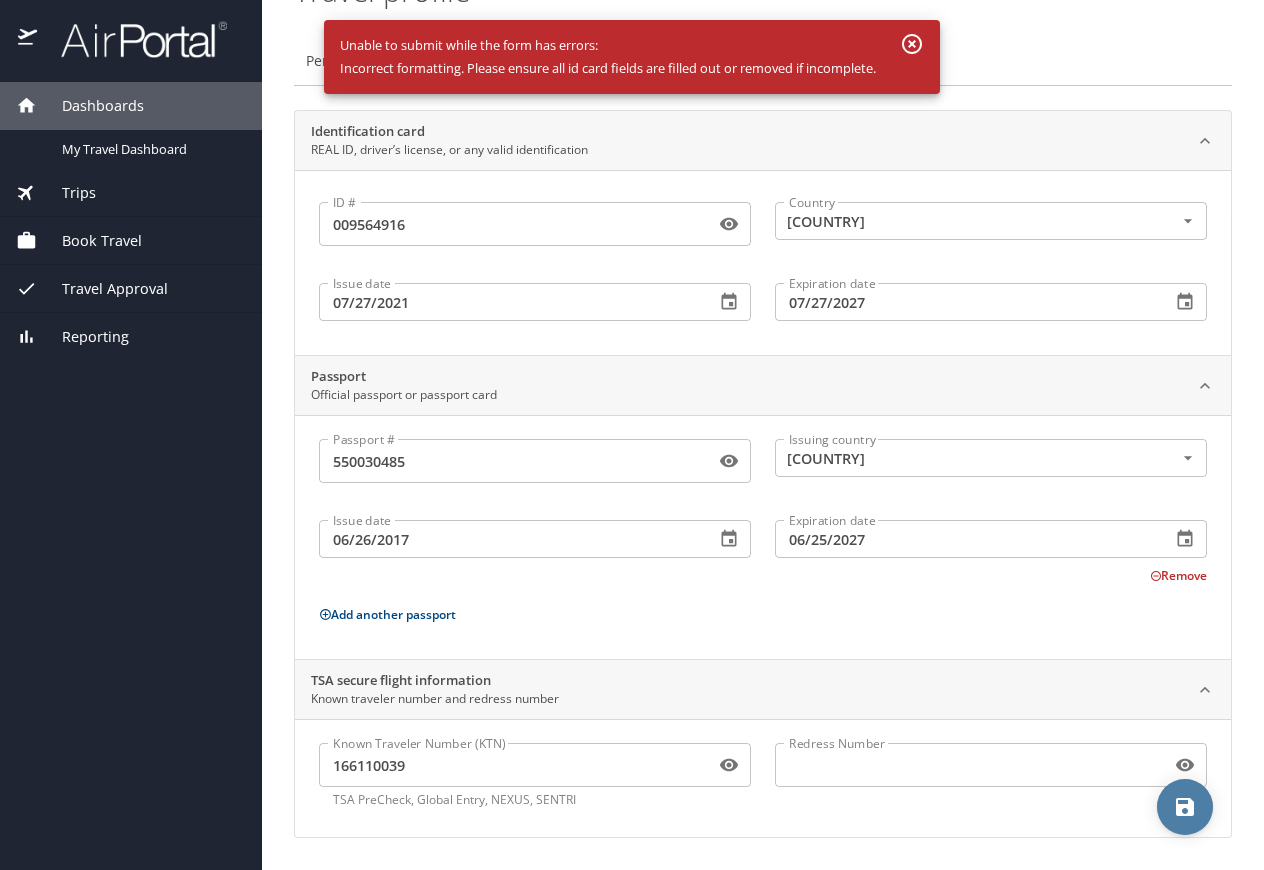 click 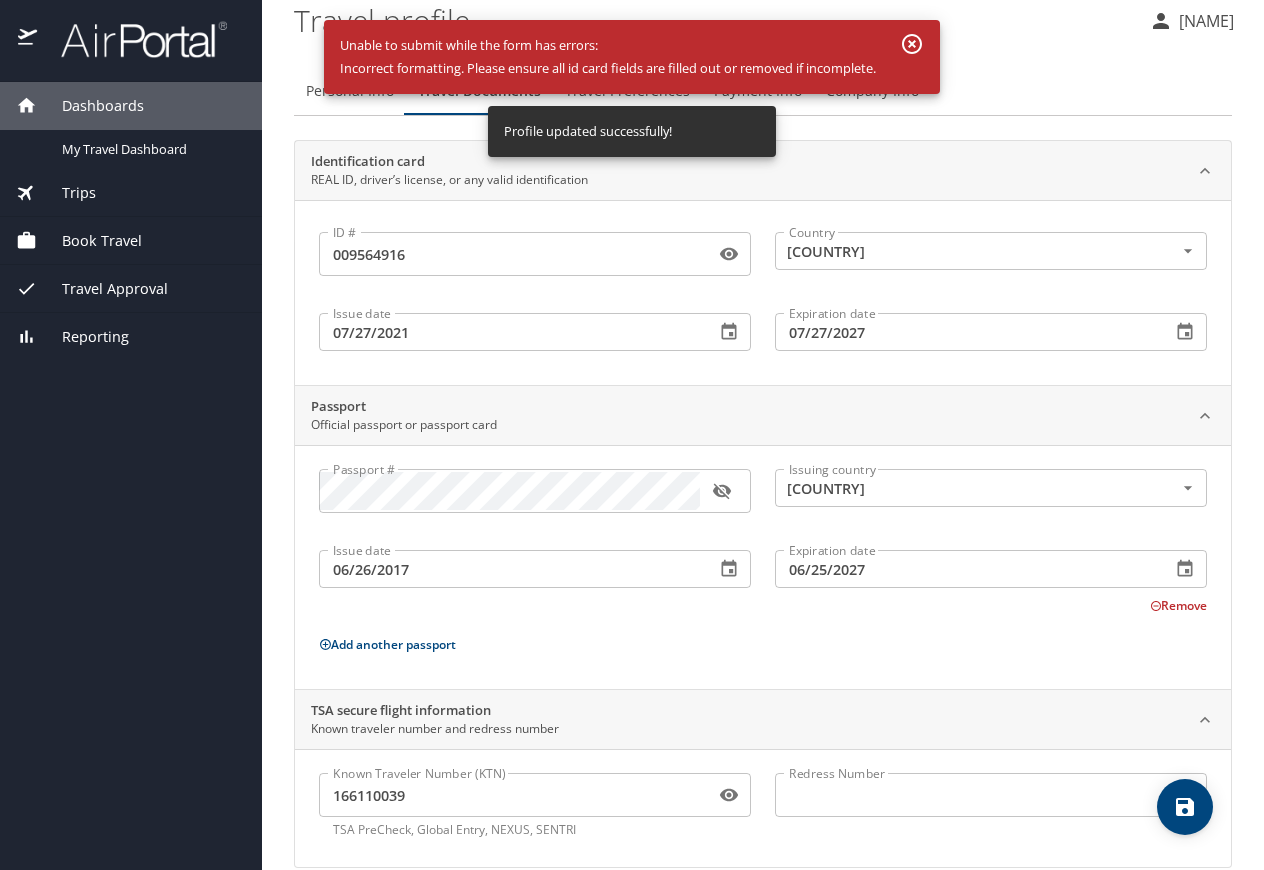 scroll, scrollTop: 0, scrollLeft: 0, axis: both 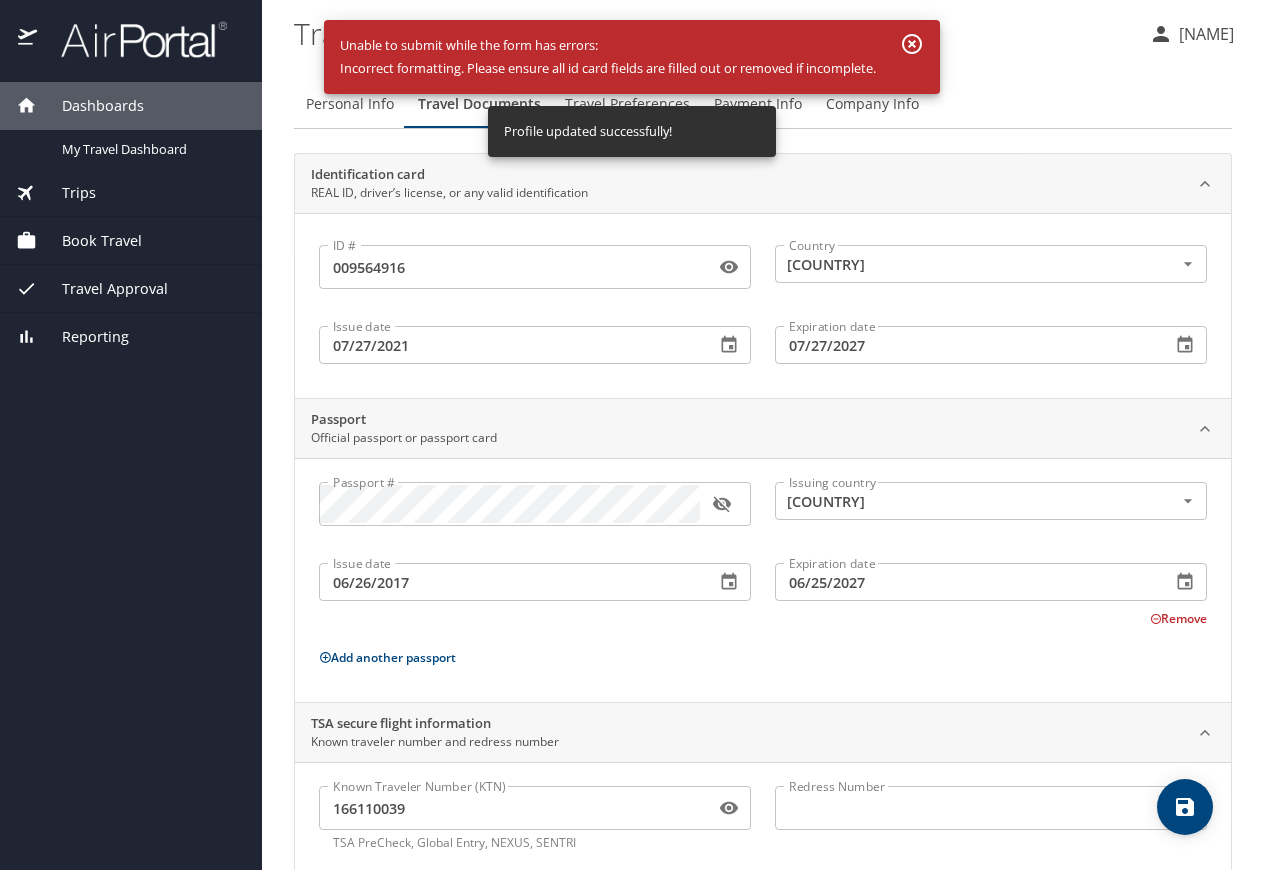 click 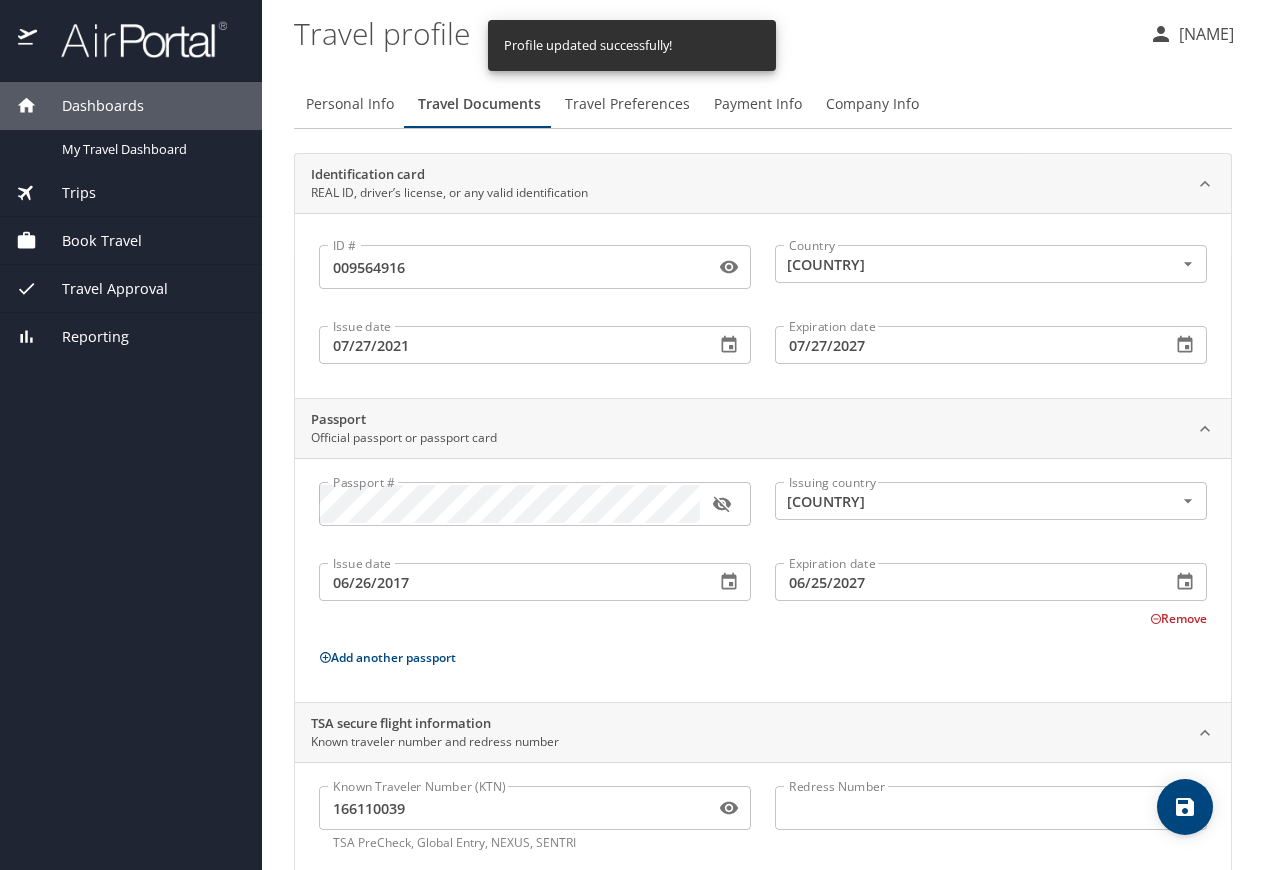 click on "Travel Preferences" at bounding box center [627, 104] 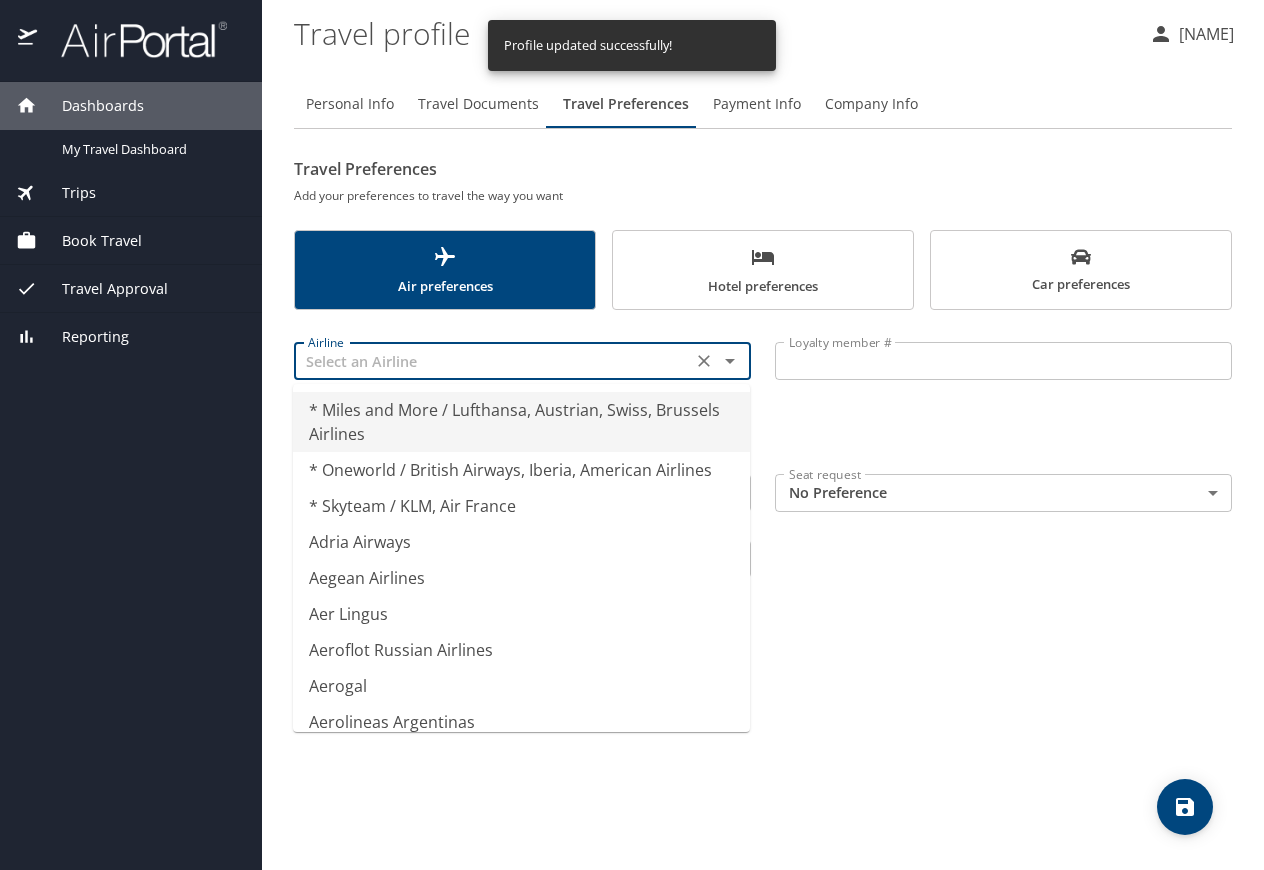 click at bounding box center [493, 361] 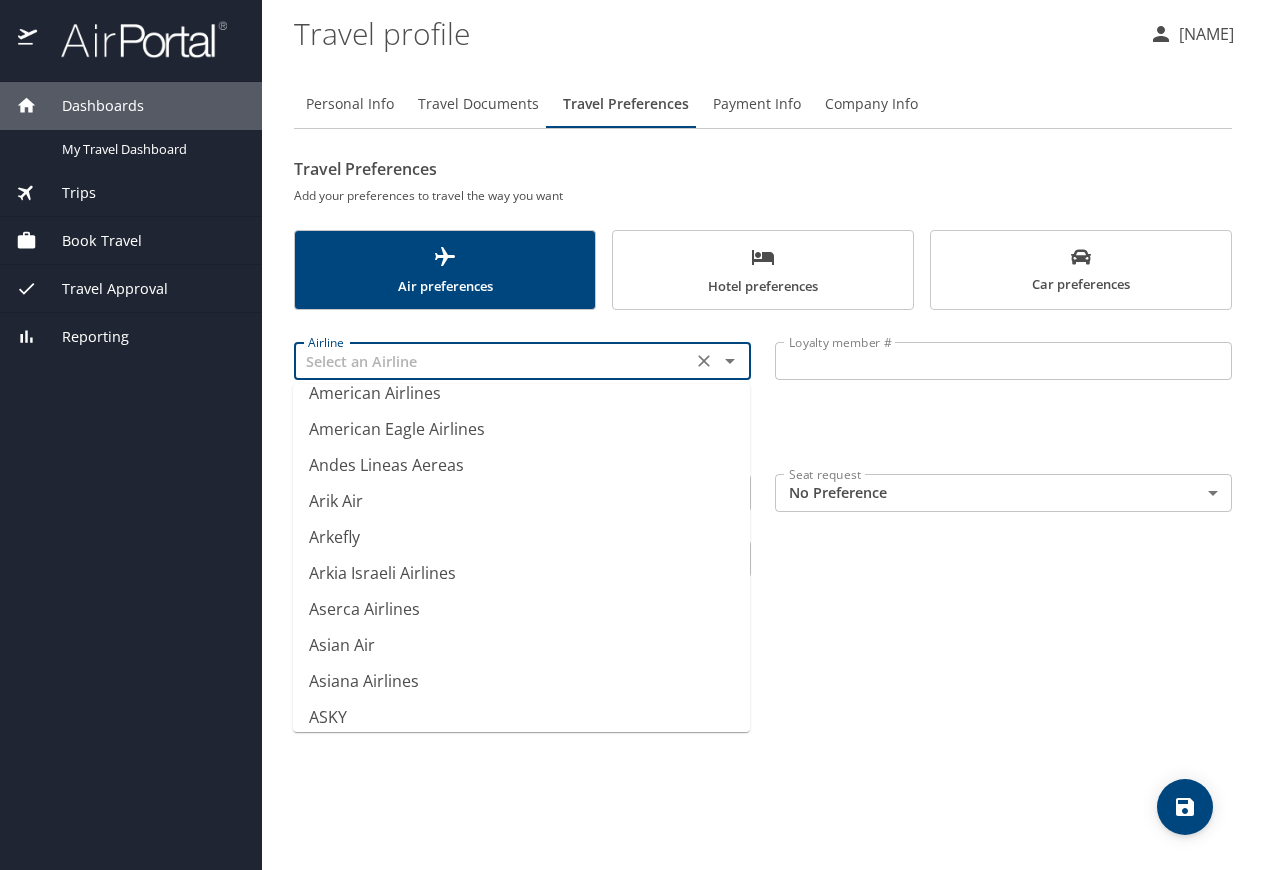 scroll, scrollTop: 3100, scrollLeft: 0, axis: vertical 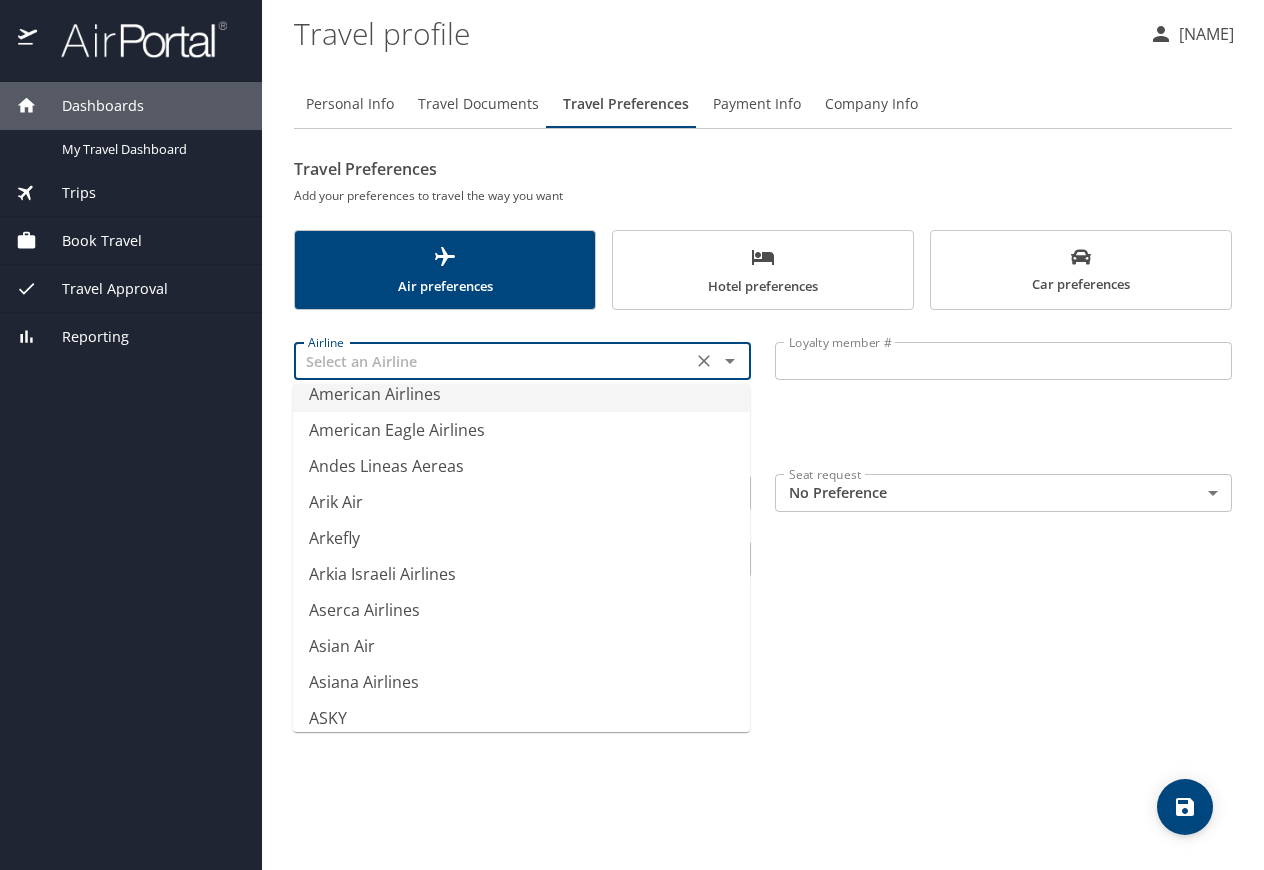 click on "American Airlines" at bounding box center [521, 394] 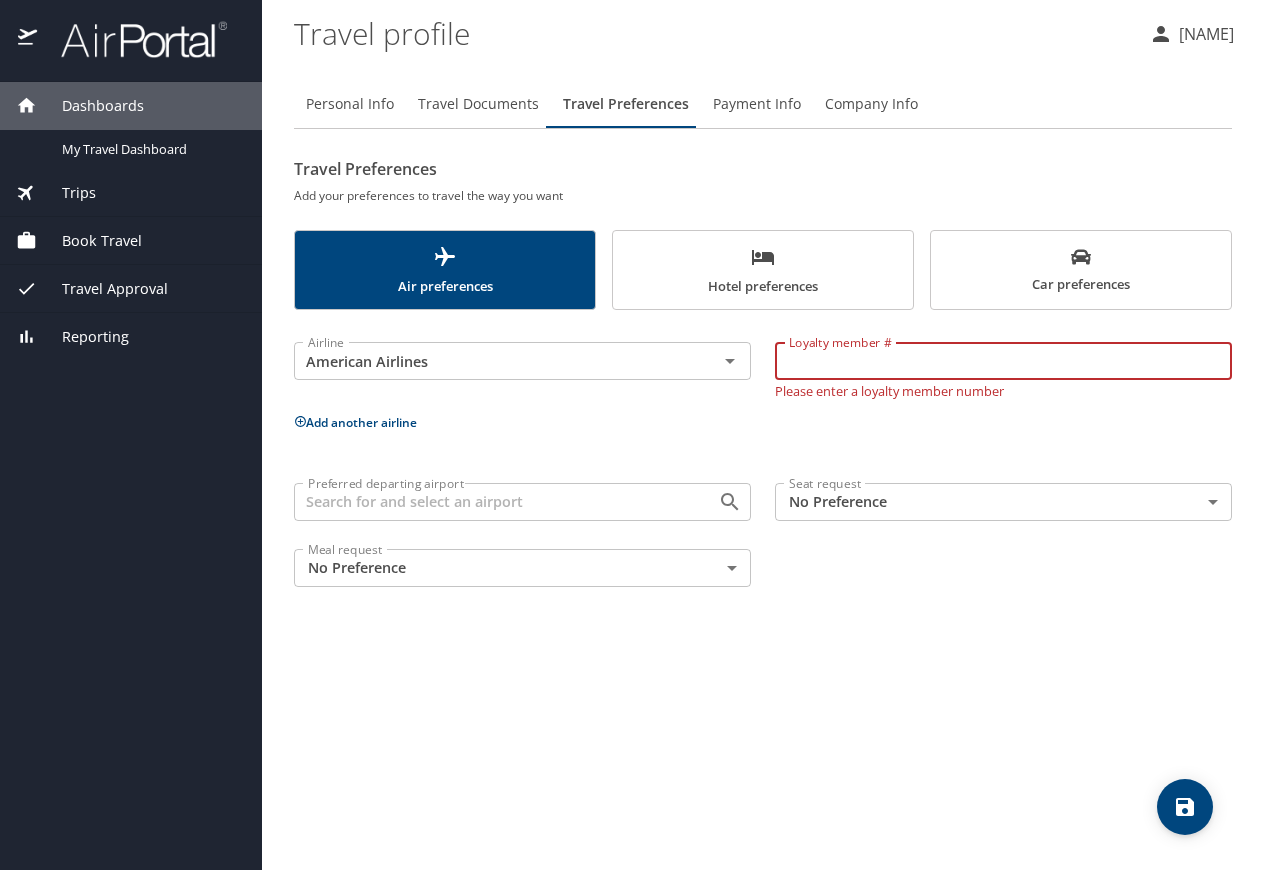 click on "Loyalty member #" at bounding box center (1003, 361) 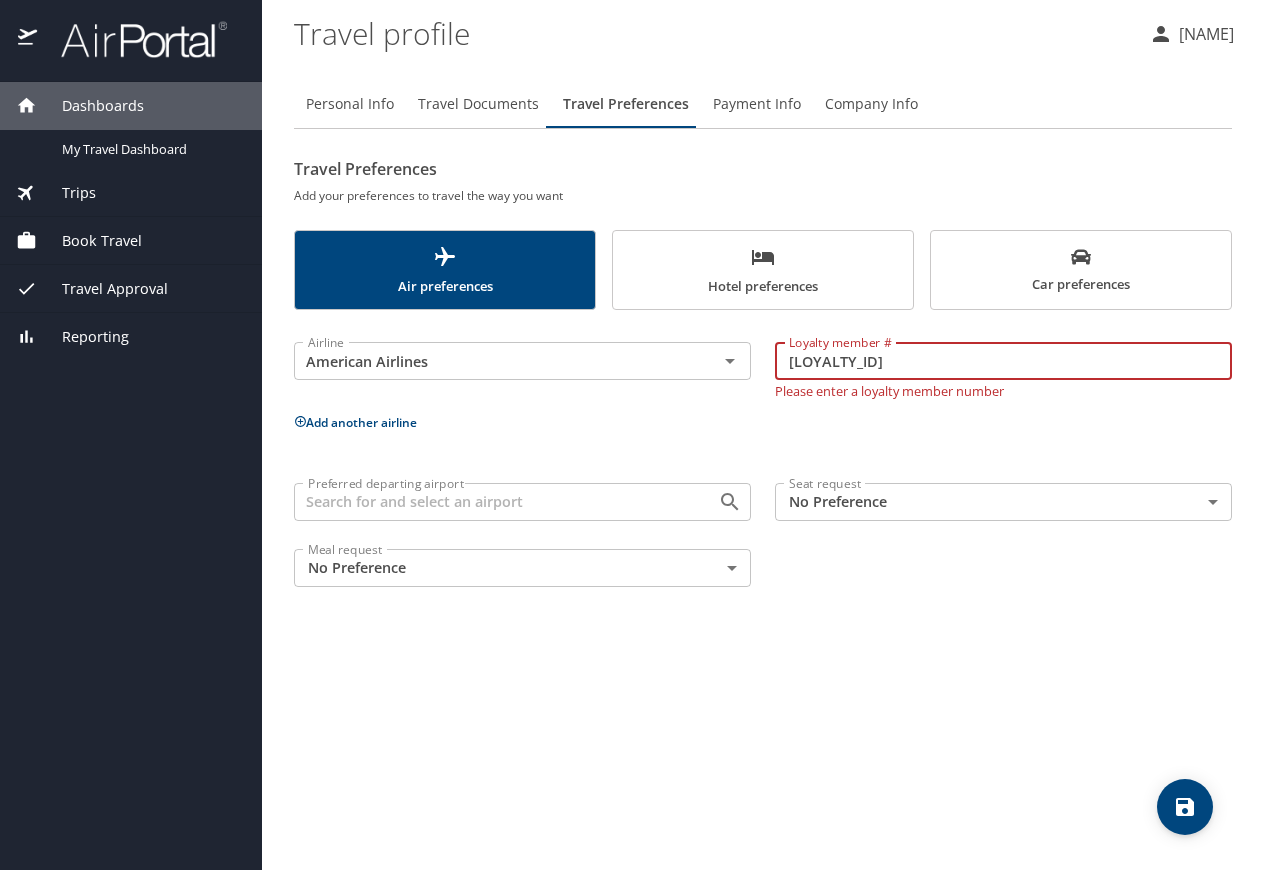 type on "[LOYALTY_ID]" 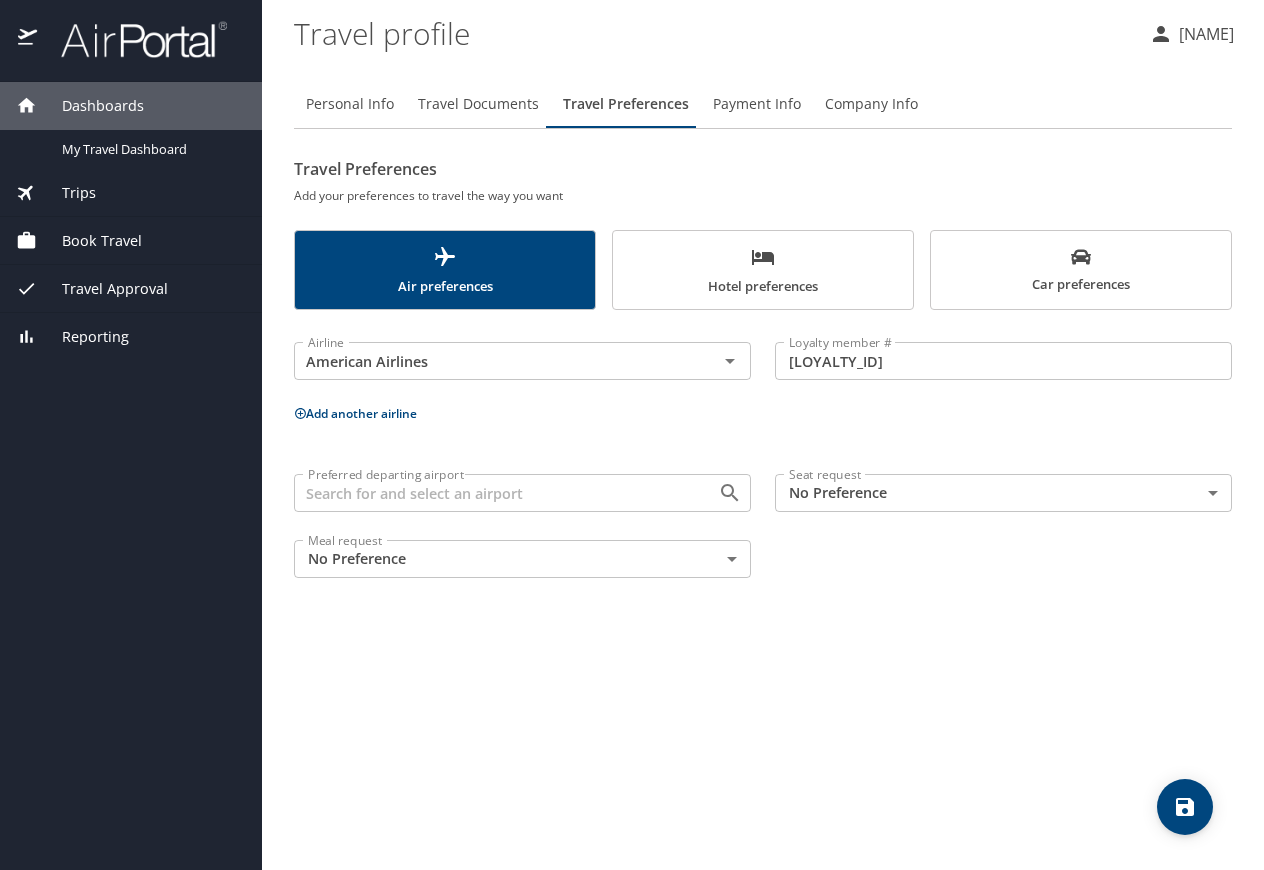 click on "Add another airline" at bounding box center (355, 413) 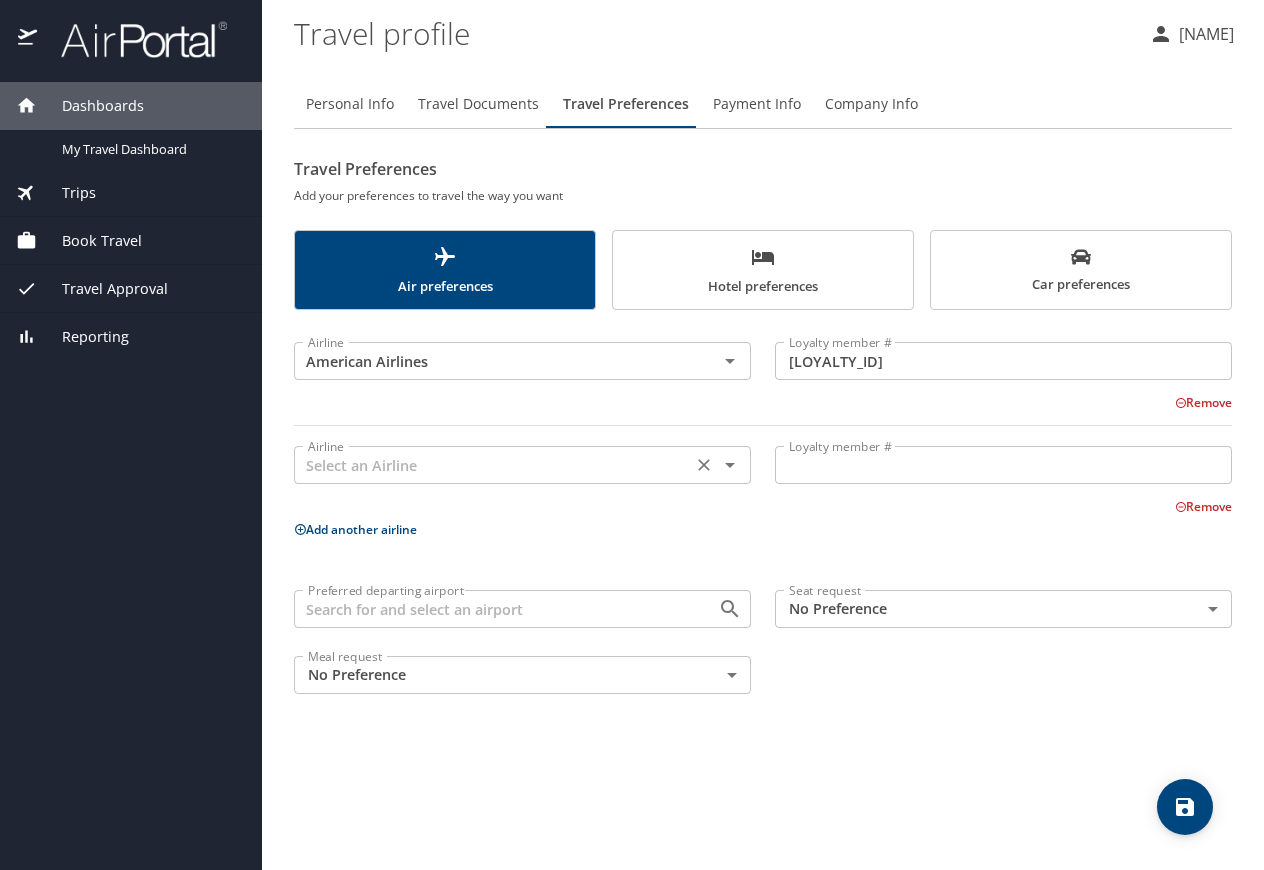 click at bounding box center (493, 465) 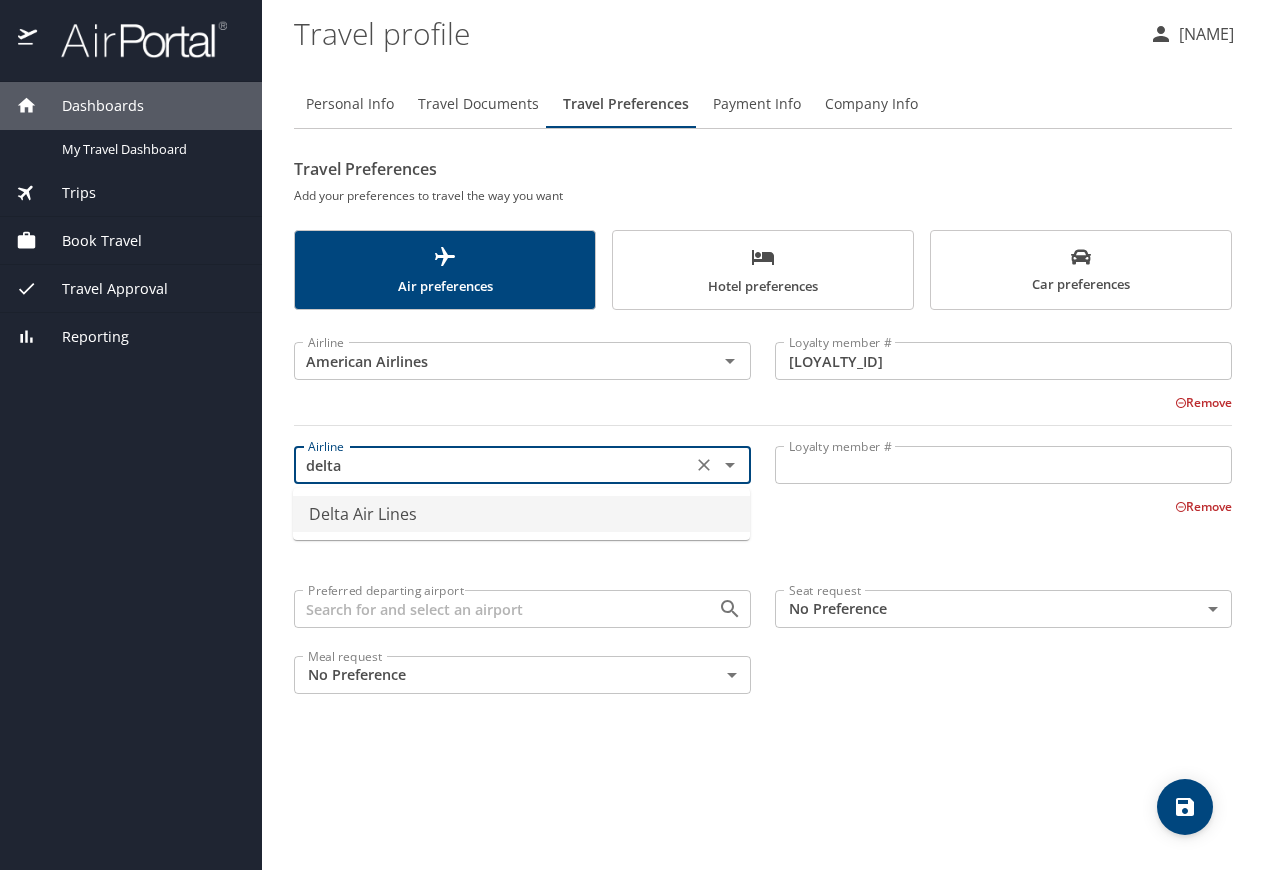 click on "Delta Air Lines" at bounding box center [521, 514] 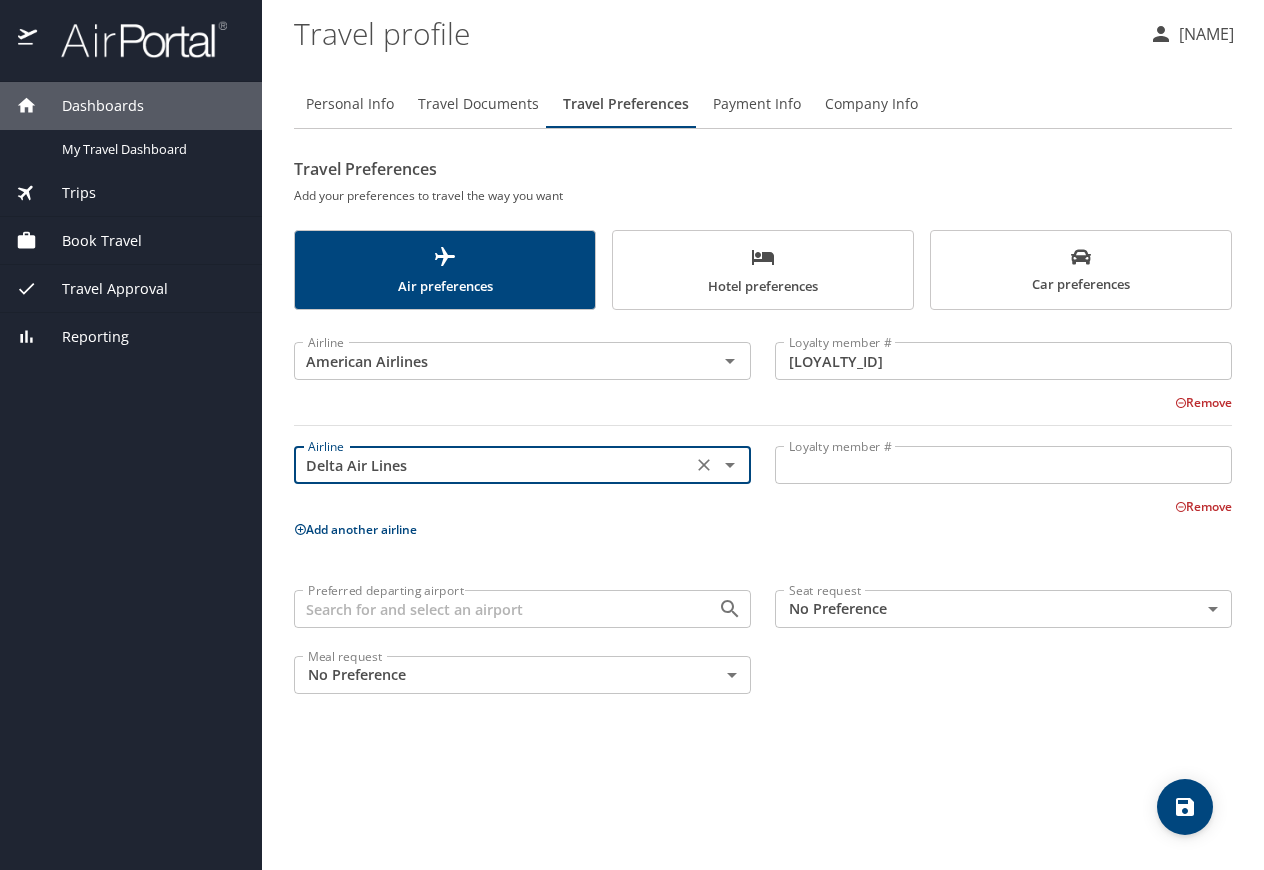 type on "Delta Air Lines" 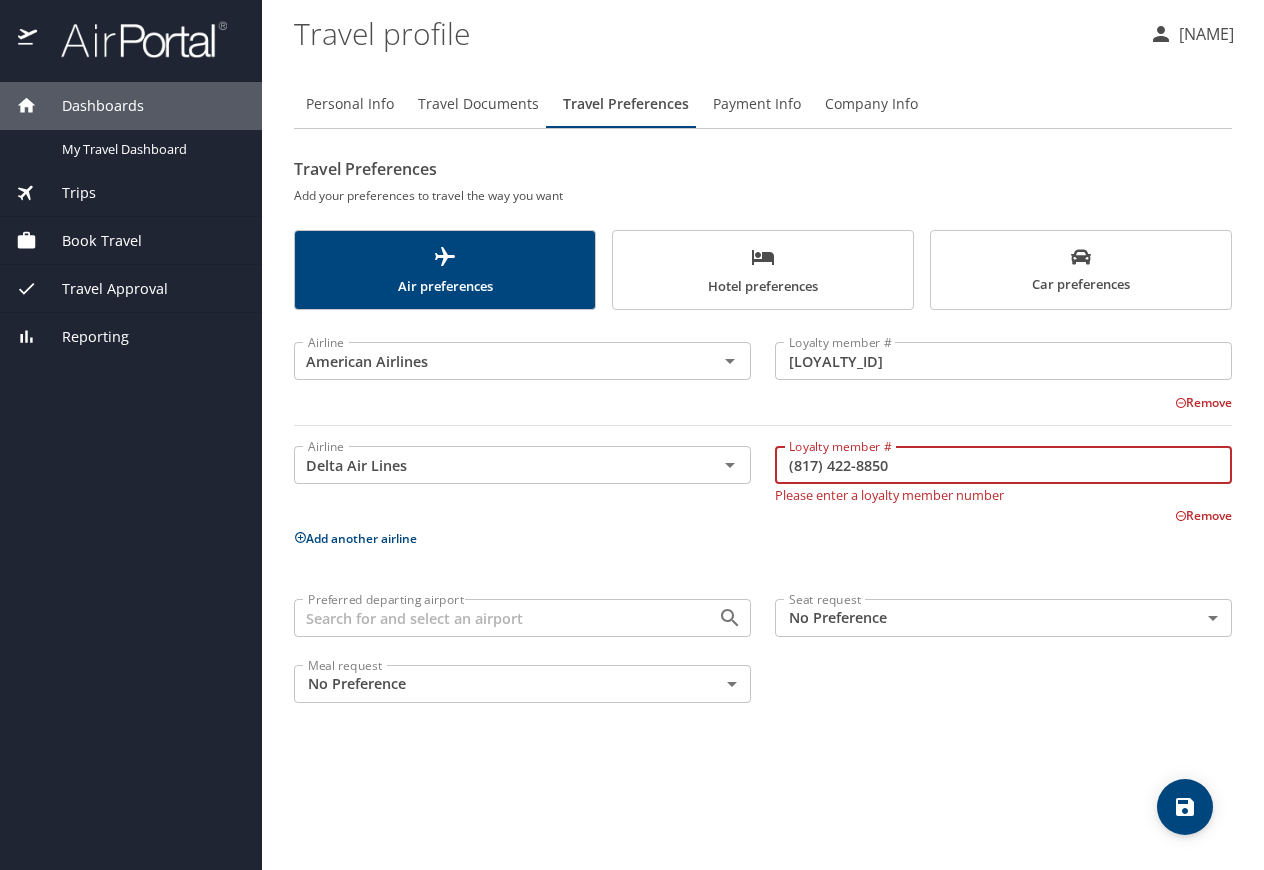 type on "(817) 422-8850" 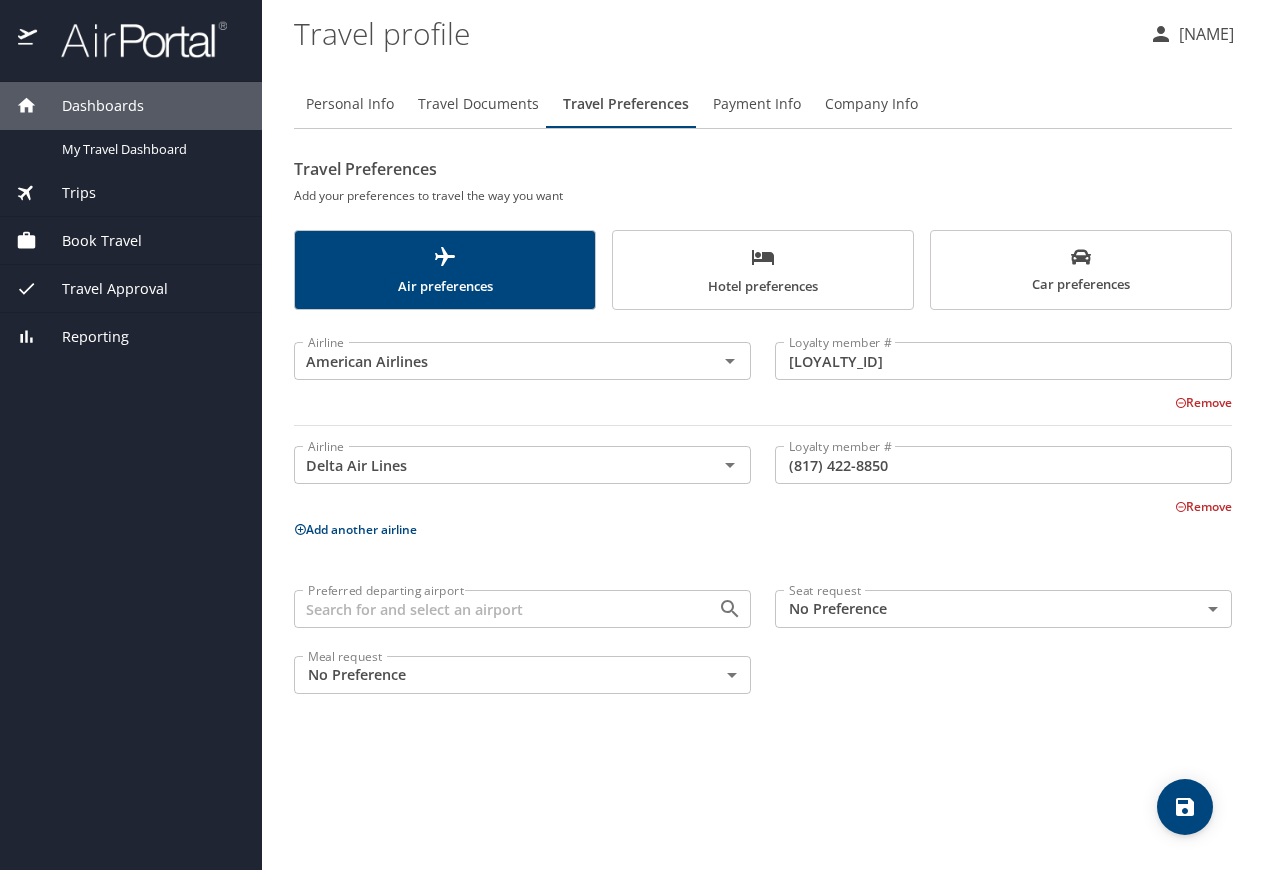click on "Add another airline" at bounding box center [355, 529] 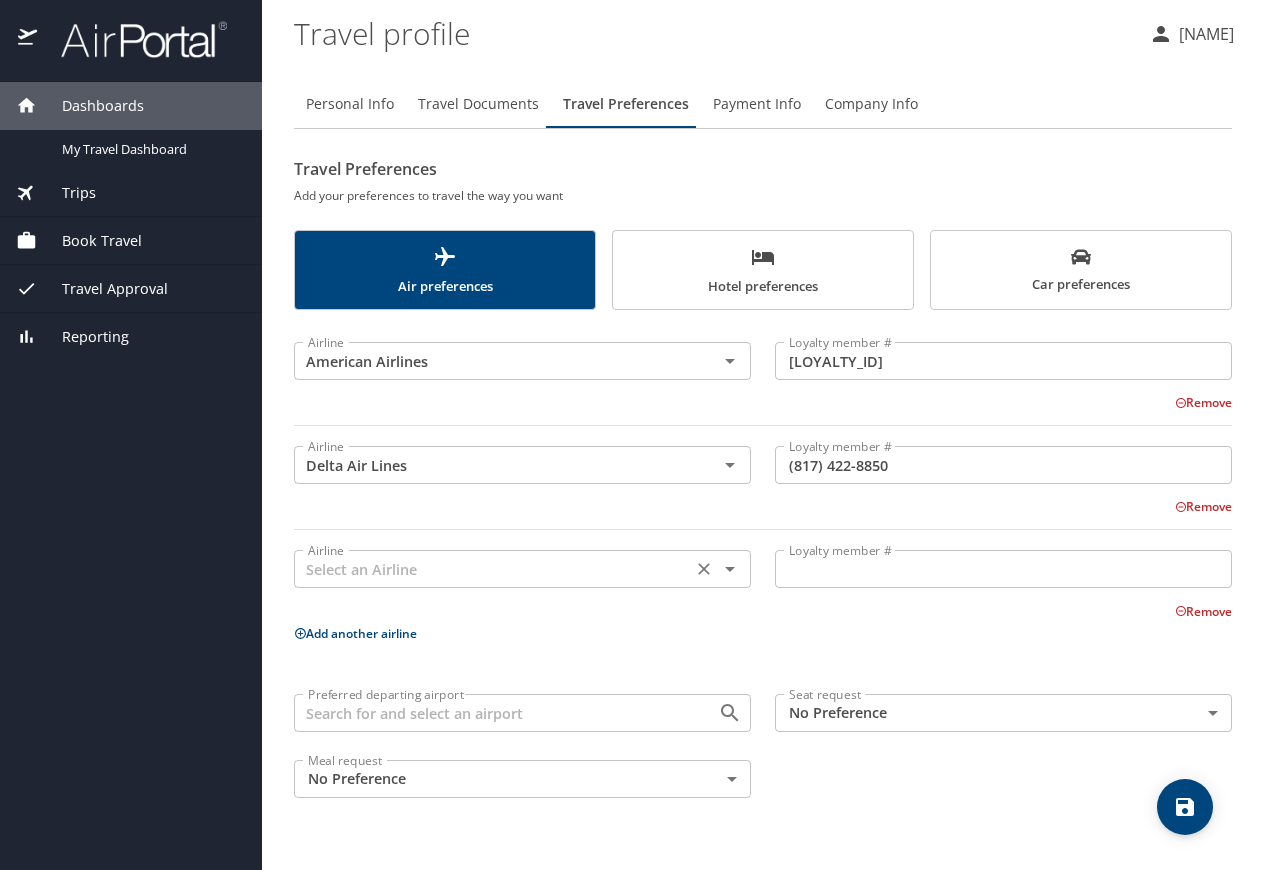 click at bounding box center (493, 569) 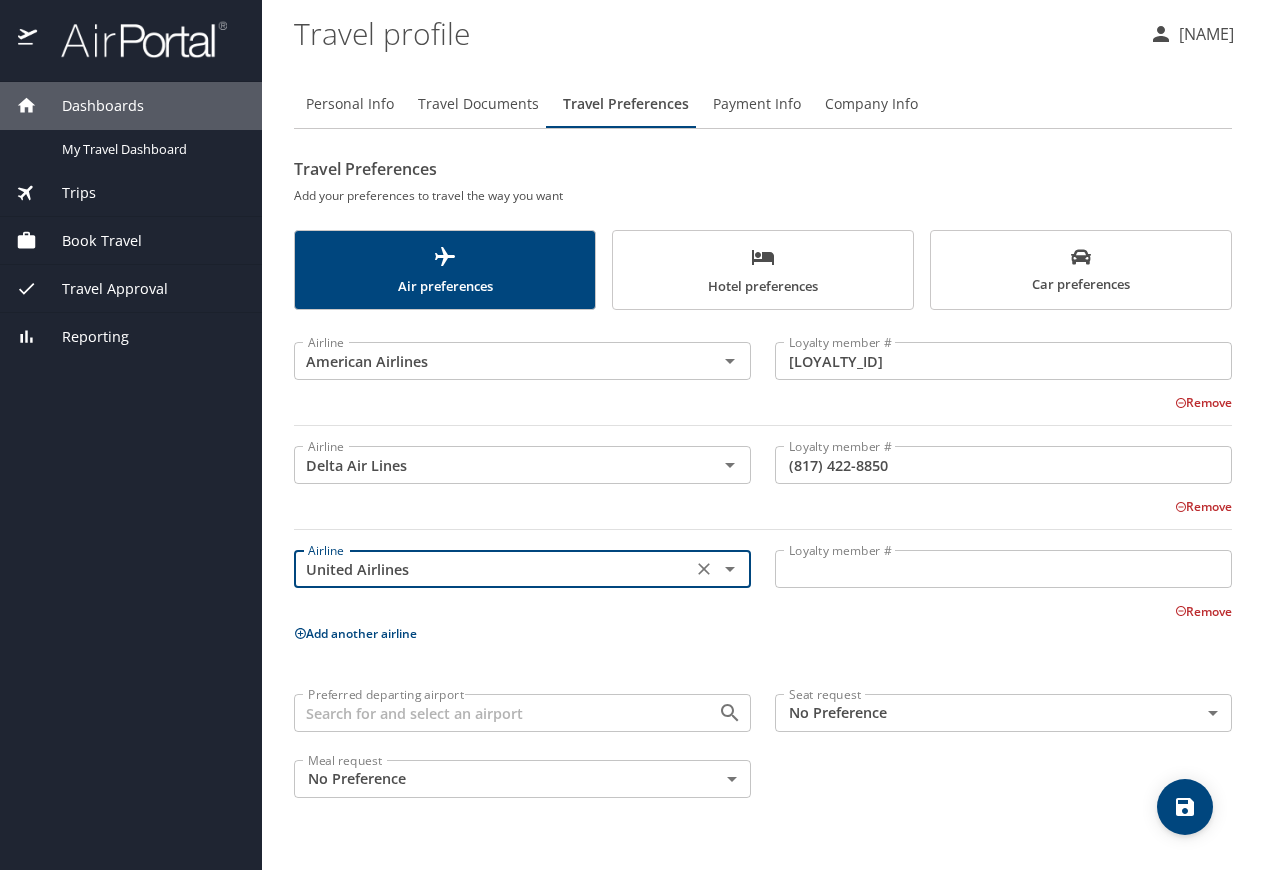 type on "United Airlines" 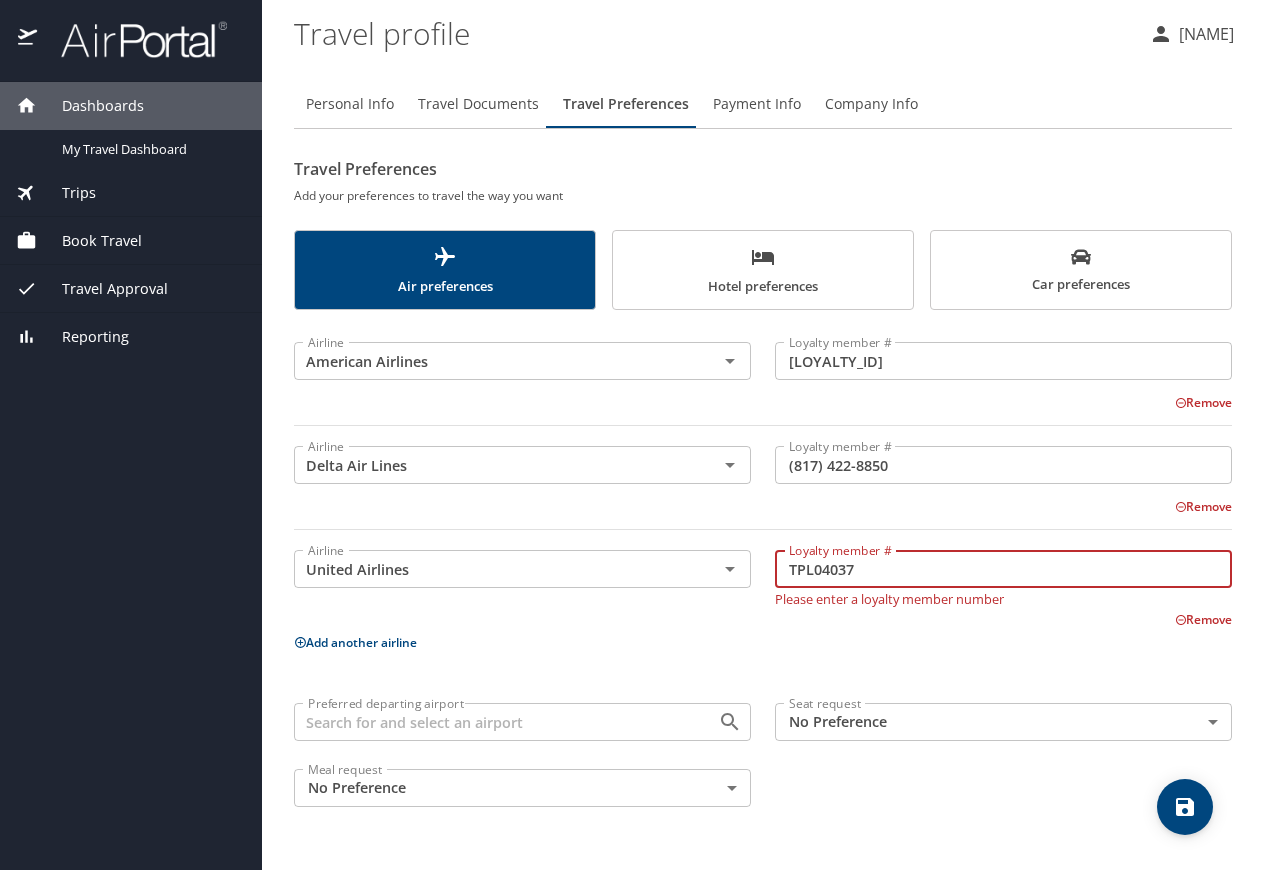type on "TPL04037" 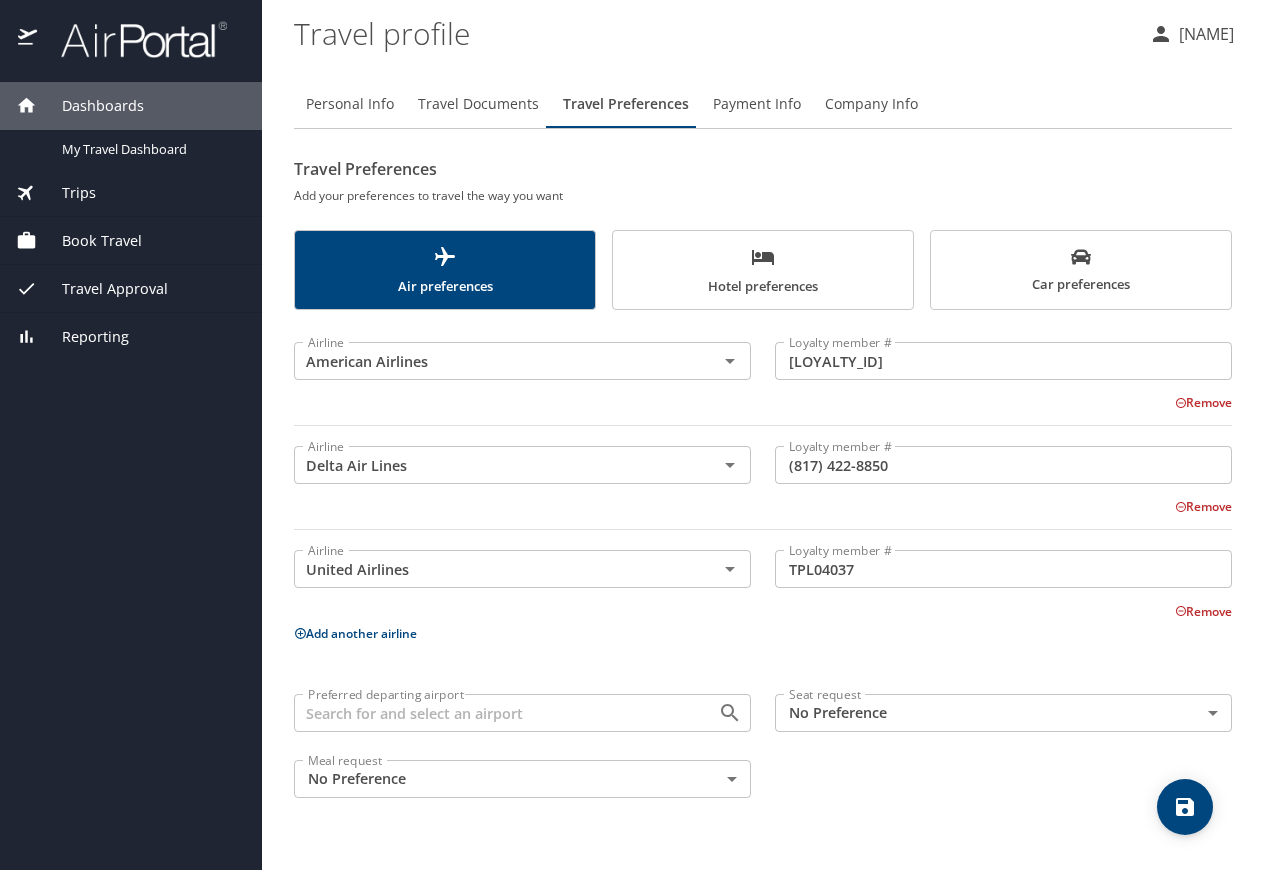 click on "Add another airline" at bounding box center [355, 633] 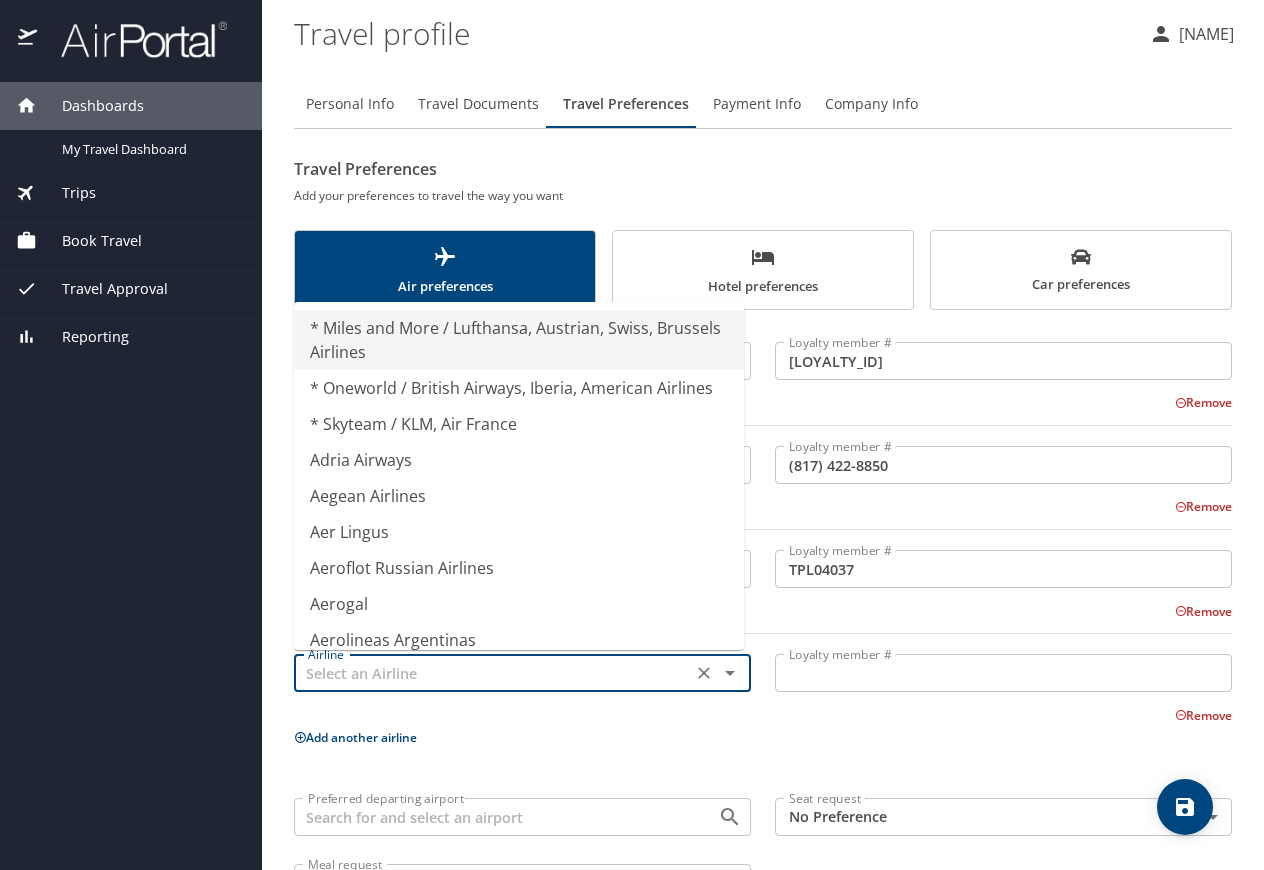 click at bounding box center (493, 673) 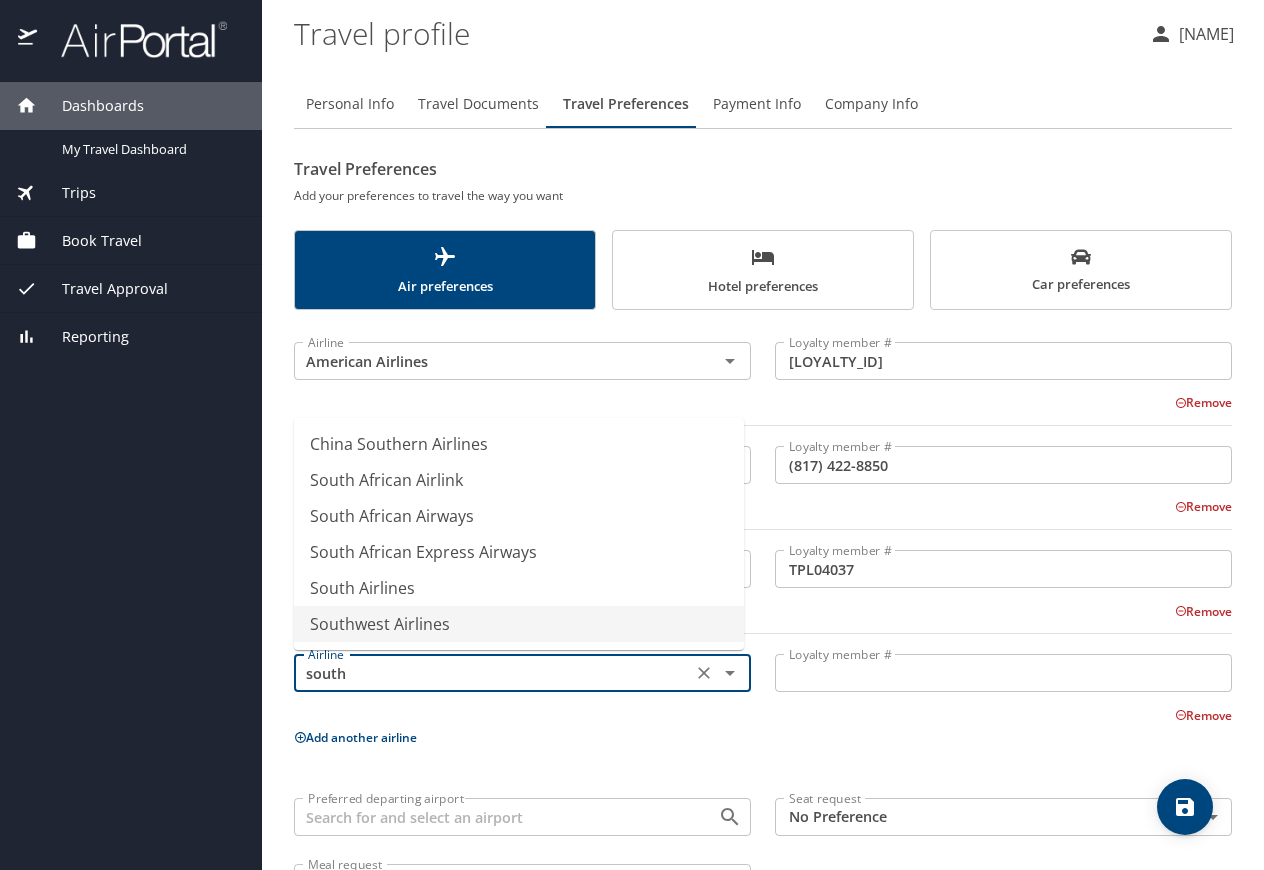 click on "Southwest Airlines" at bounding box center [519, 624] 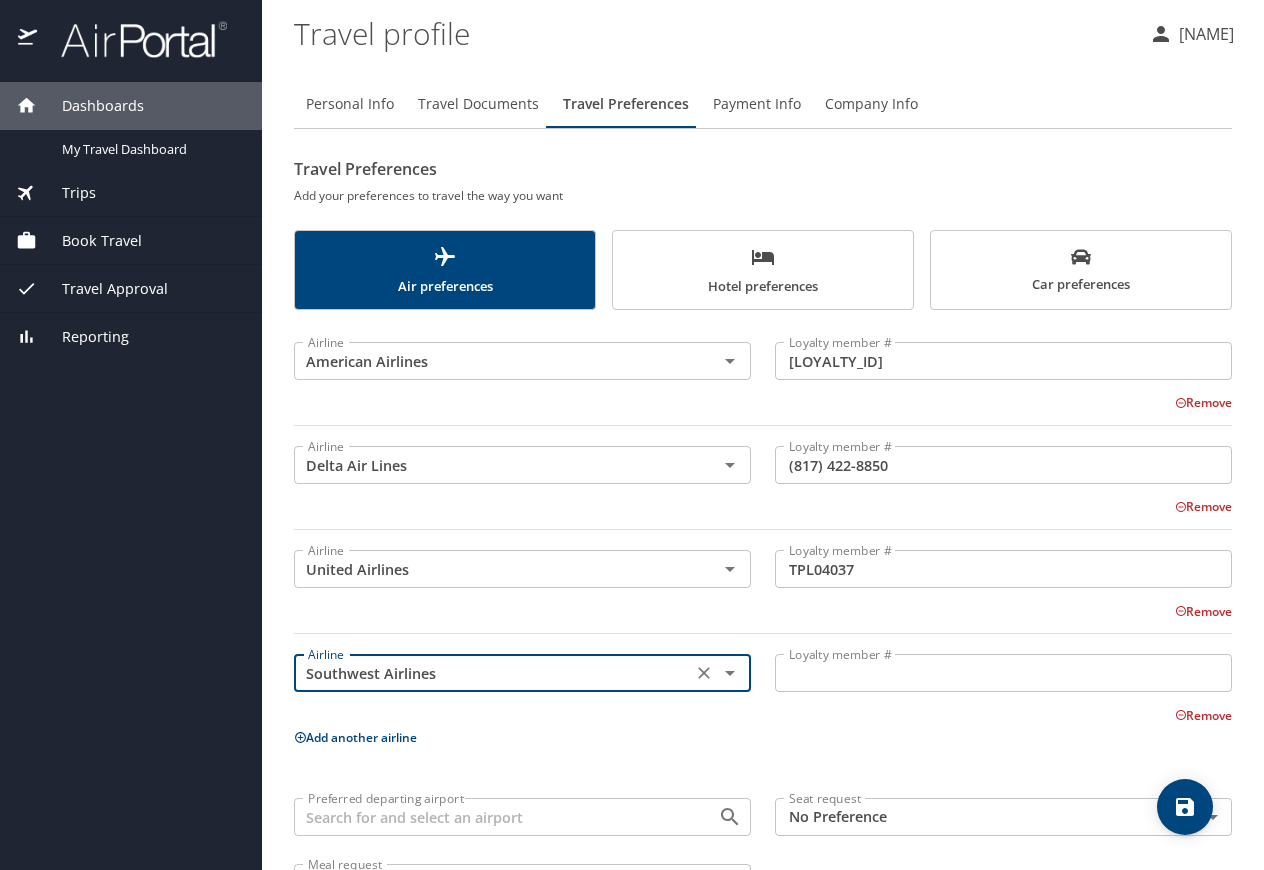 type on "Southwest Airlines" 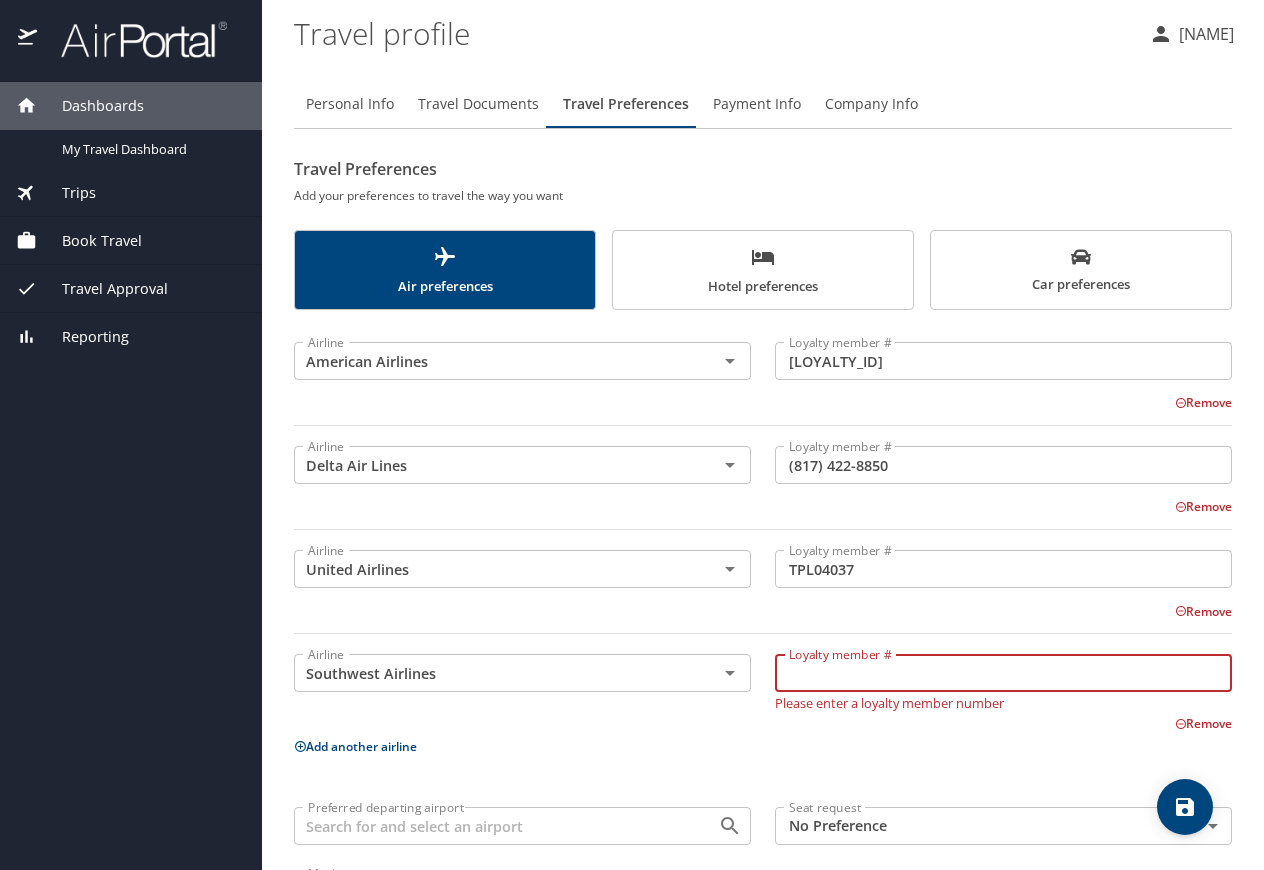 click on "Loyalty member #" at bounding box center (1003, 673) 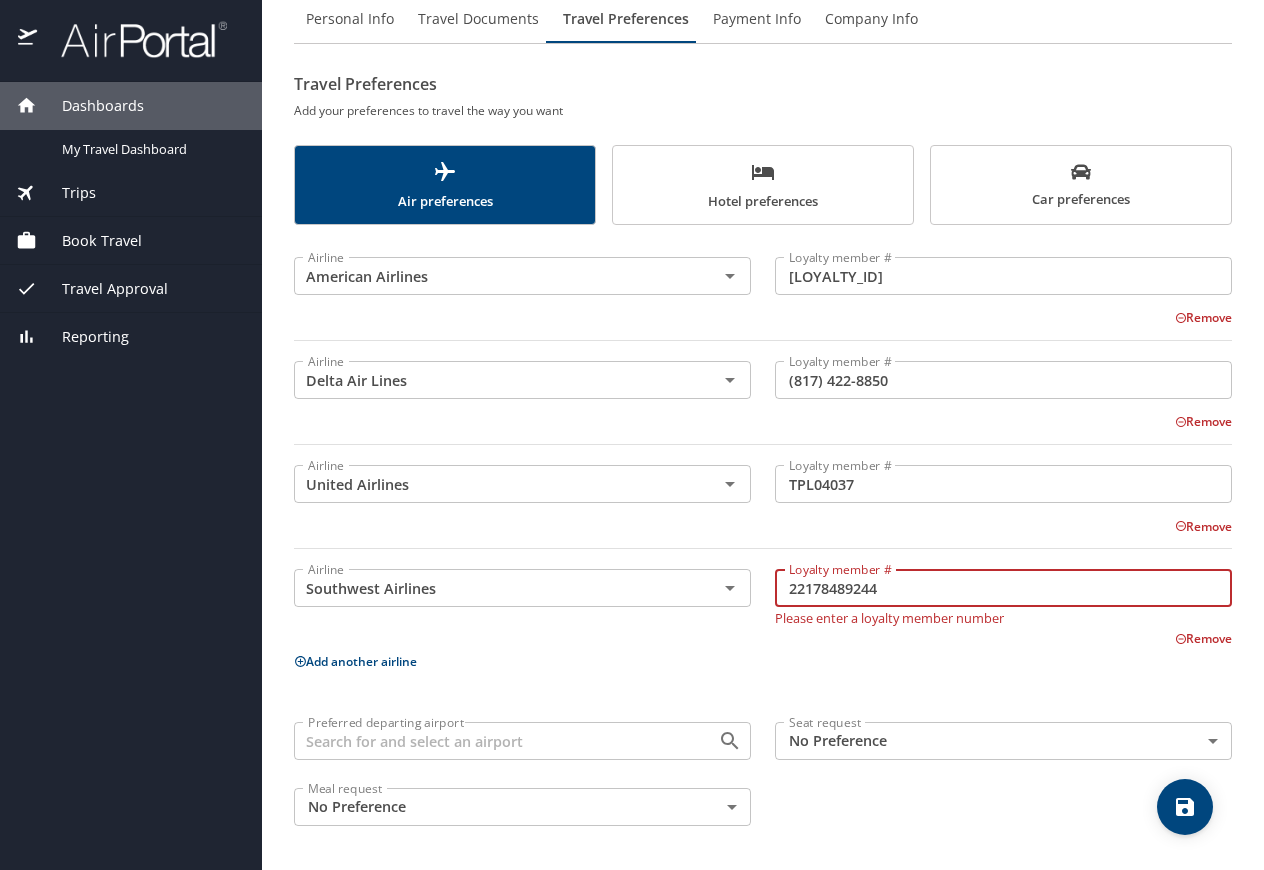 type on "22178489244" 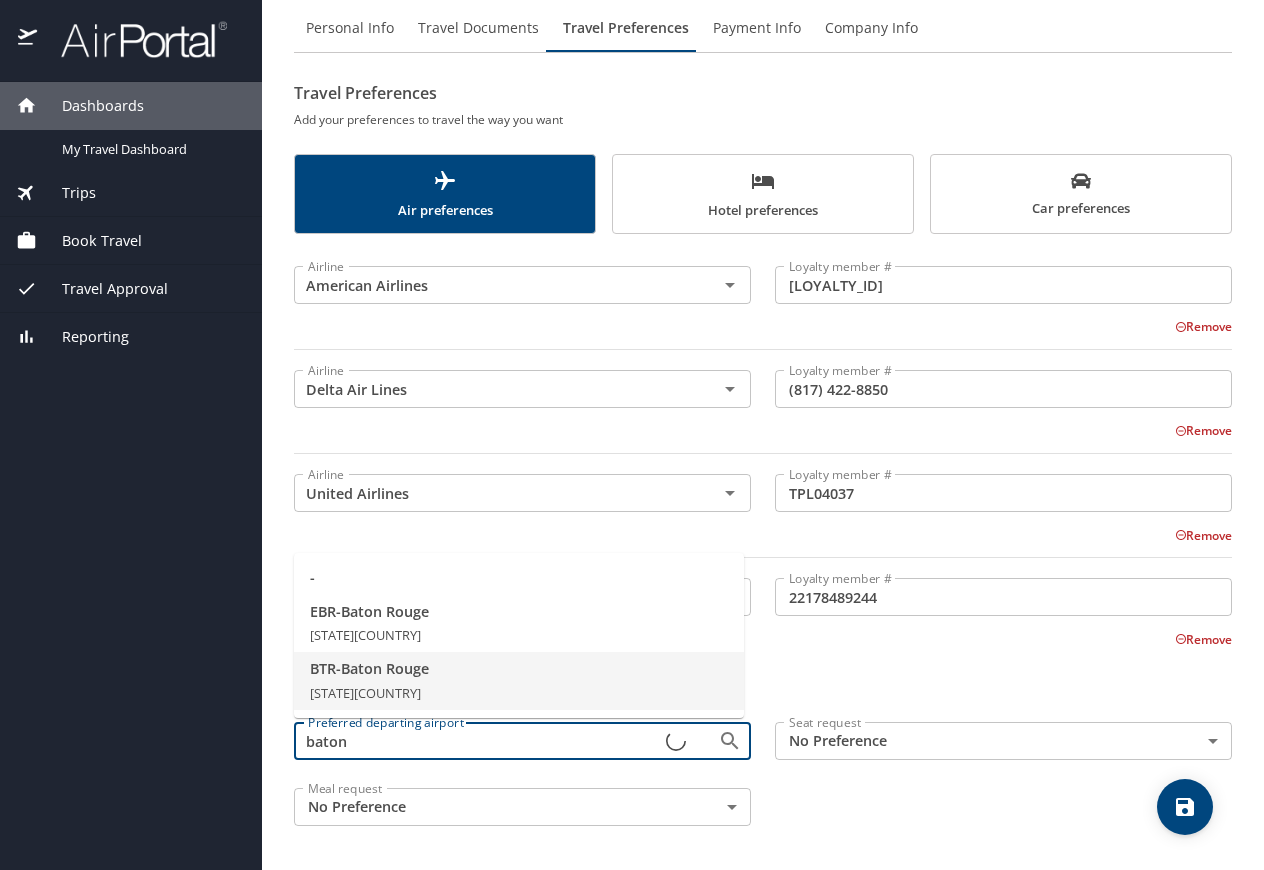 drag, startPoint x: 499, startPoint y: 700, endPoint x: 973, endPoint y: 745, distance: 476.1313 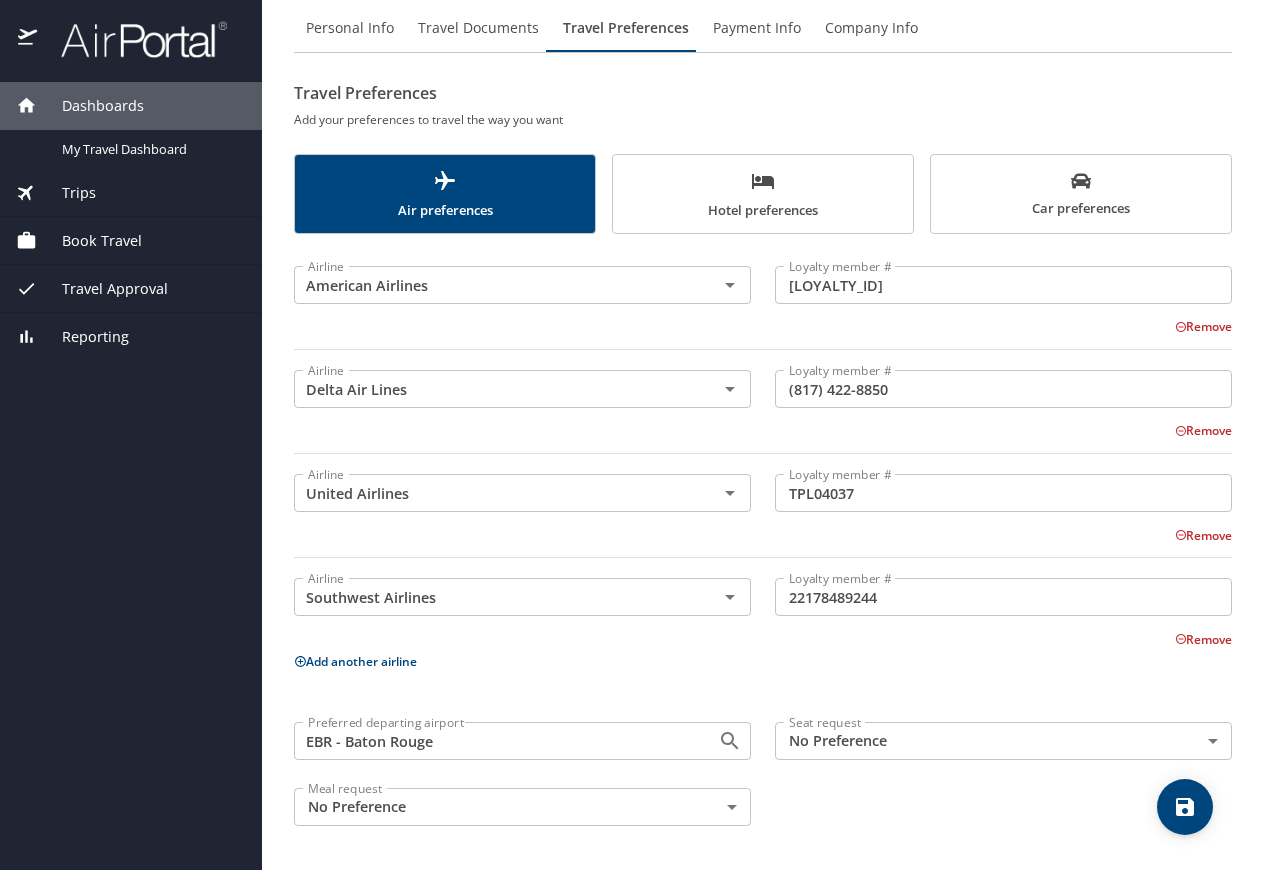 click on "Airline American Airlines Airline Loyalty member # [LOYALTY_ID] Loyalty member # Remove Airline Delta Air Lines Airline Loyalty member # 9023037733 Loyalty member # Remove Airline United Airlines Airline Loyalty member # TPL04037 Loyalty member # Remove Airline Southwest Airlines Airline Loyalty member # 22178489244 Loyalty member # Remove Add another airline Preferred departing airport EBR - Baton Rouge Preferred departing airport Seat request NotApplicable Seat request Meal request NotApplicable Sign out" at bounding box center (632, 435) 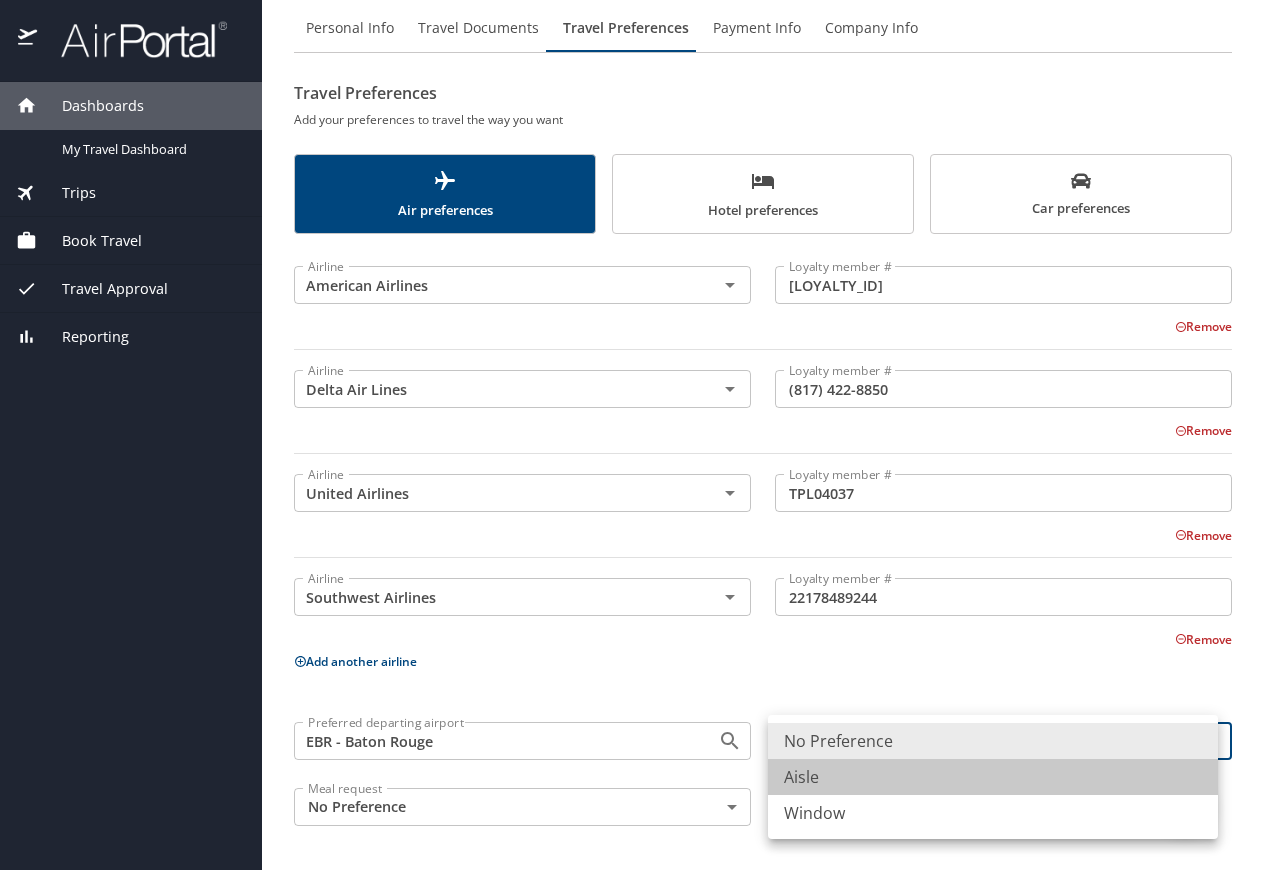 click on "Aisle" at bounding box center [993, 777] 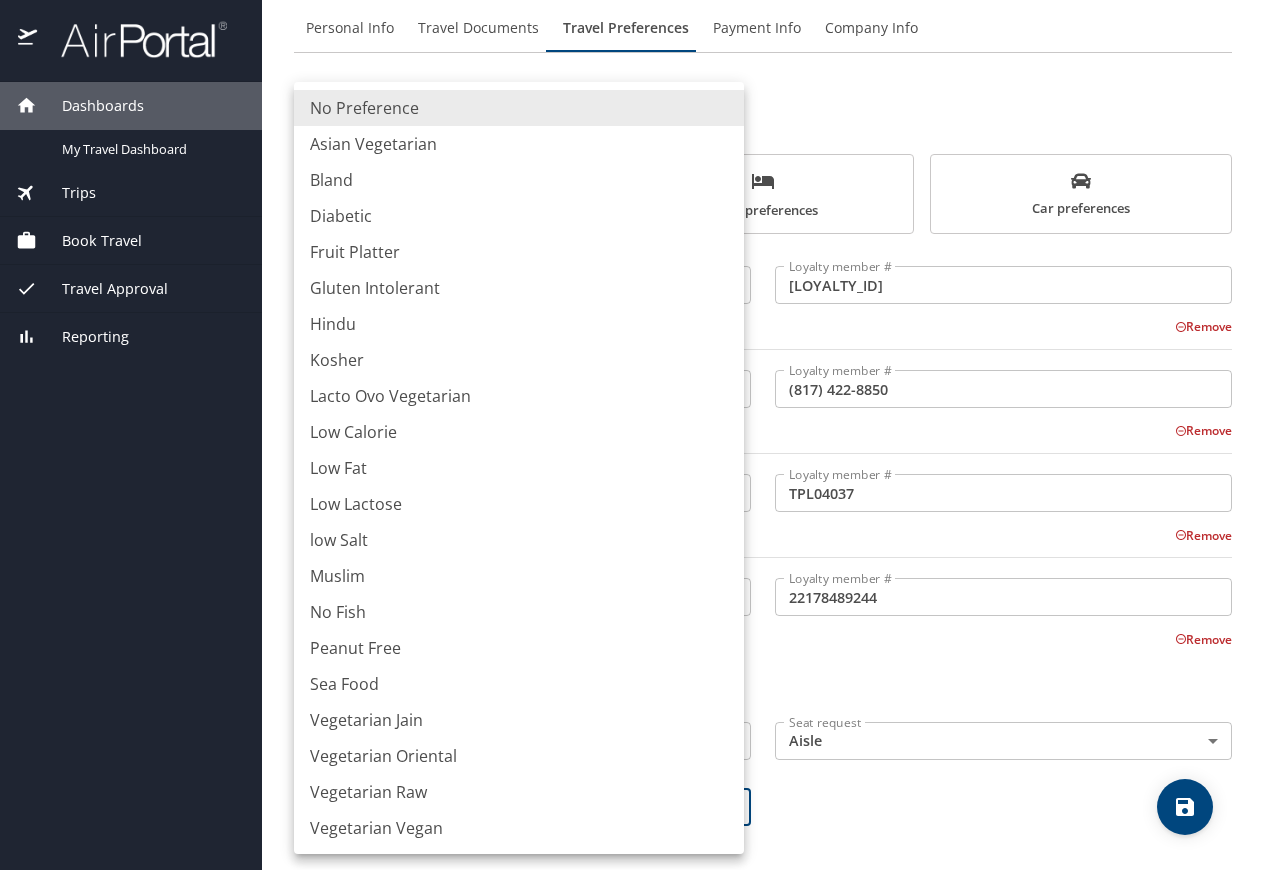 click on "Airline American Airlines Airline Loyalty member # [LOYALTY_ID] Loyalty member # Remove Airline Delta Air Lines Airline Loyalty member # 9023037733 Loyalty member # Remove Airline United Airlines Airline Loyalty member # TPL04037 Loyalty member # Remove Airline Southwest Airlines Airline Loyalty member # 22178489244 Loyalty member # Remove Add another airline Preferred departing airport EBR - Baton Rouge Preferred departing airport Seat request Aisle Aisle Seat request Meal request NotApplicable Meal request My settings" at bounding box center [632, 435] 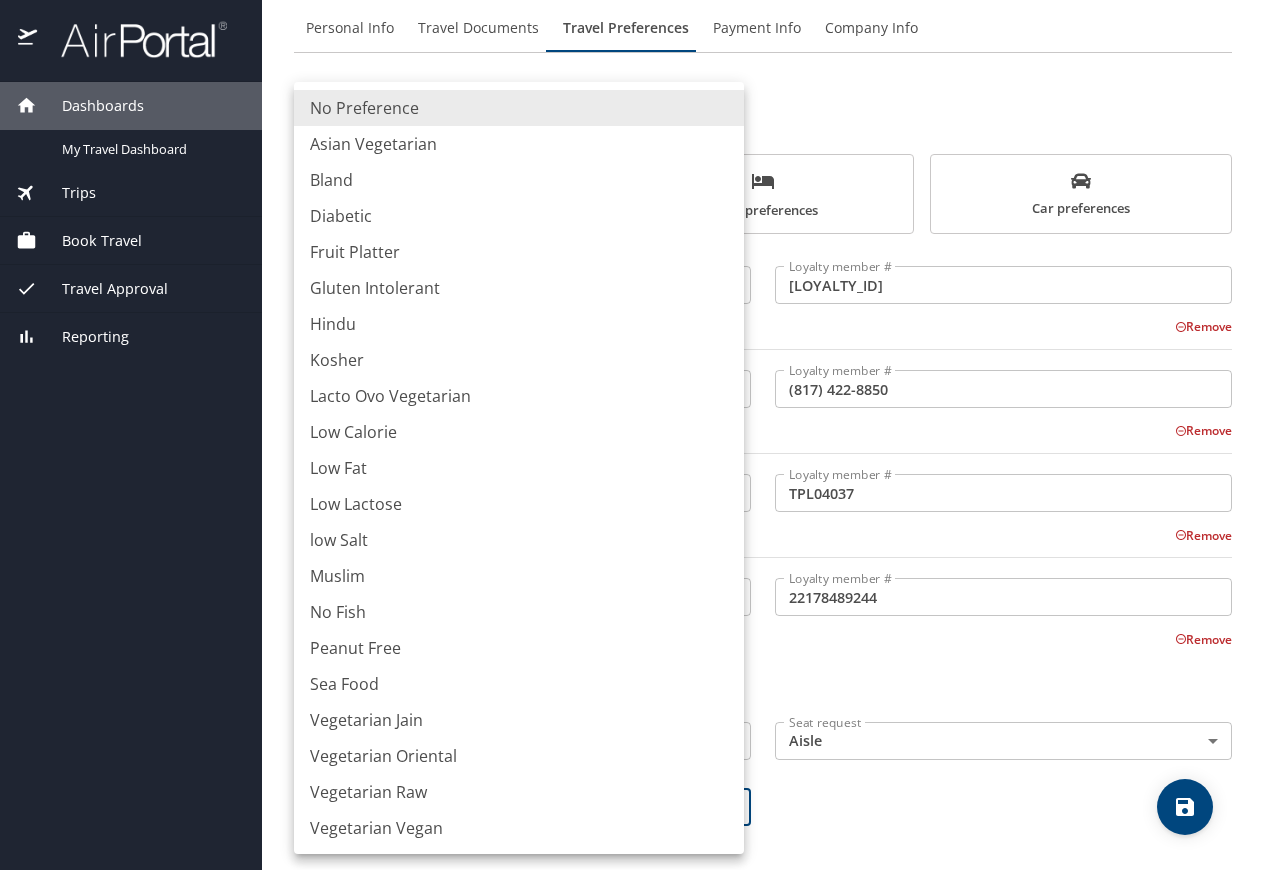 click at bounding box center (632, 435) 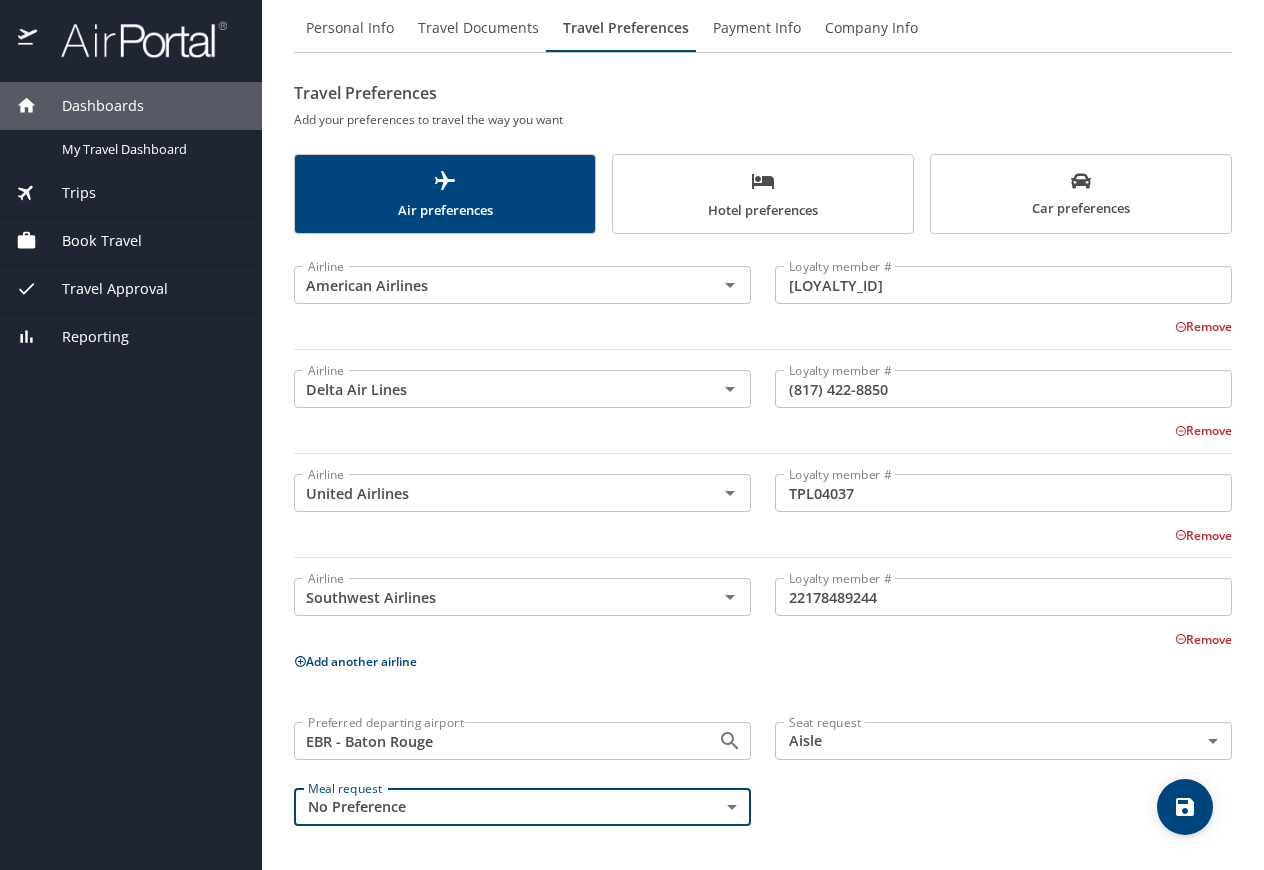 click on "Seat request Aisle Aisle Seat request" at bounding box center (1003, 743) 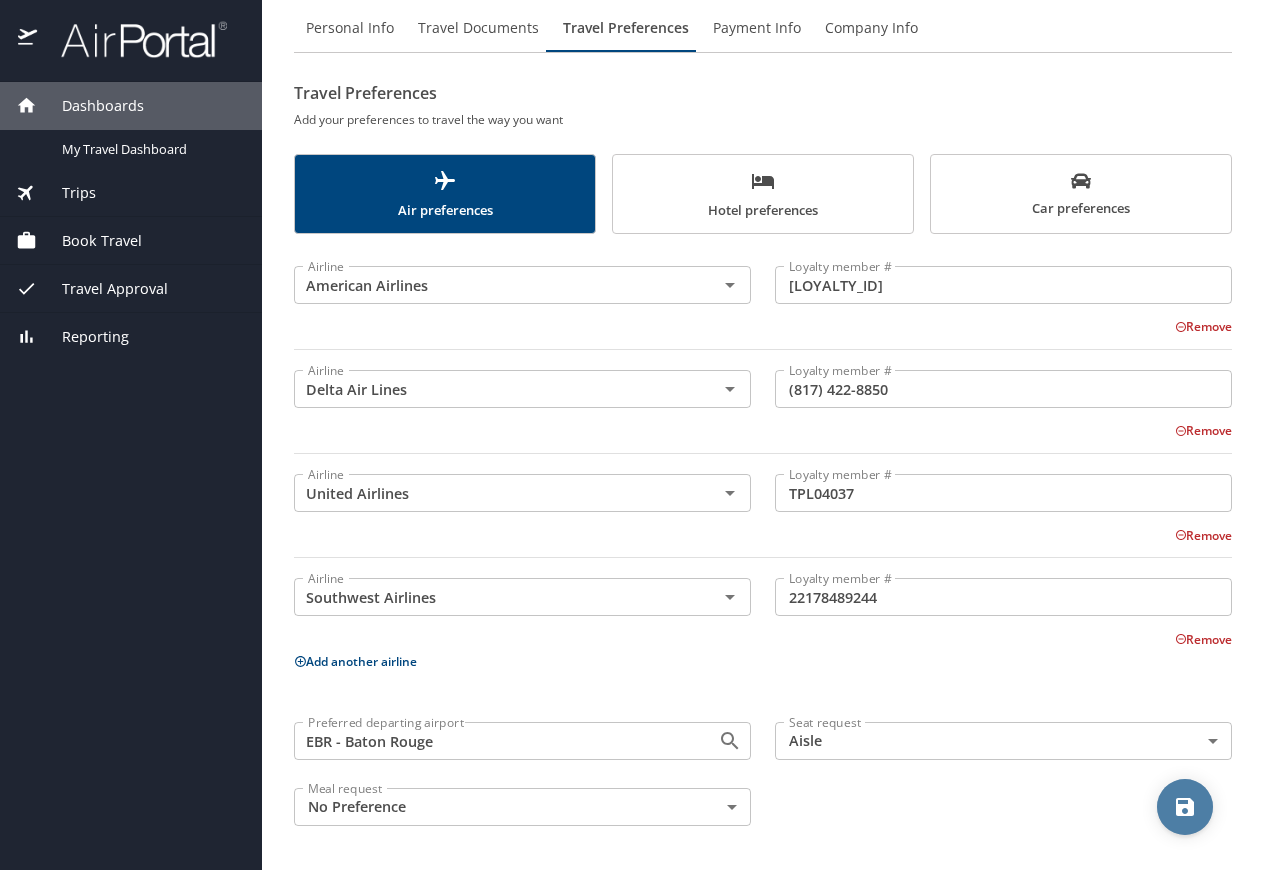 click at bounding box center [1185, 807] 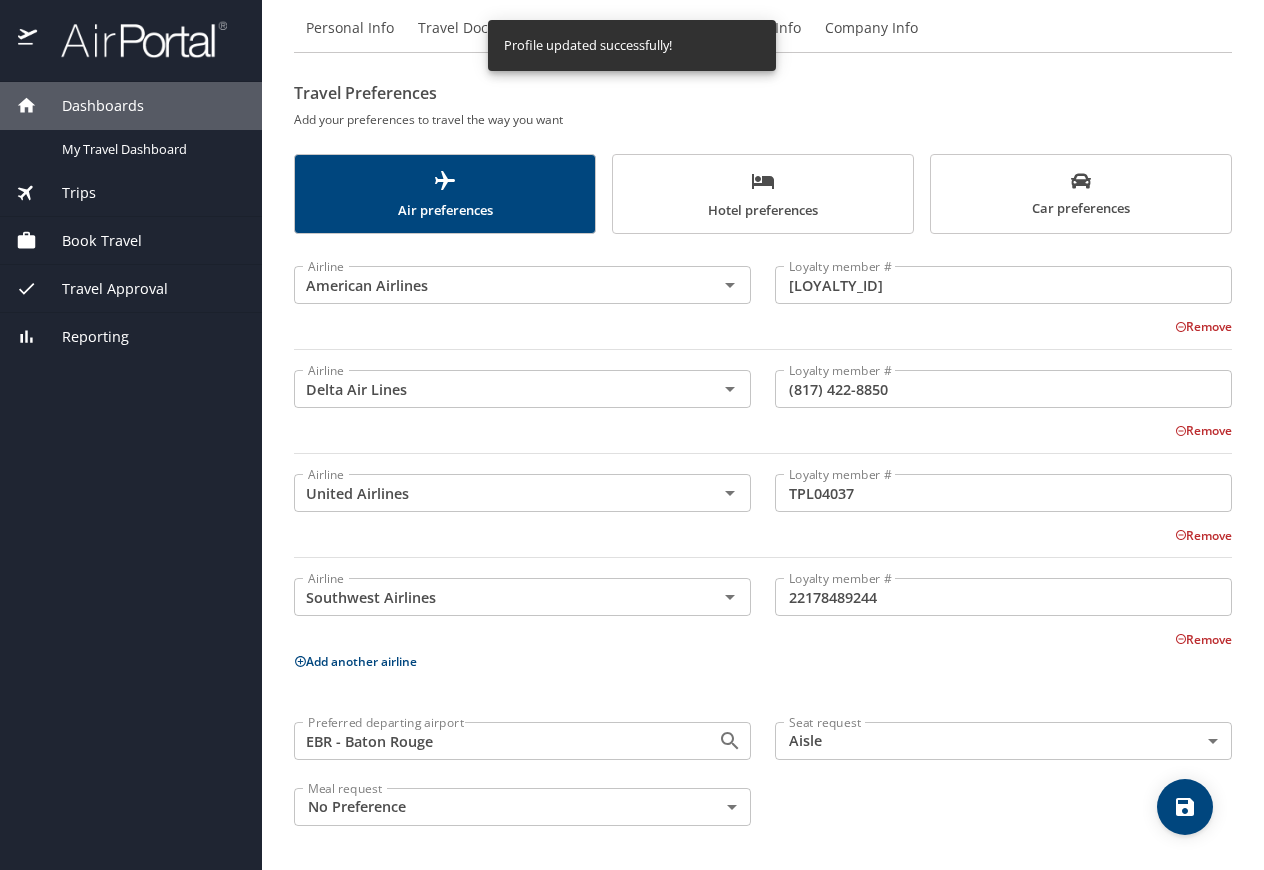 click on "Hotel preferences" at bounding box center (763, 195) 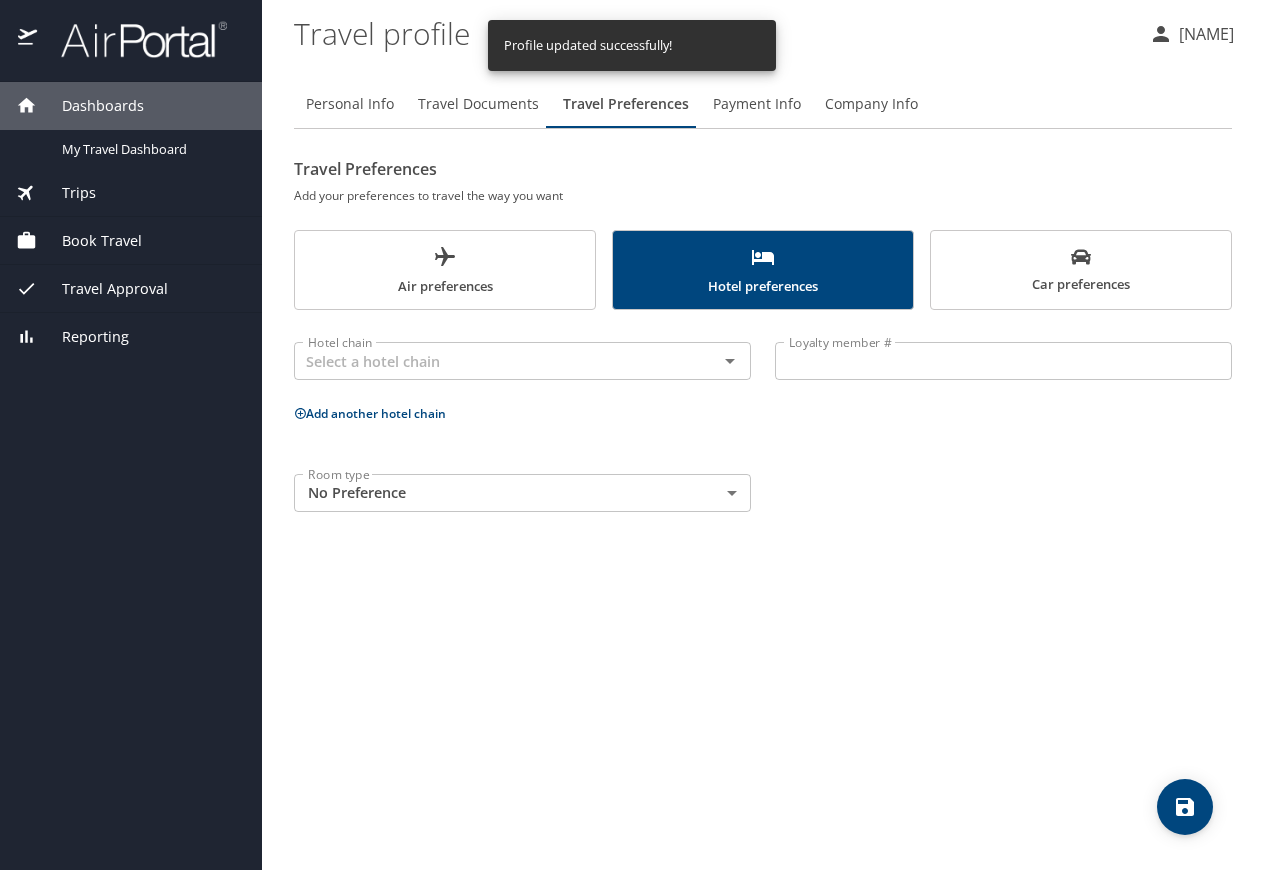 scroll, scrollTop: 0, scrollLeft: 0, axis: both 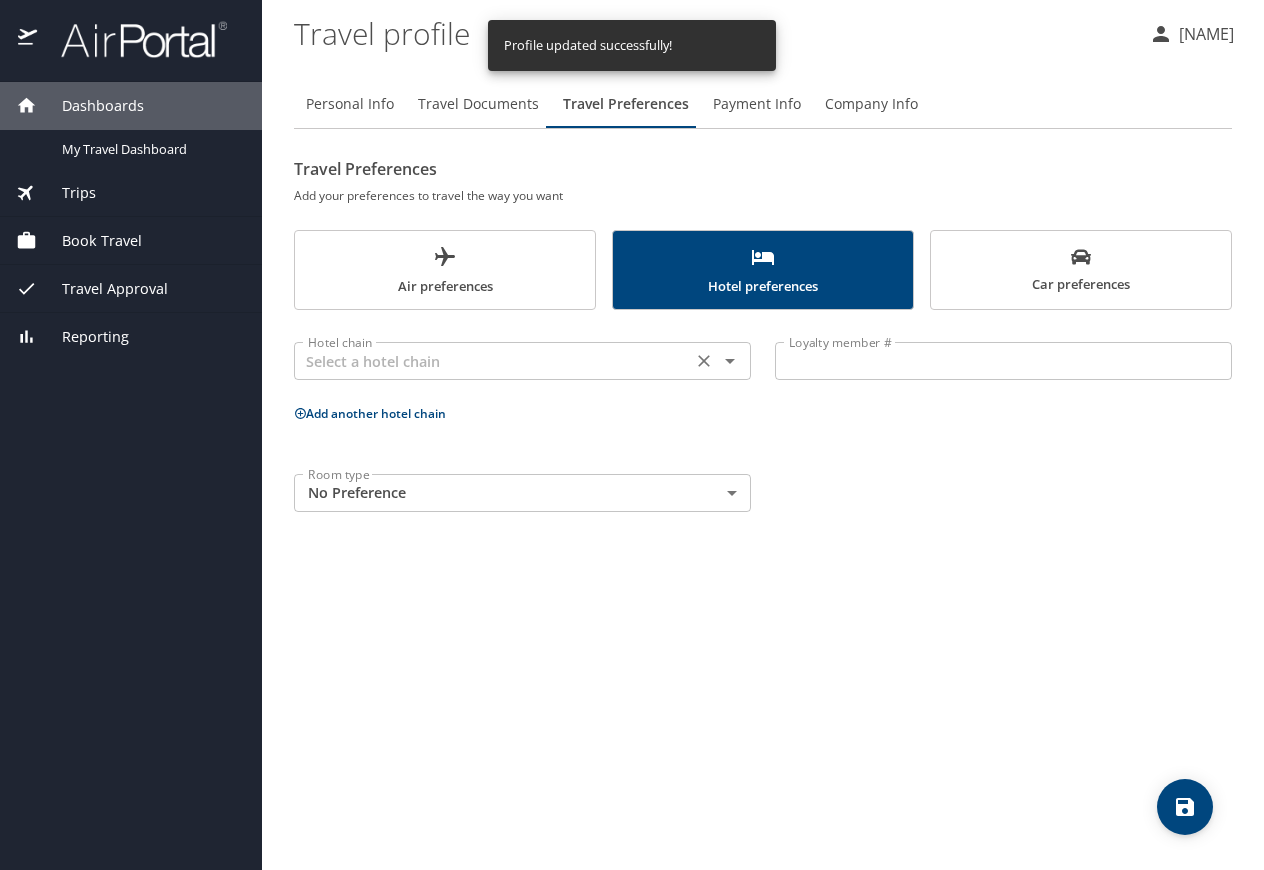 click at bounding box center [493, 361] 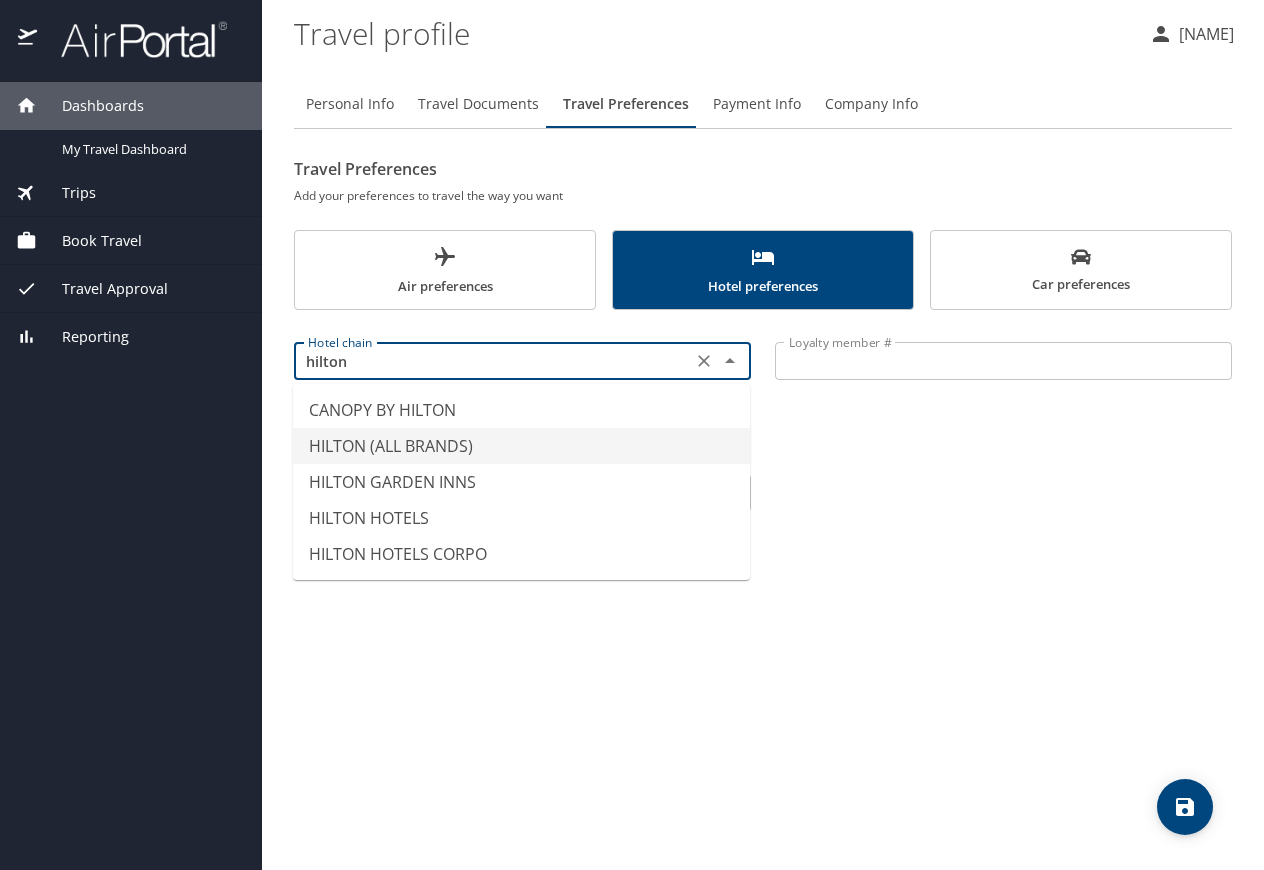 click on "HILTON (ALL BRANDS)" at bounding box center (521, 446) 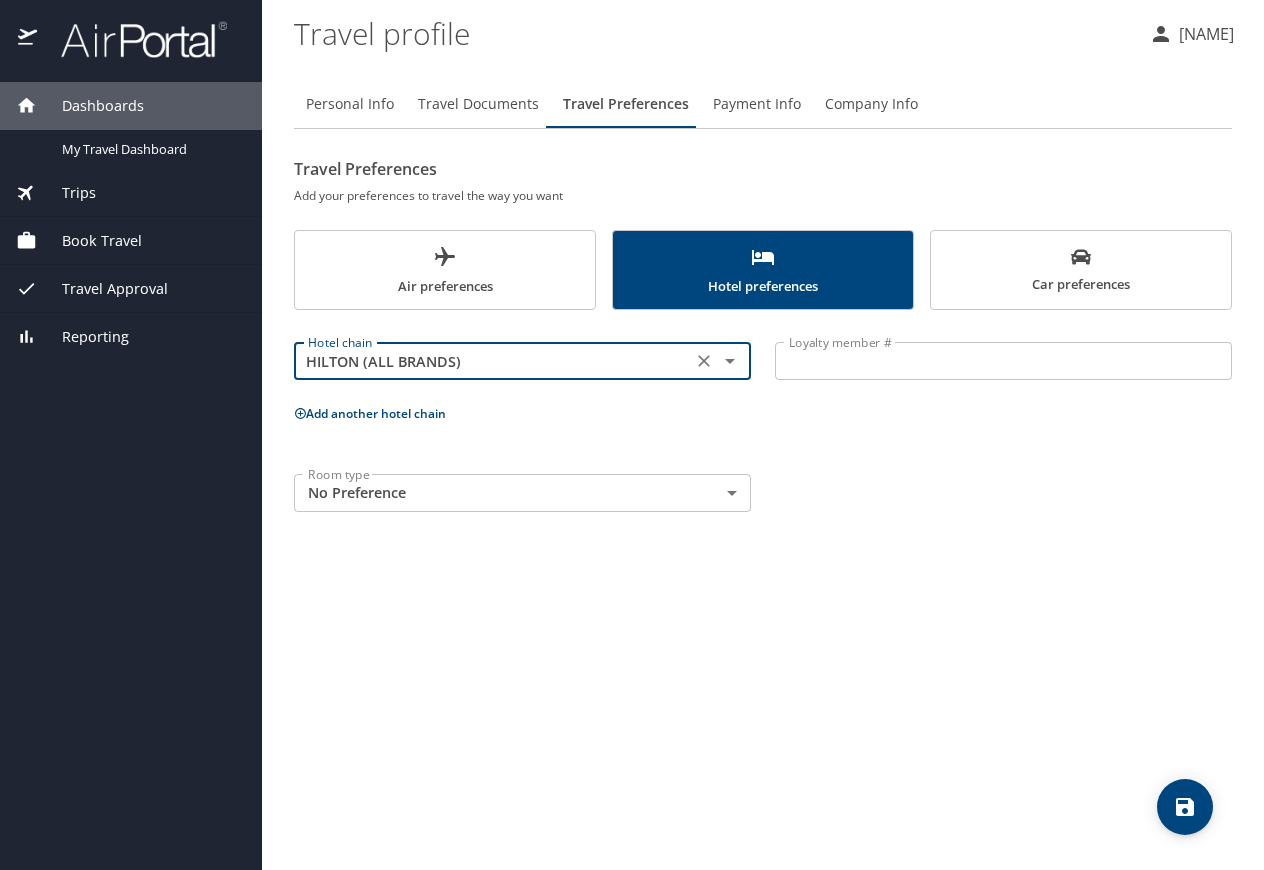 type on "HILTON (ALL BRANDS)" 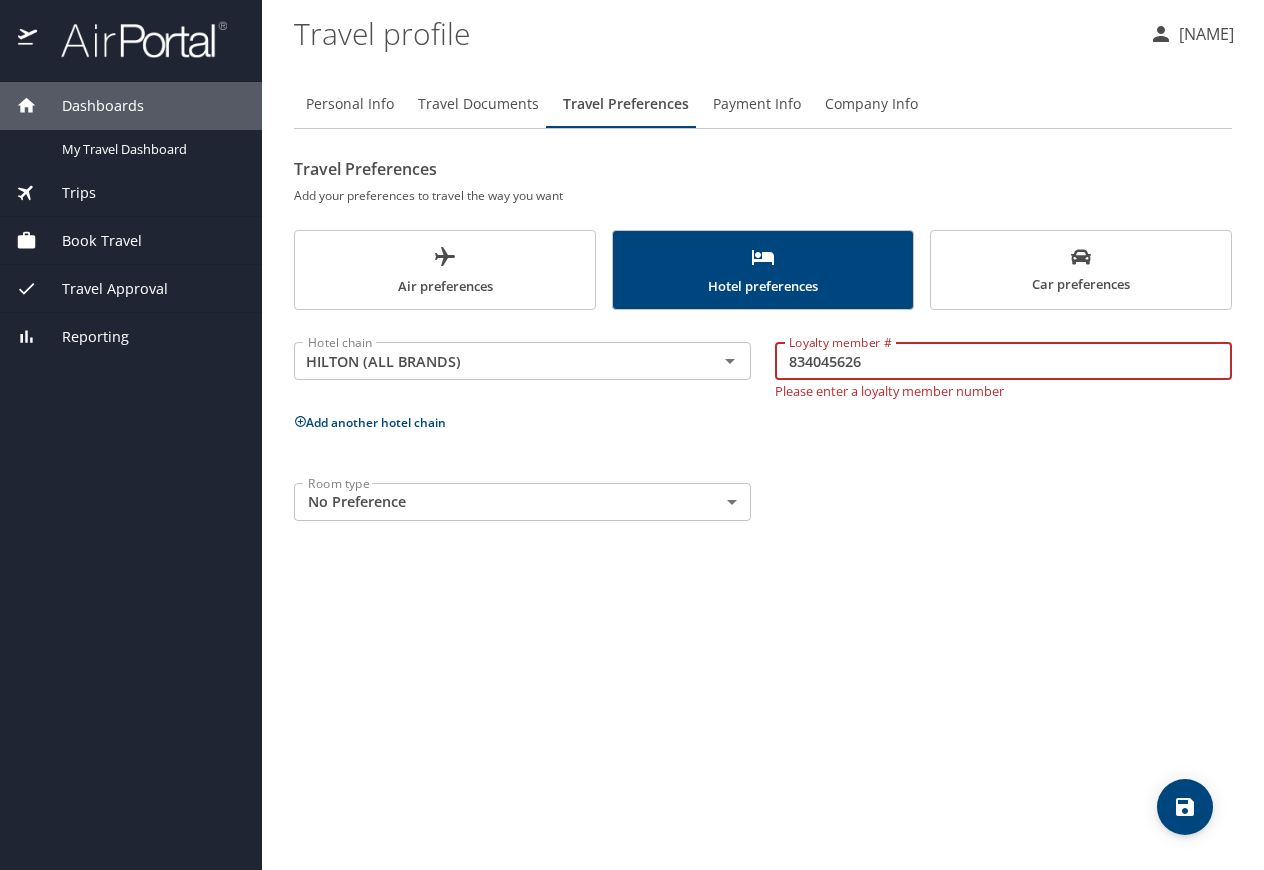 type on "834045626" 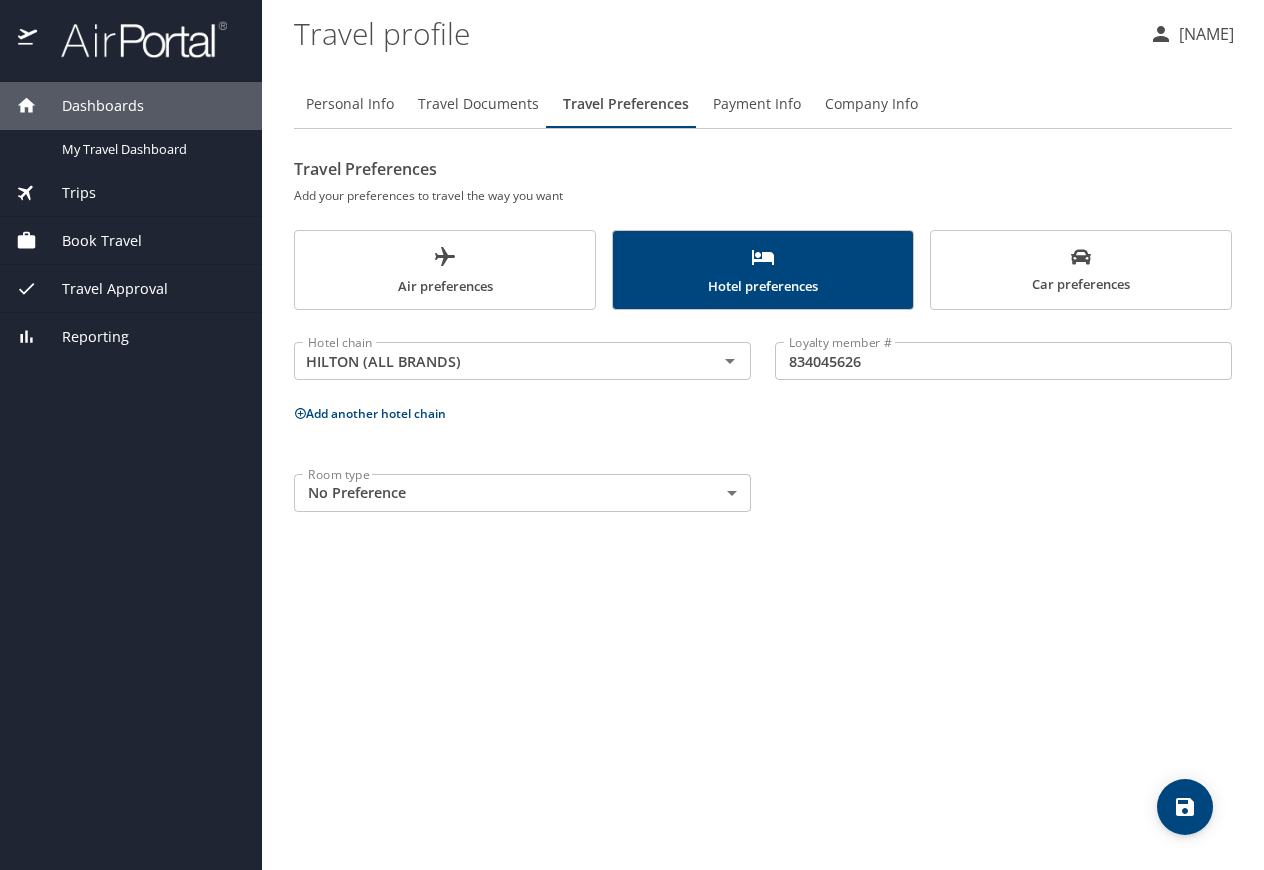 click on "Add another hotel chain" at bounding box center (370, 413) 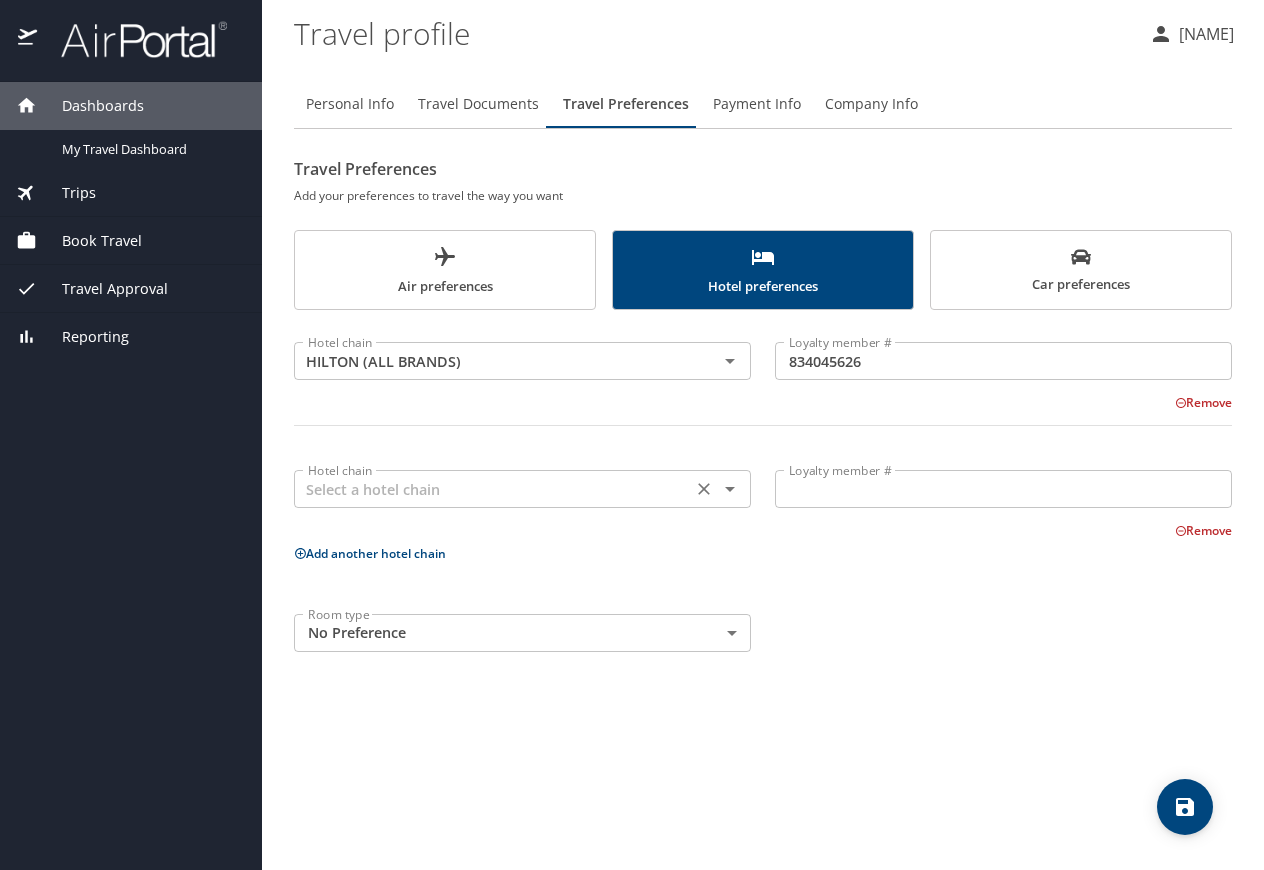 click at bounding box center (493, 489) 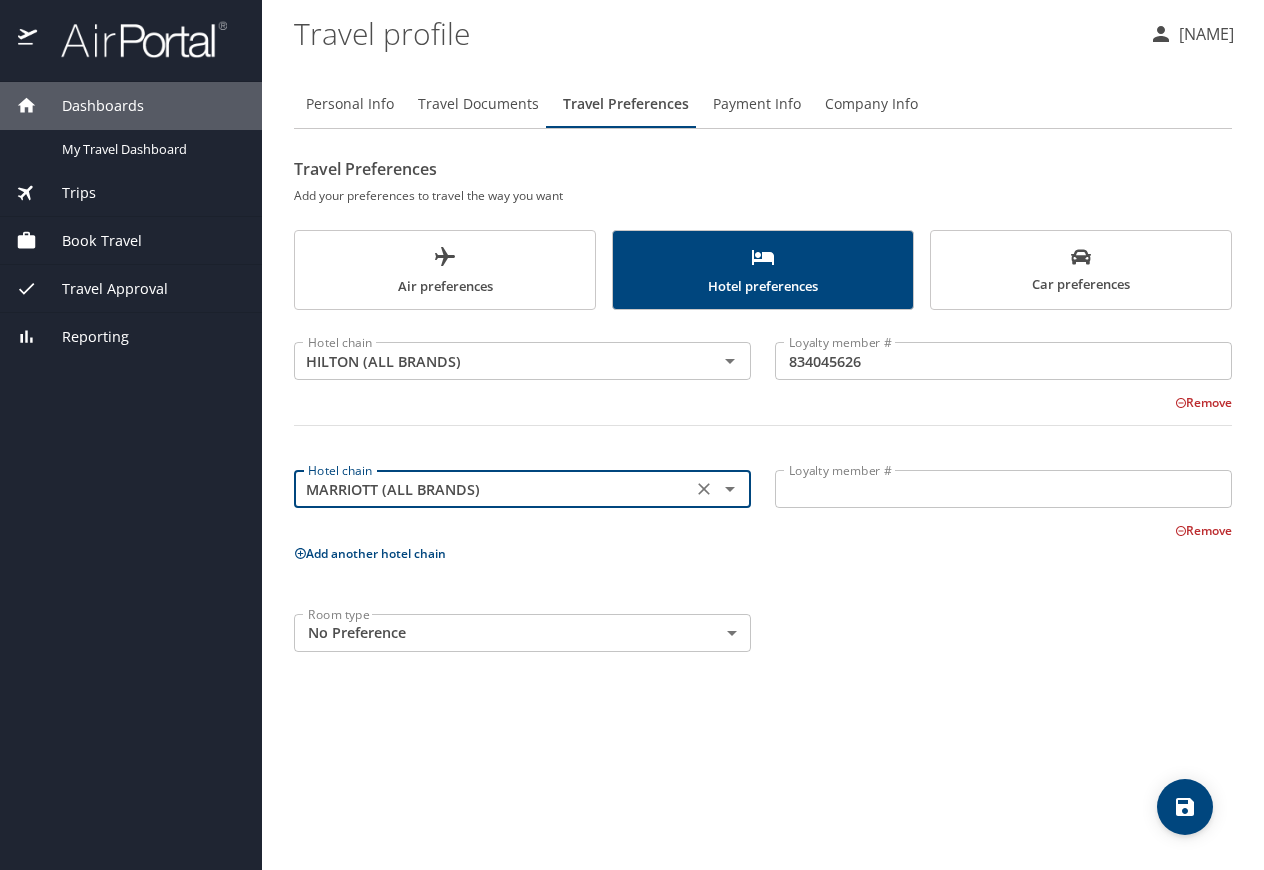type on "MARRIOTT (ALL BRANDS)" 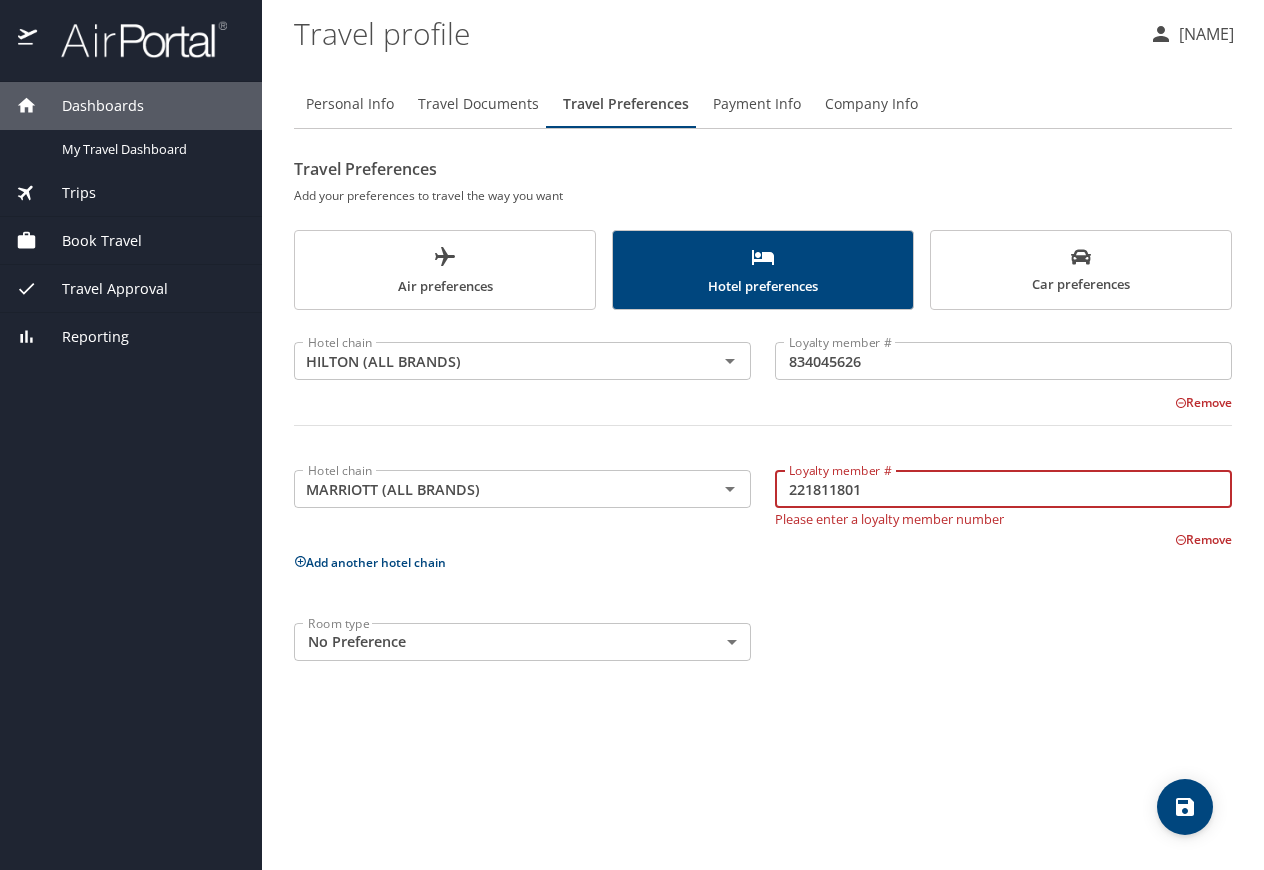 type on "221811801" 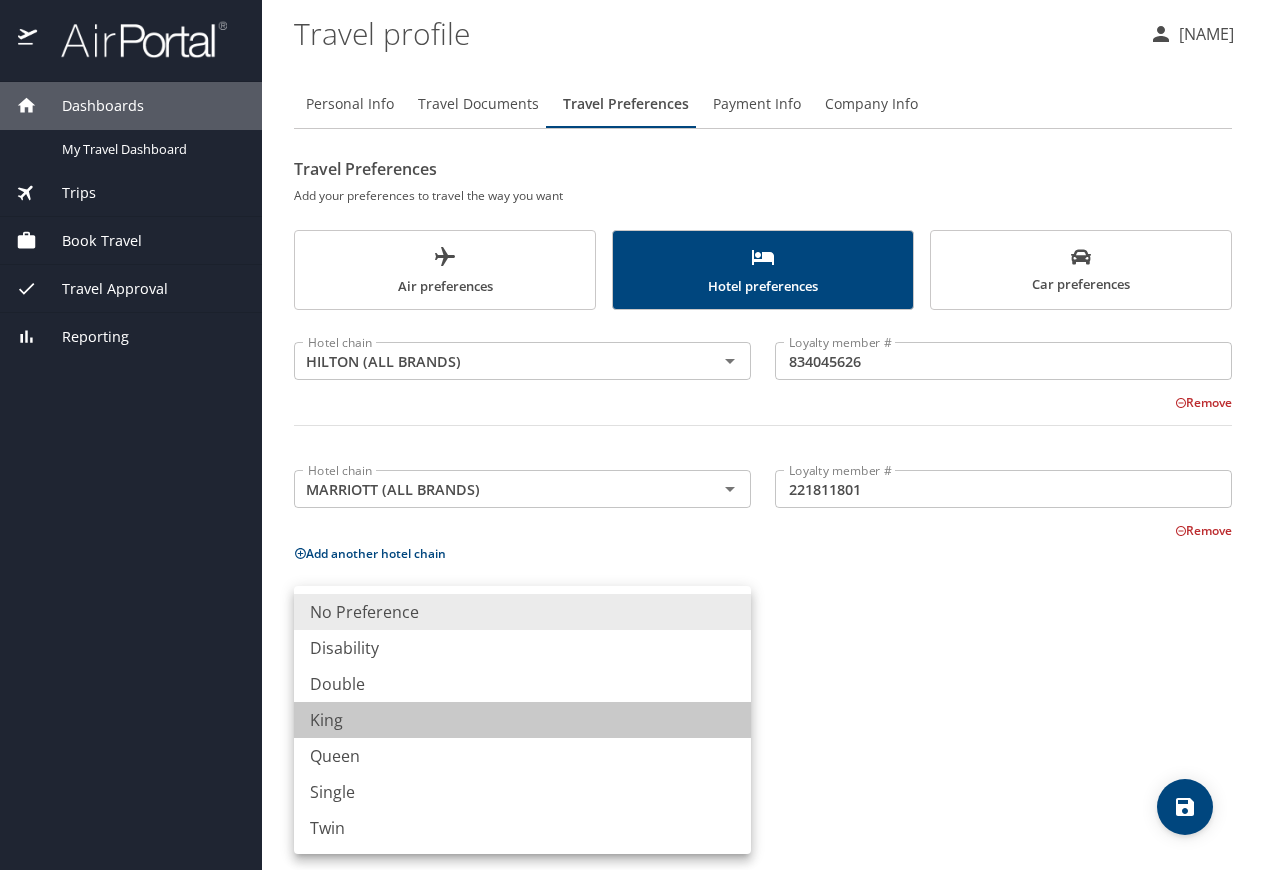 click on "King" at bounding box center (522, 720) 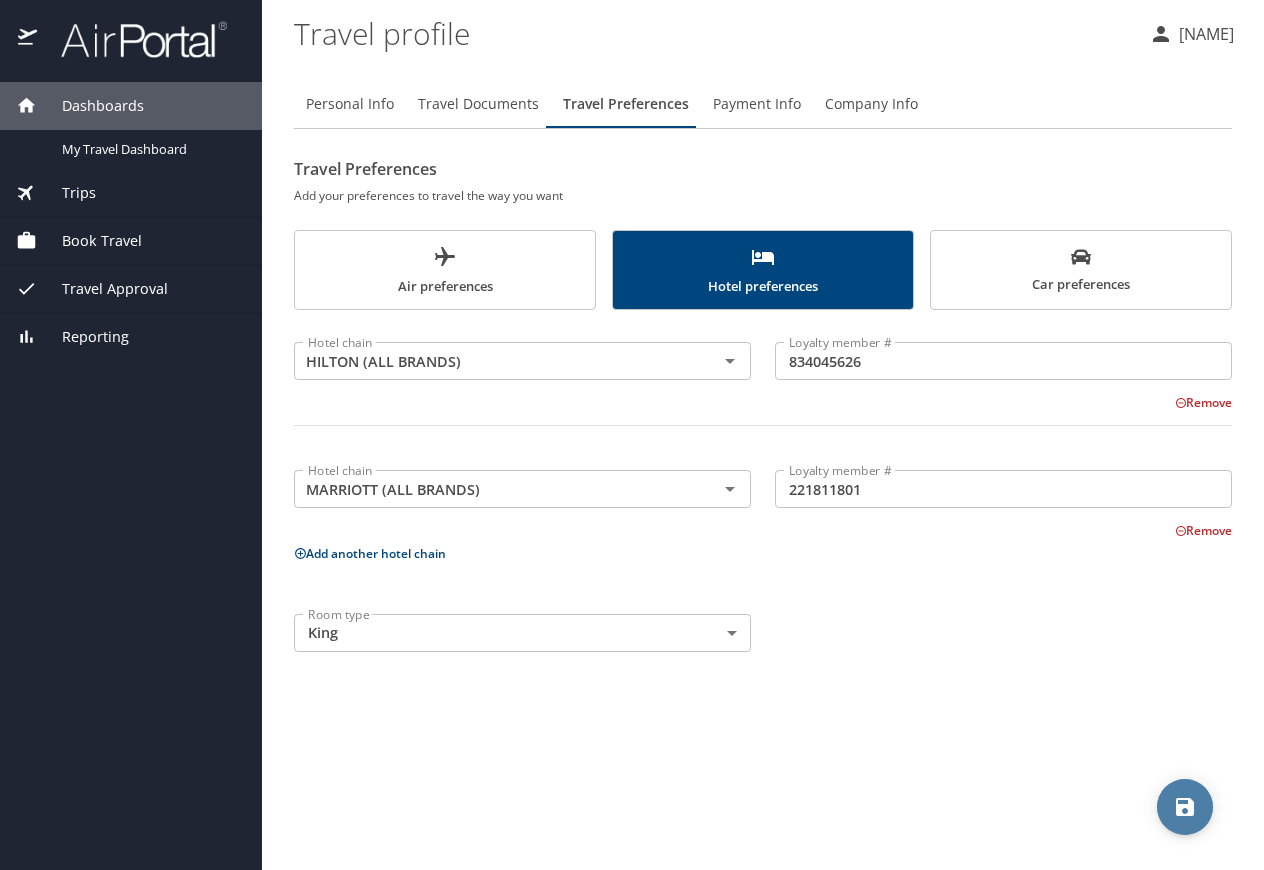 click 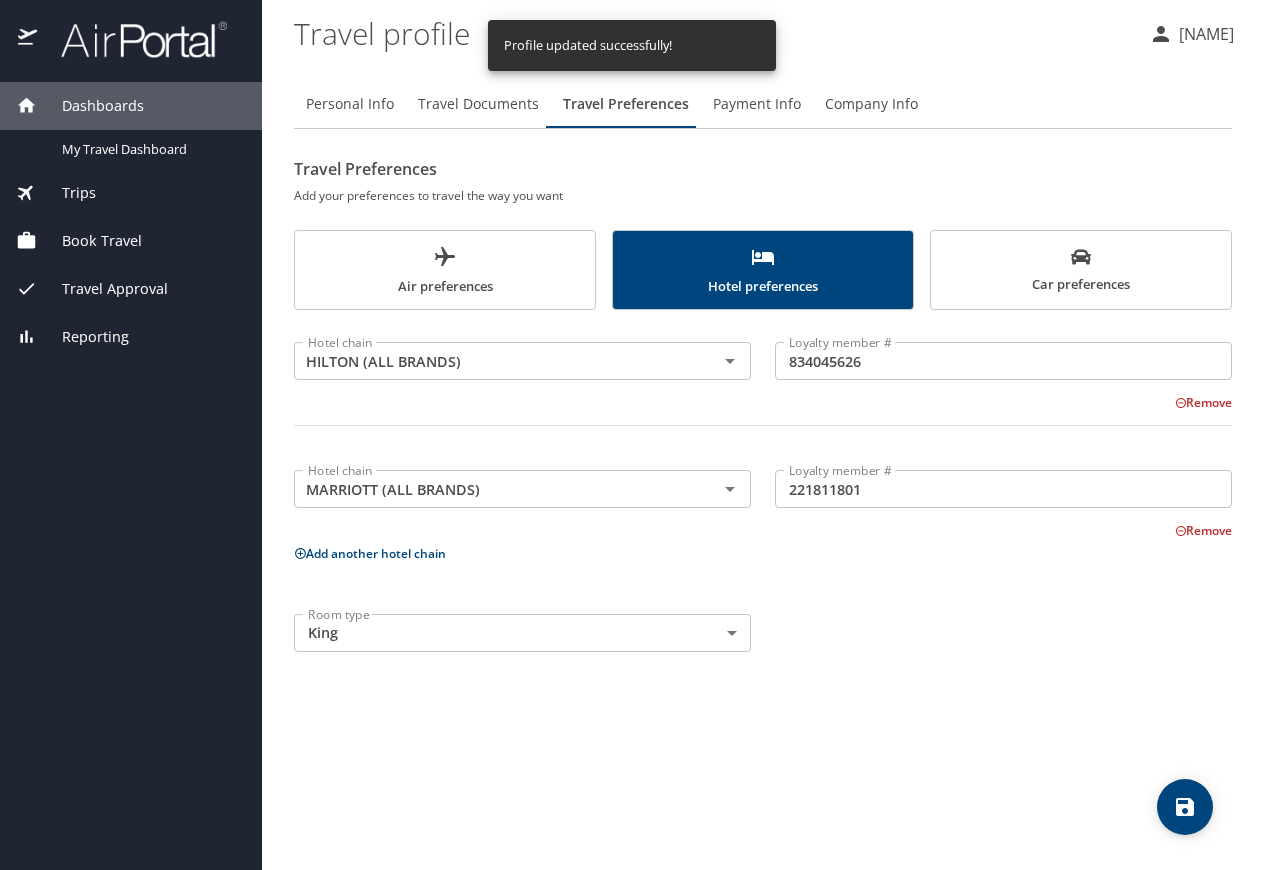 click on "Car preferences" at bounding box center (1081, 270) 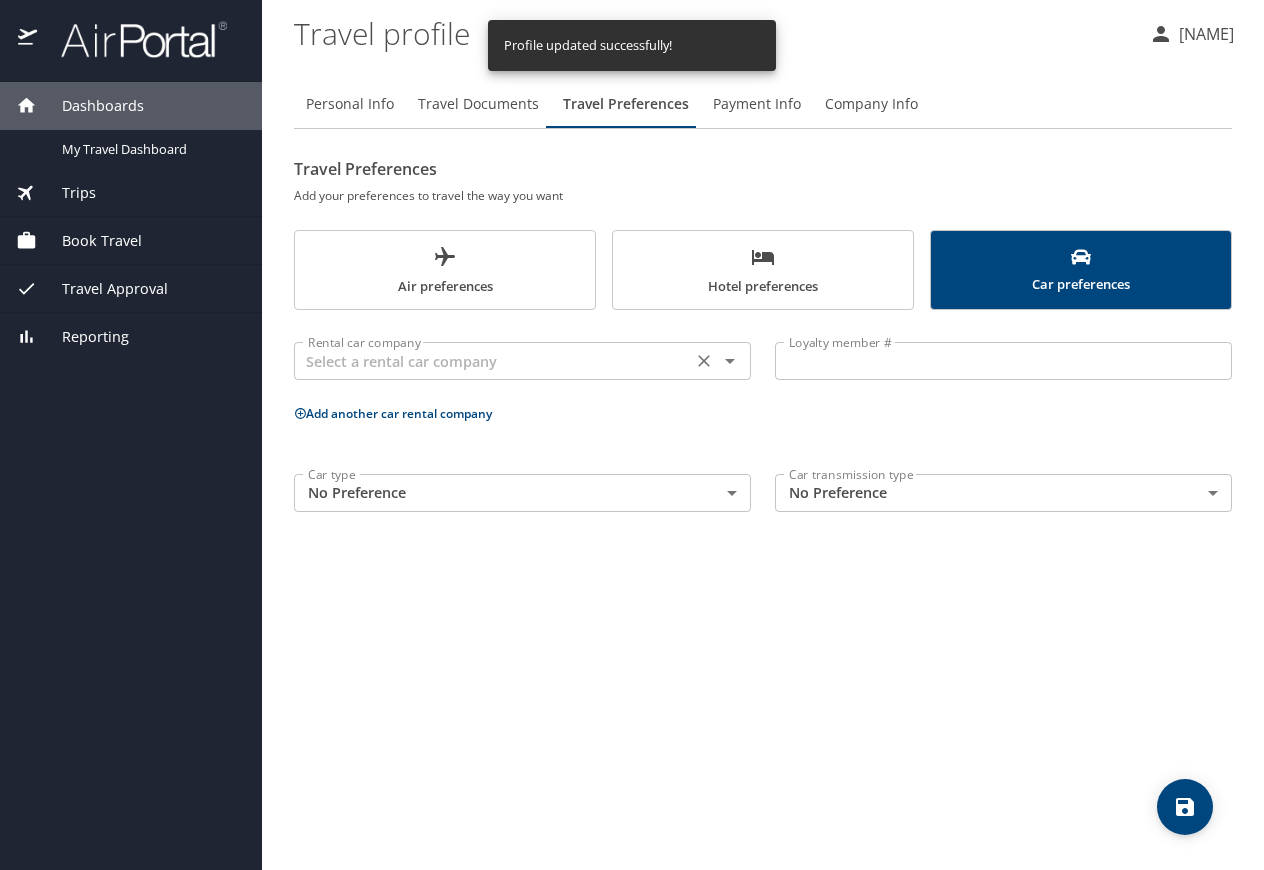 click on "Rental car company Rental car company" at bounding box center (522, 359) 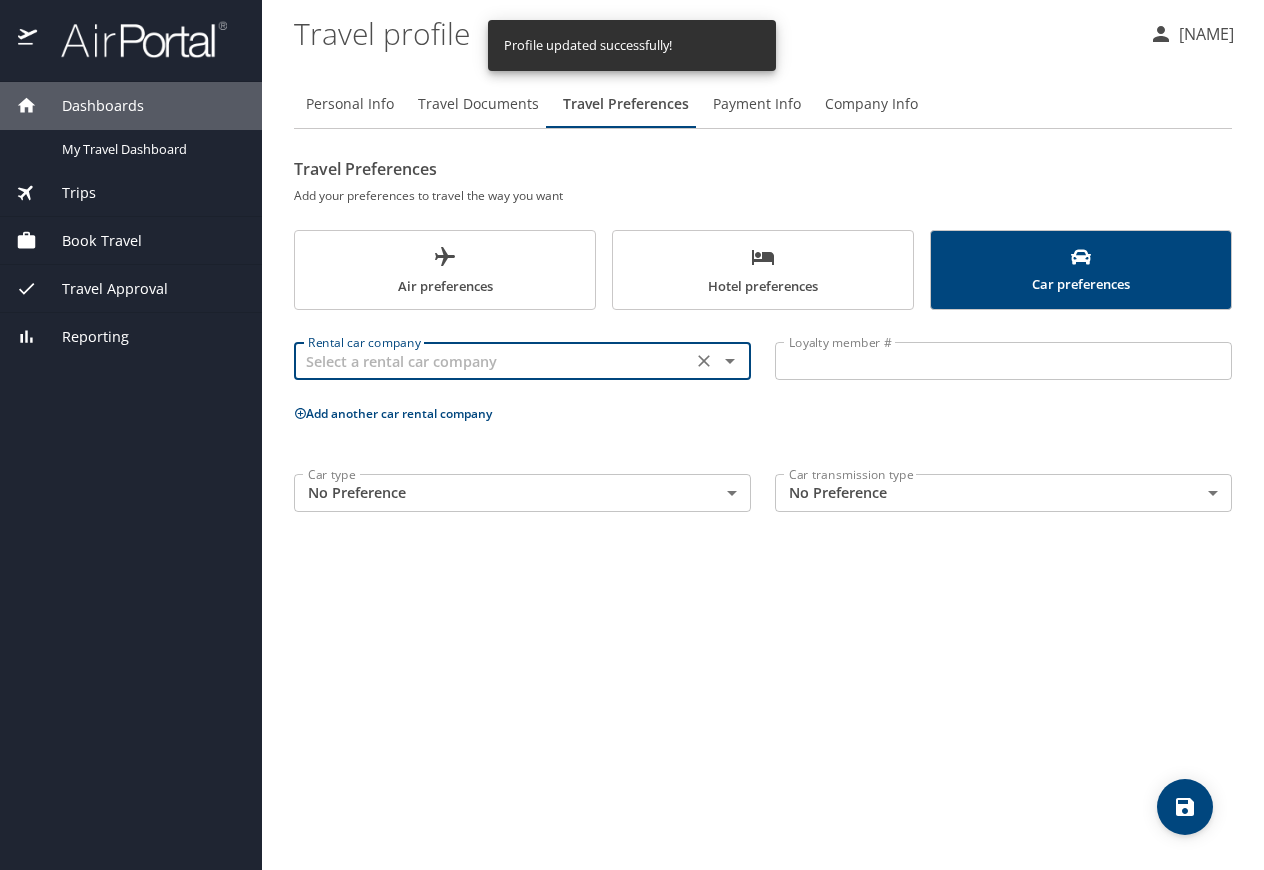 click 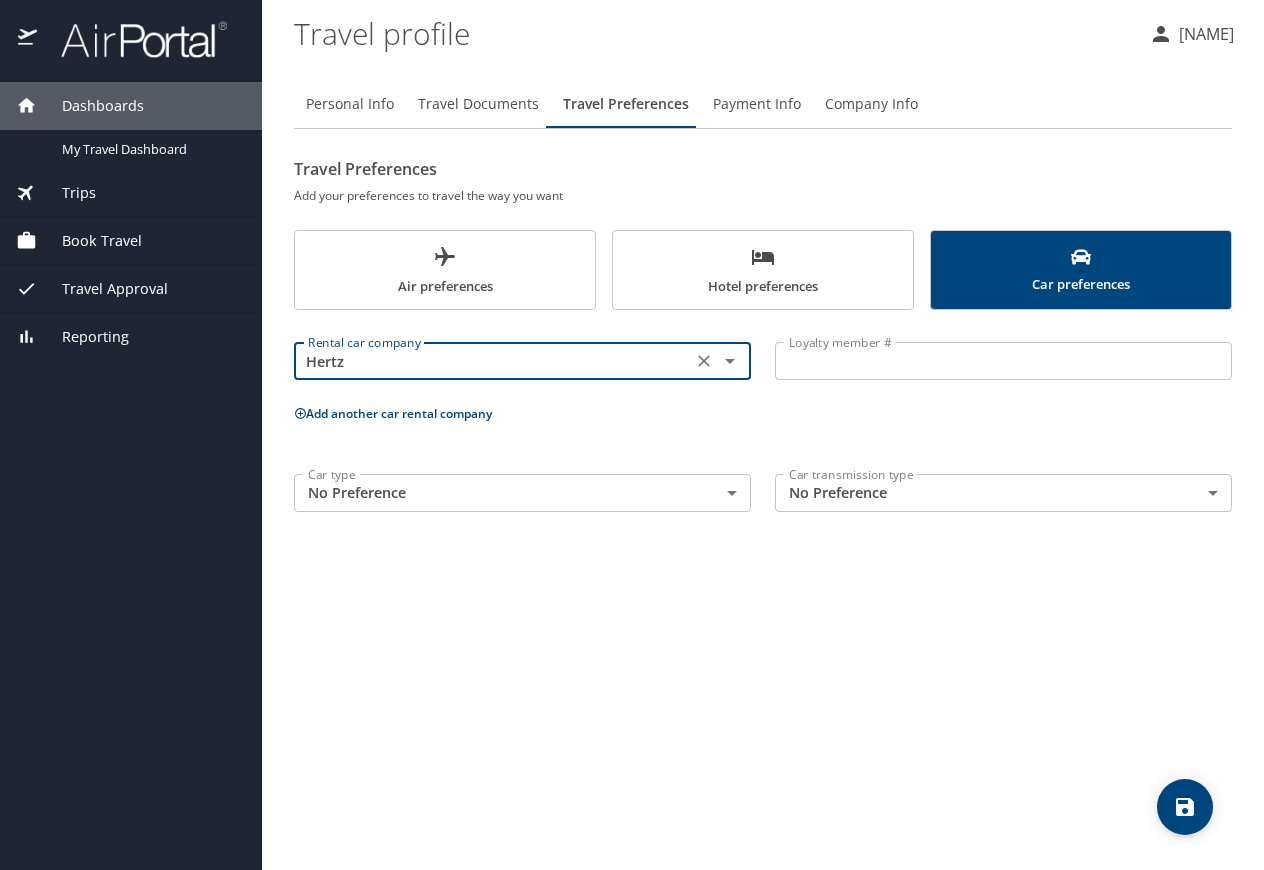 type on "Hertz" 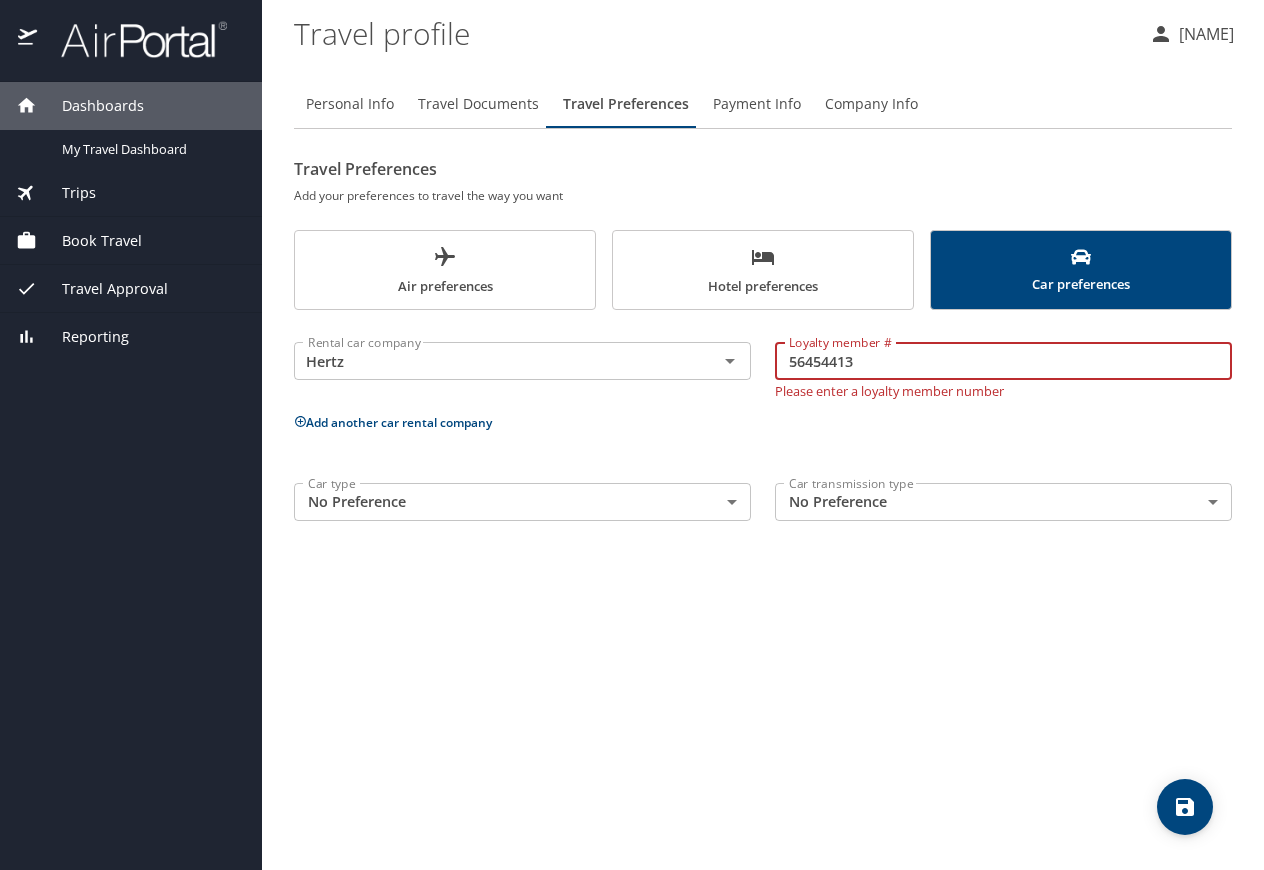 type on "56454413" 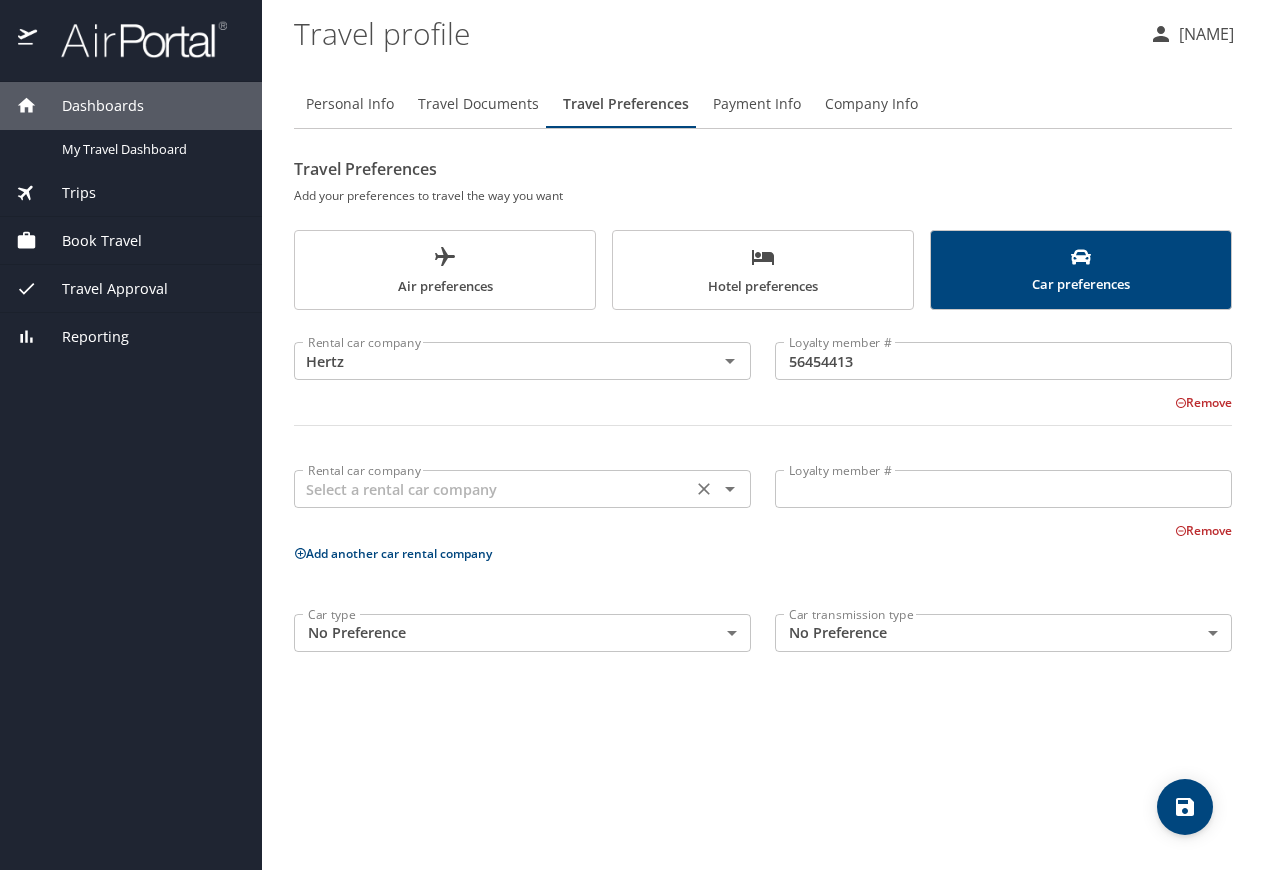 click at bounding box center (493, 489) 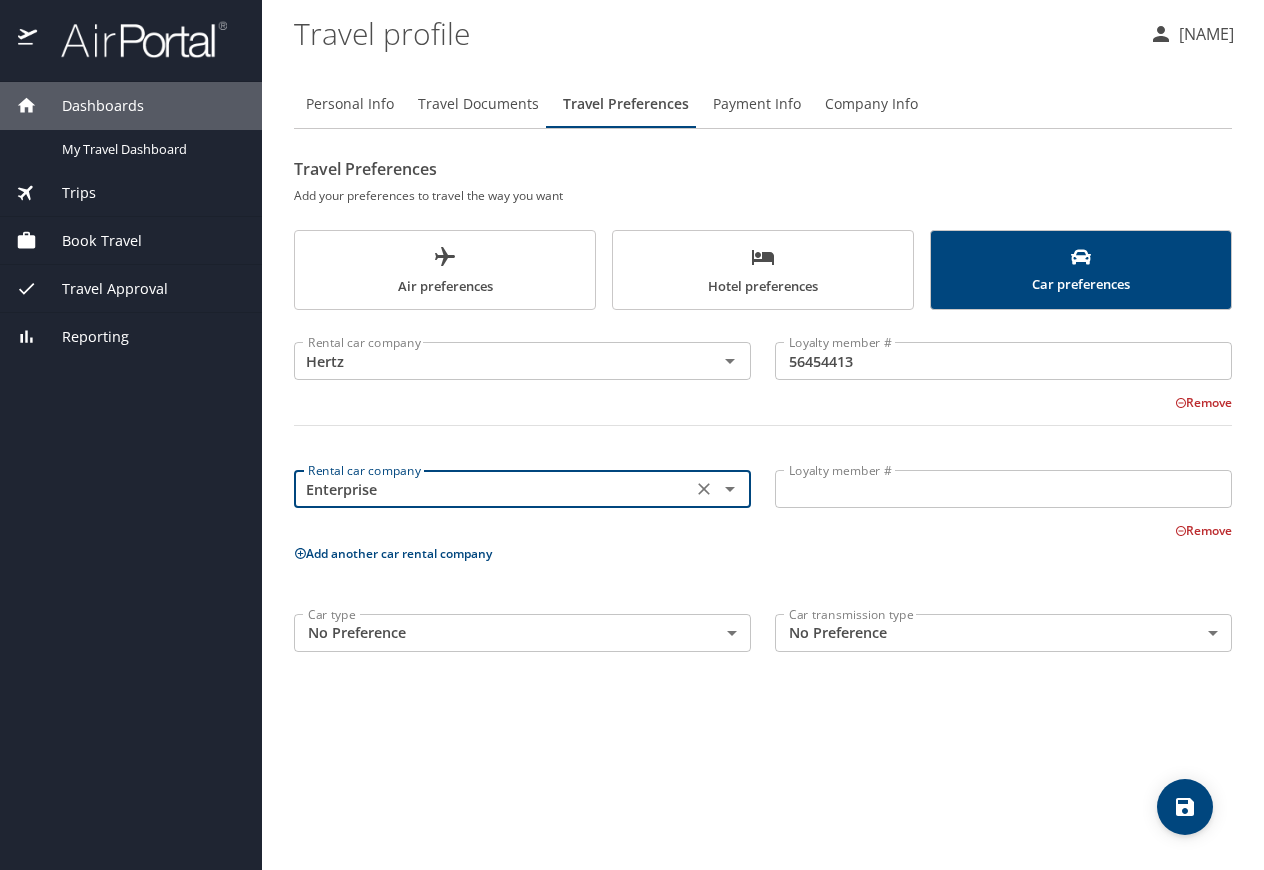 type on "Enterprise" 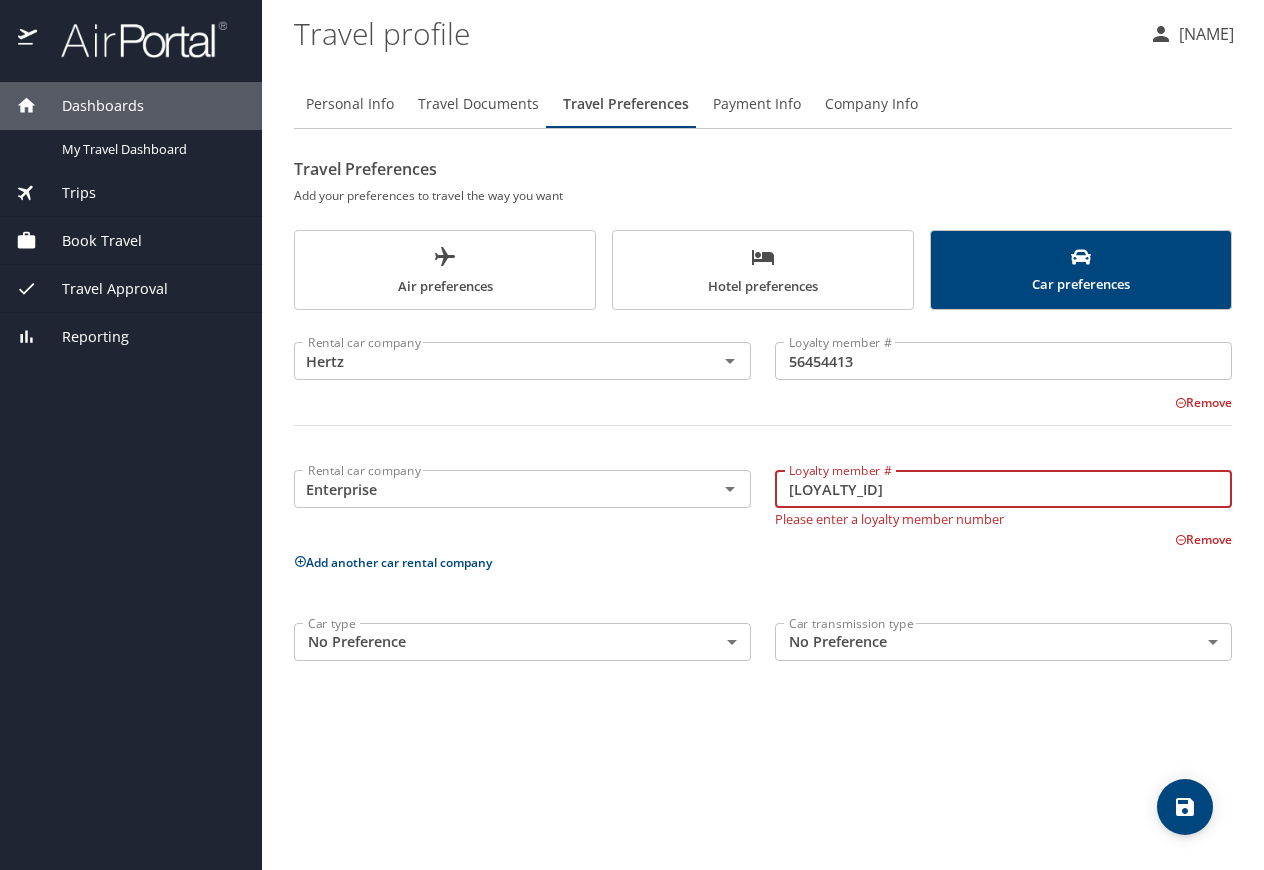 type on "[LOYALTY_ID]" 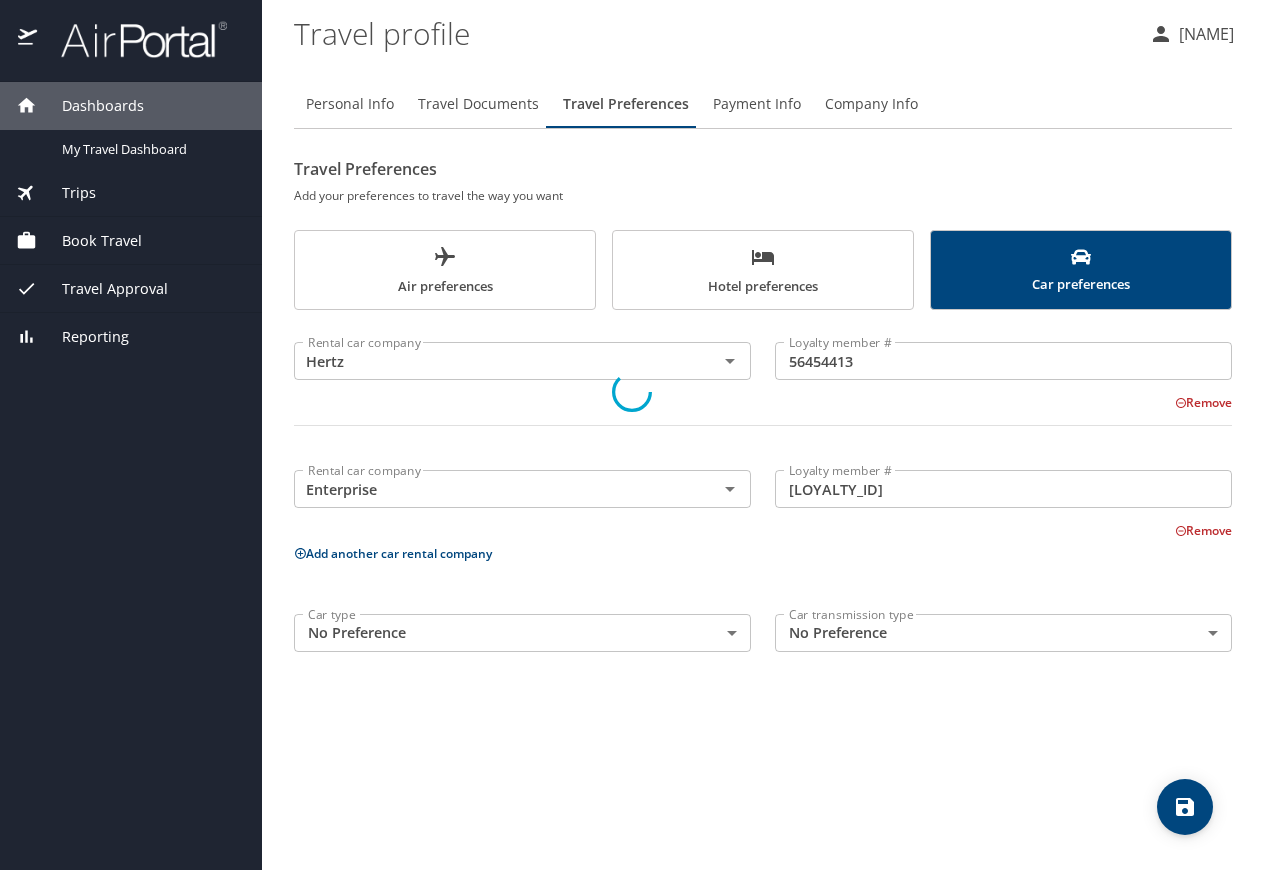 click at bounding box center (632, 391) 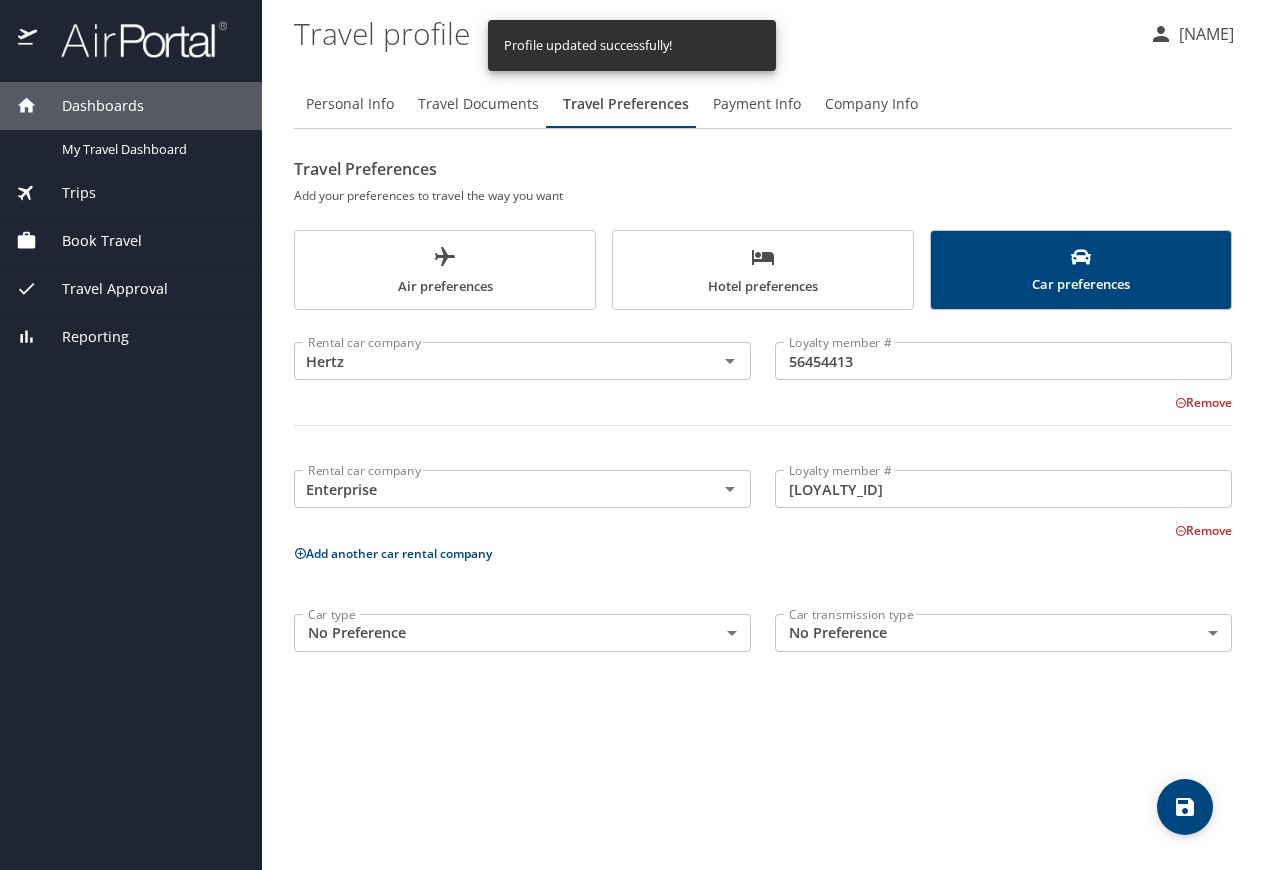 click on "Payment Info" at bounding box center (757, 104) 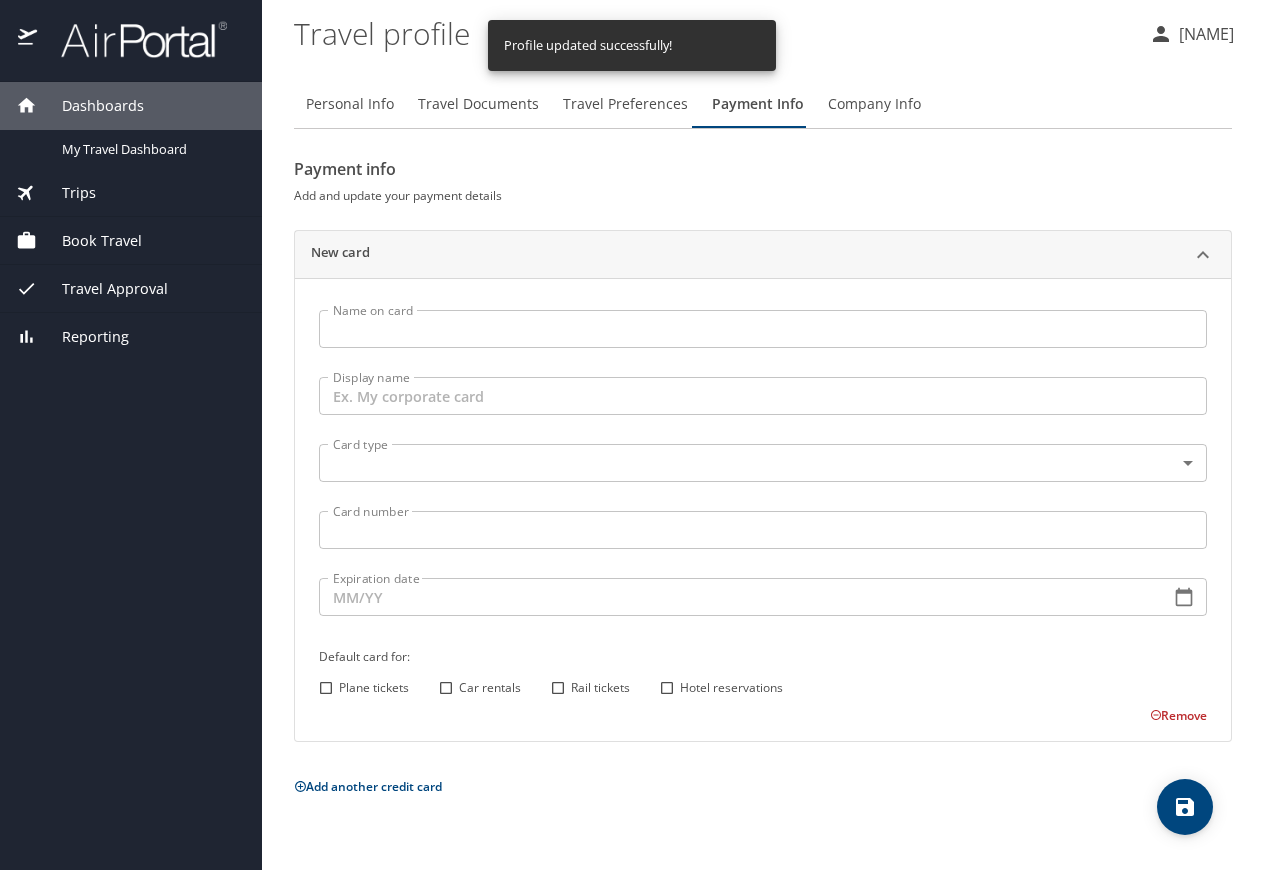 click on "Company Info" at bounding box center (874, 104) 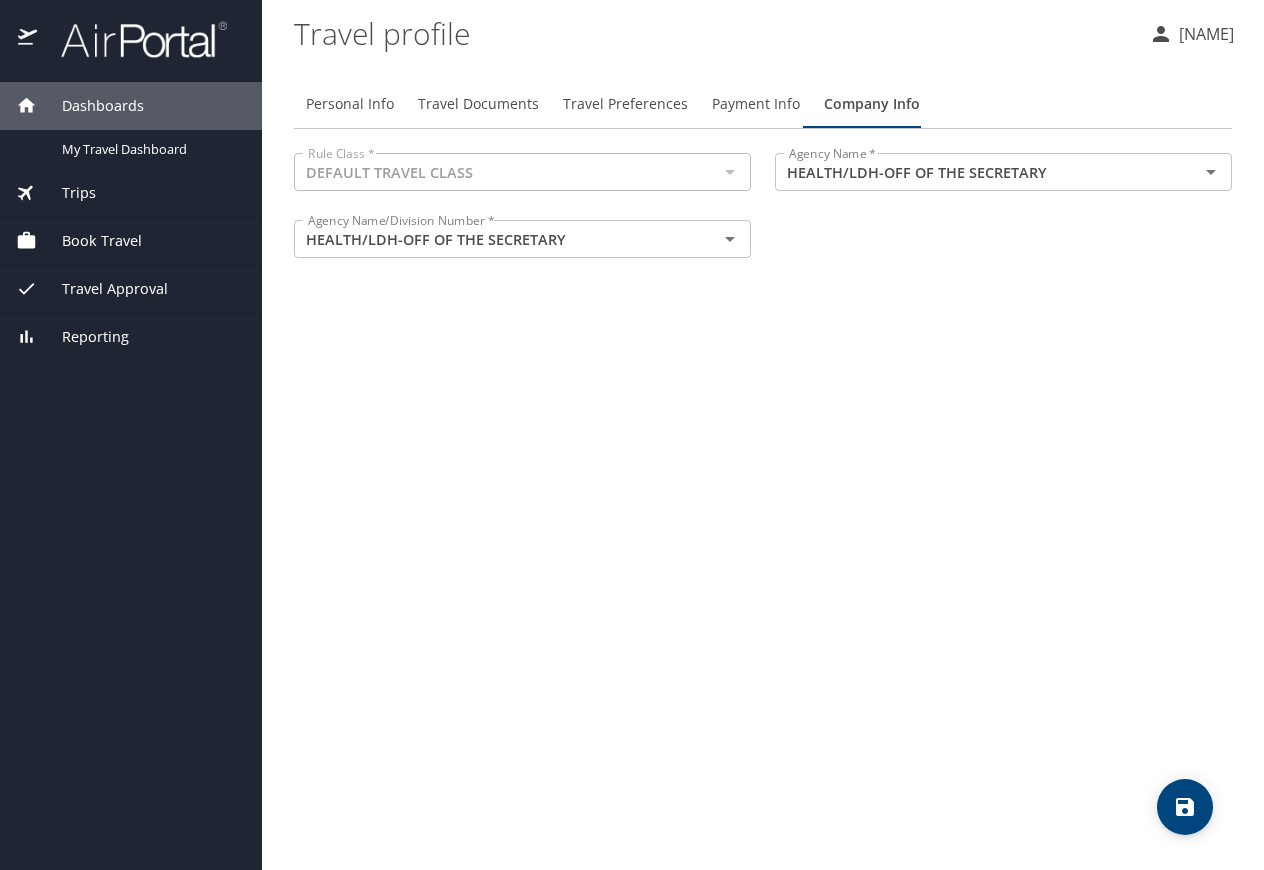 click on "Payment Info" at bounding box center (756, 104) 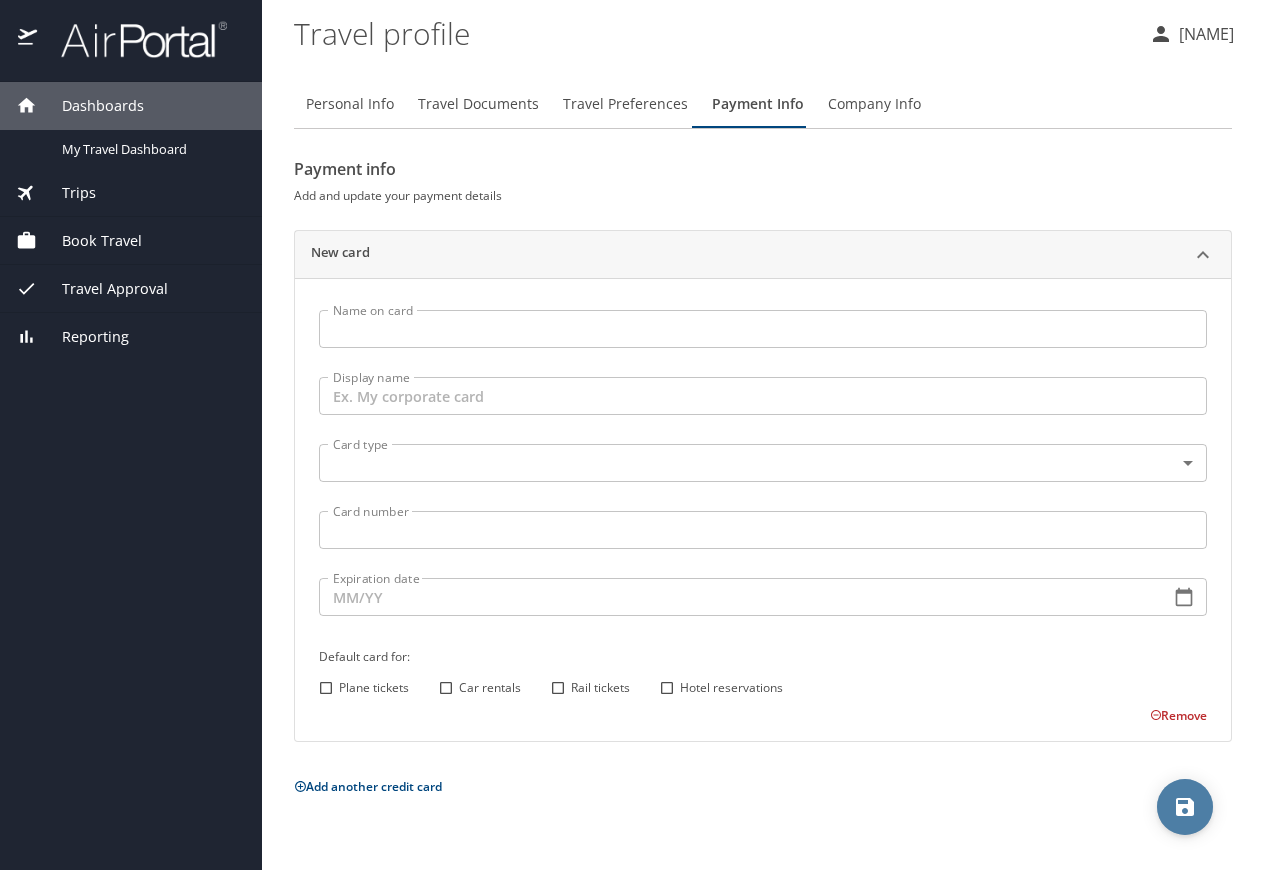 click at bounding box center [1185, 807] 